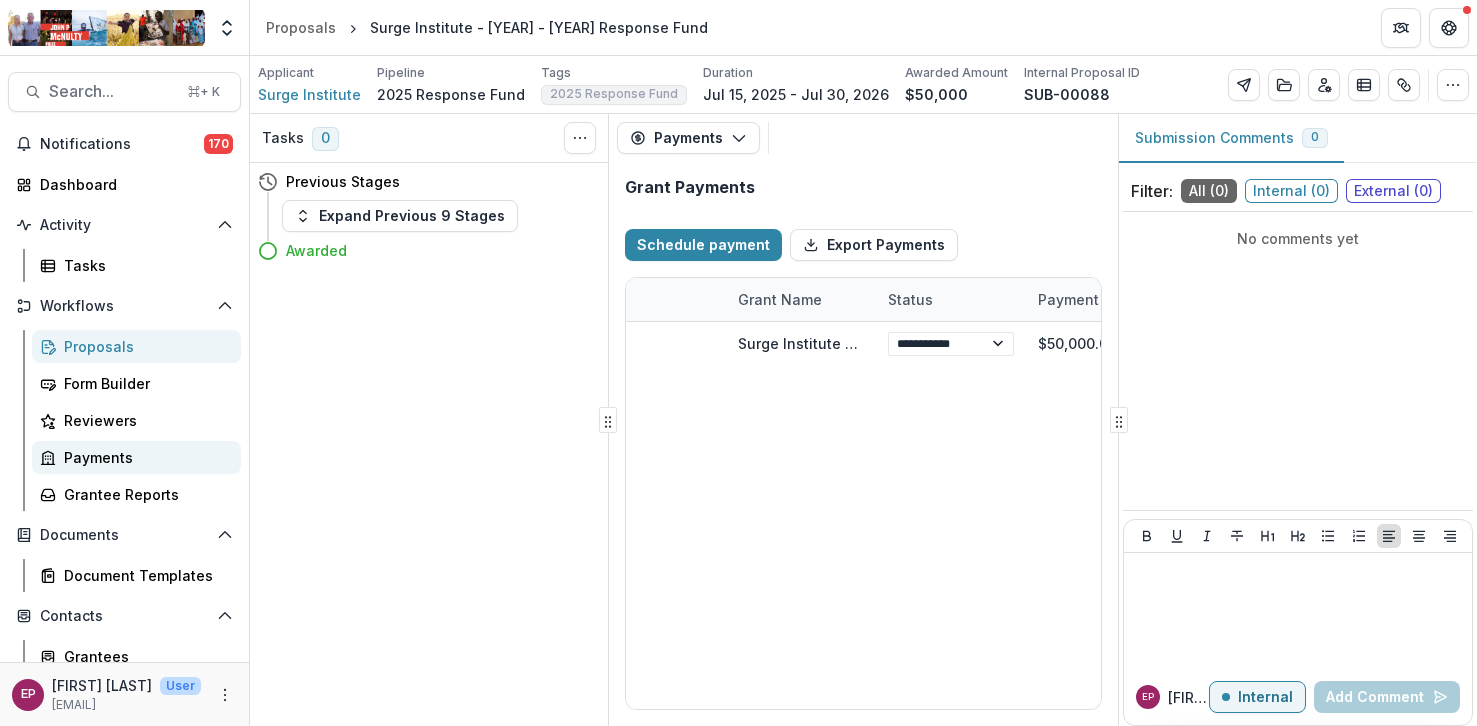 scroll, scrollTop: 0, scrollLeft: 0, axis: both 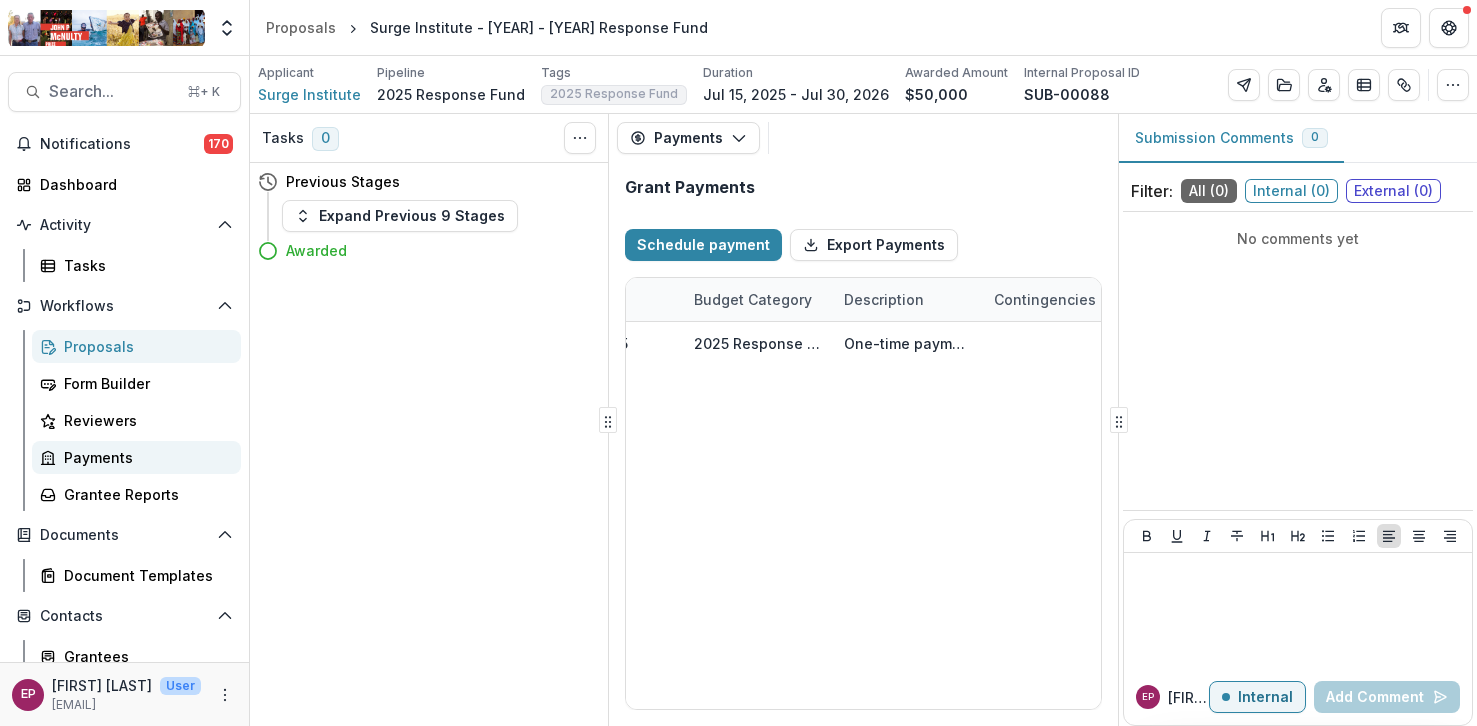 click on "Payments" at bounding box center (144, 457) 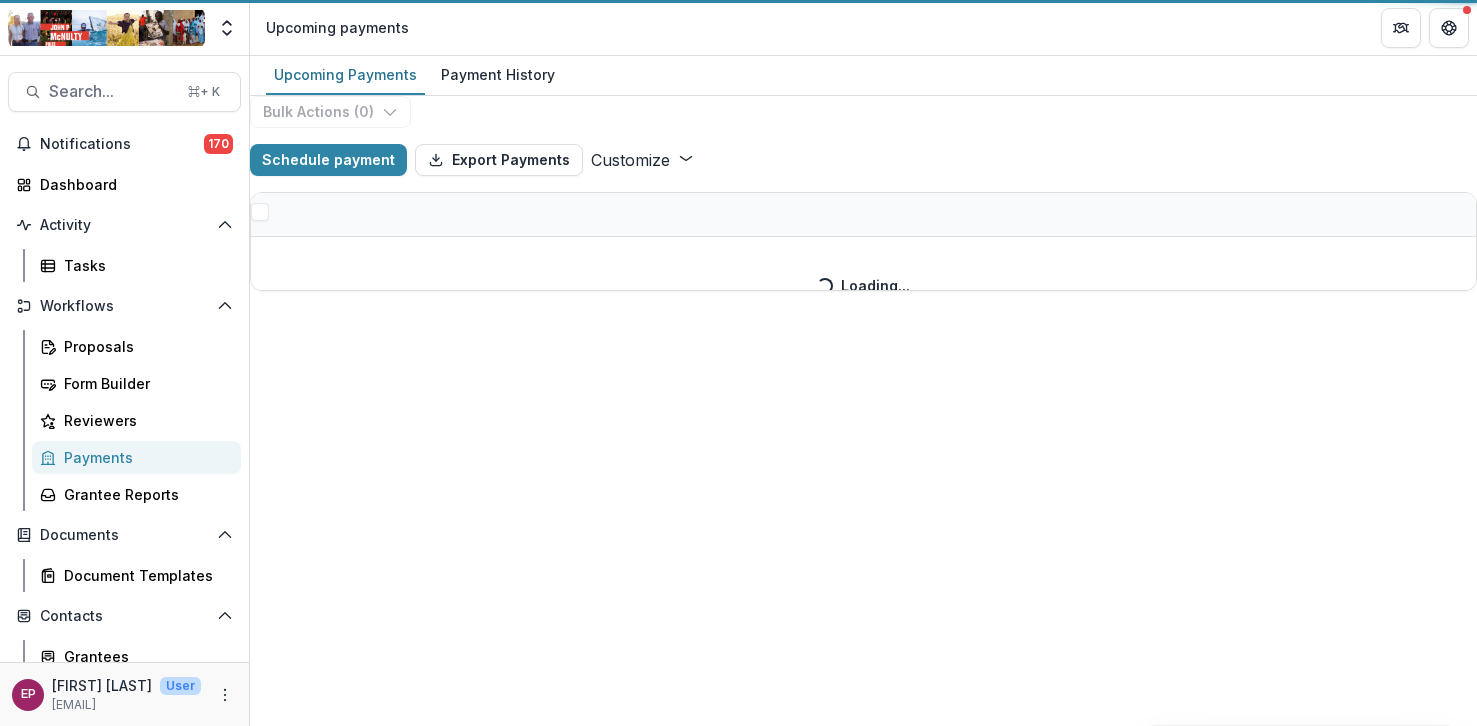 select on "******" 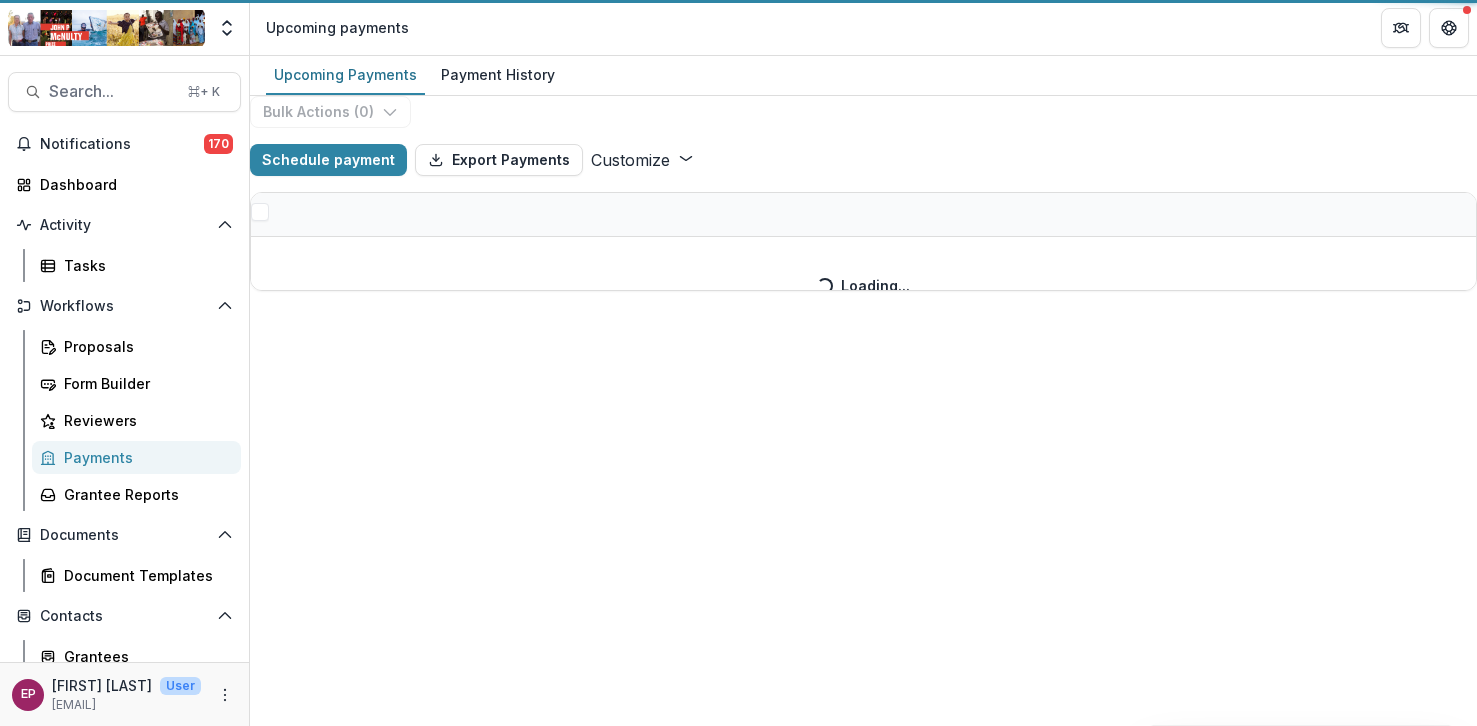 select on "******" 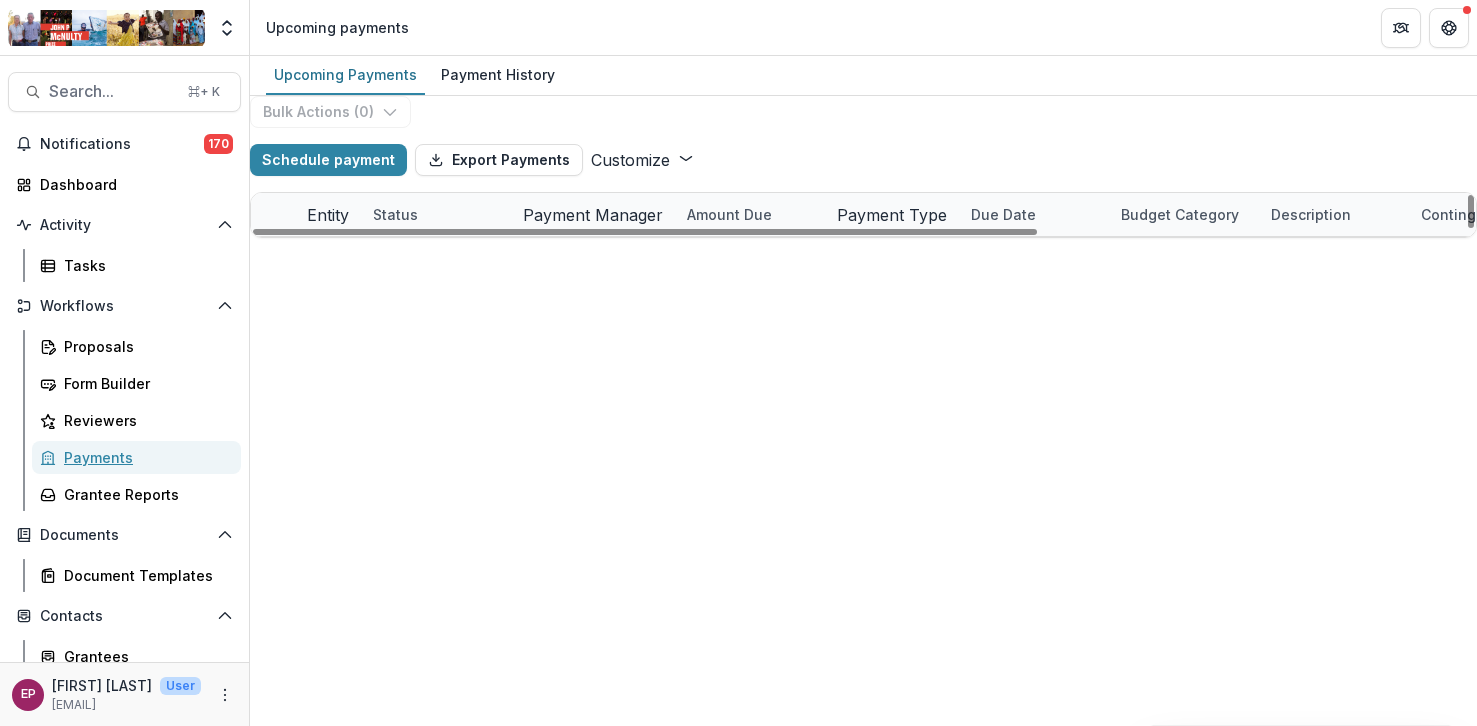 scroll, scrollTop: 0, scrollLeft: 0, axis: both 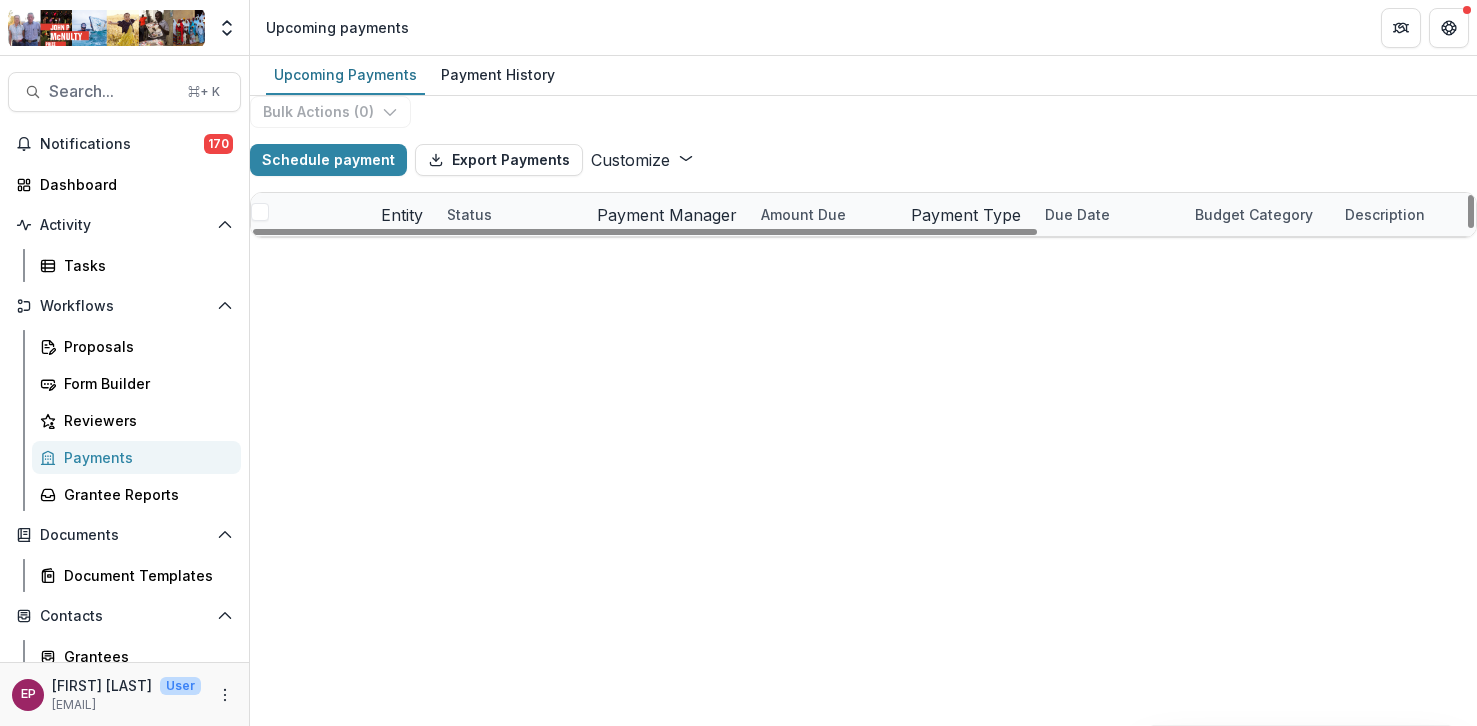 click on "**********" at bounding box center (619, 345) 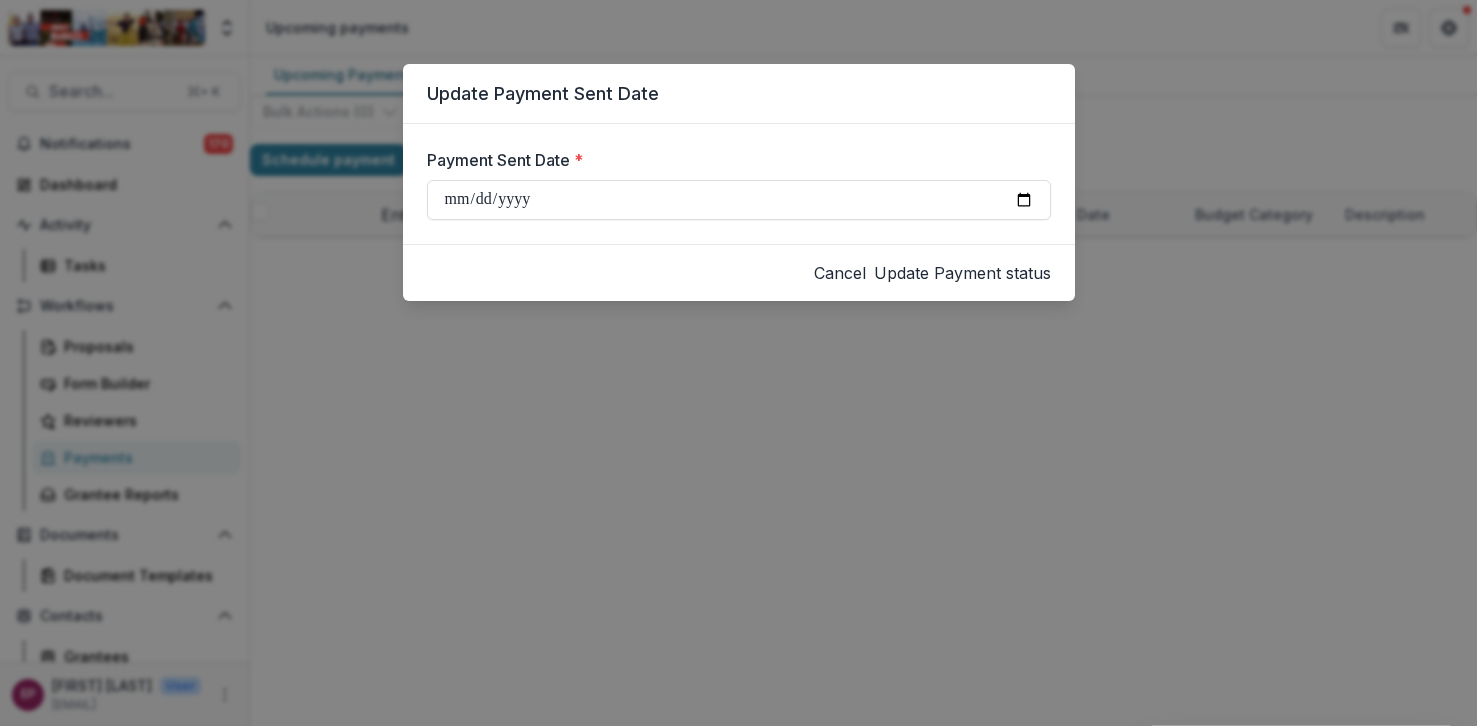 select on "******" 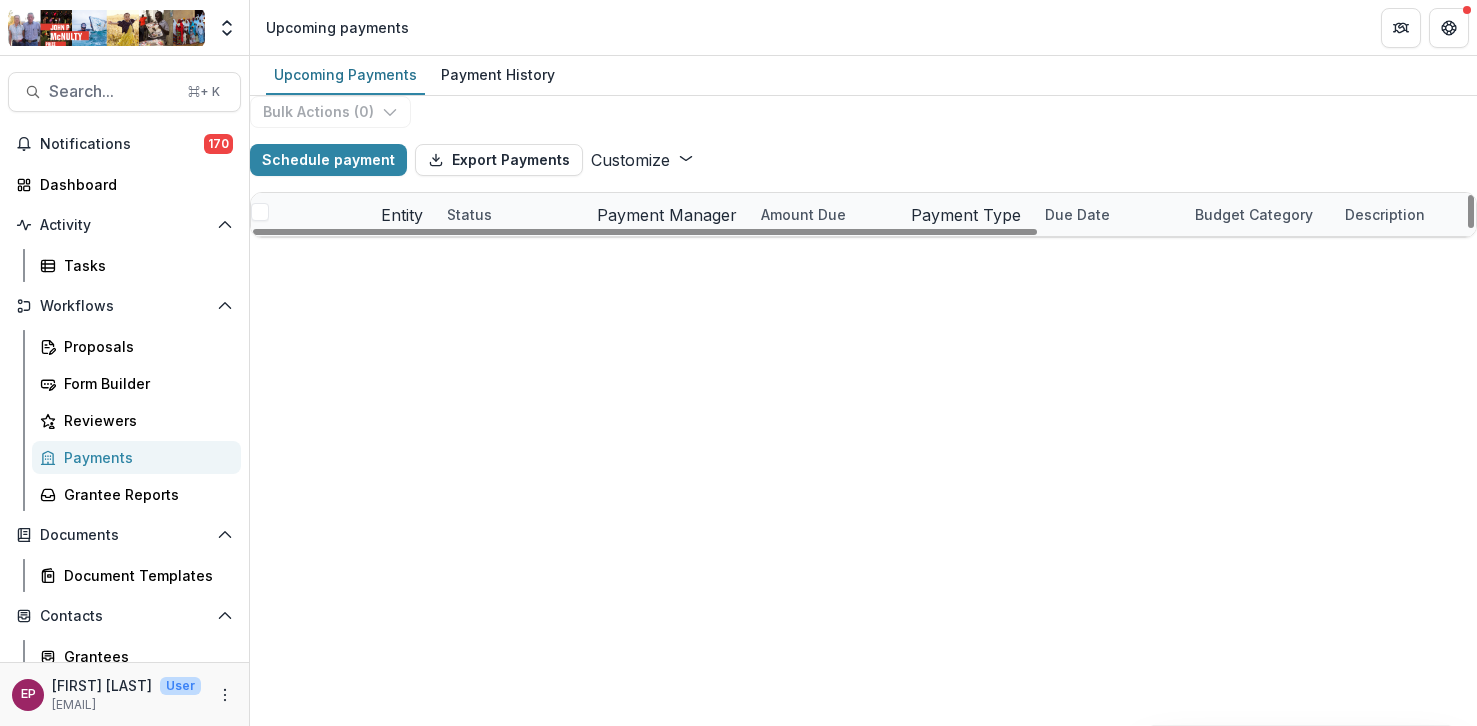 click on "**********" at bounding box center (619, 345) 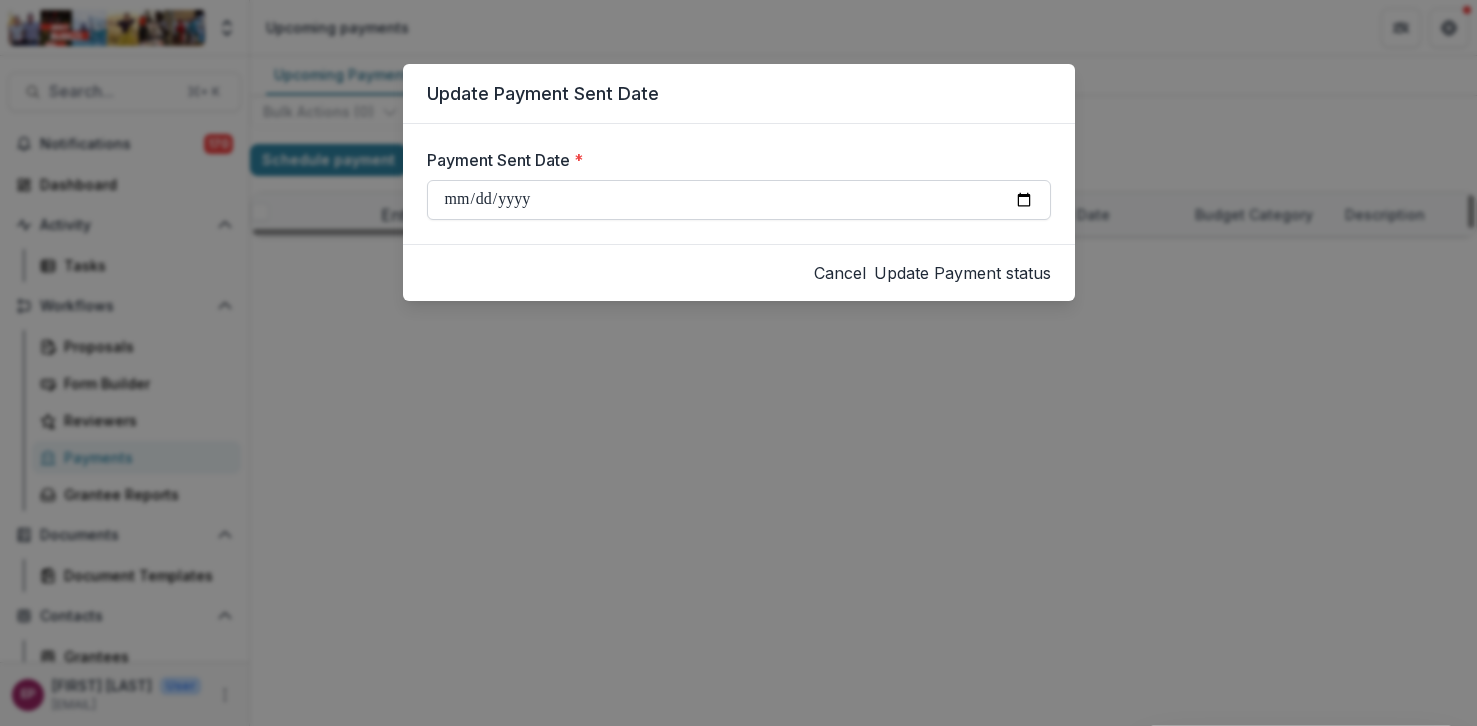 type on "**********" 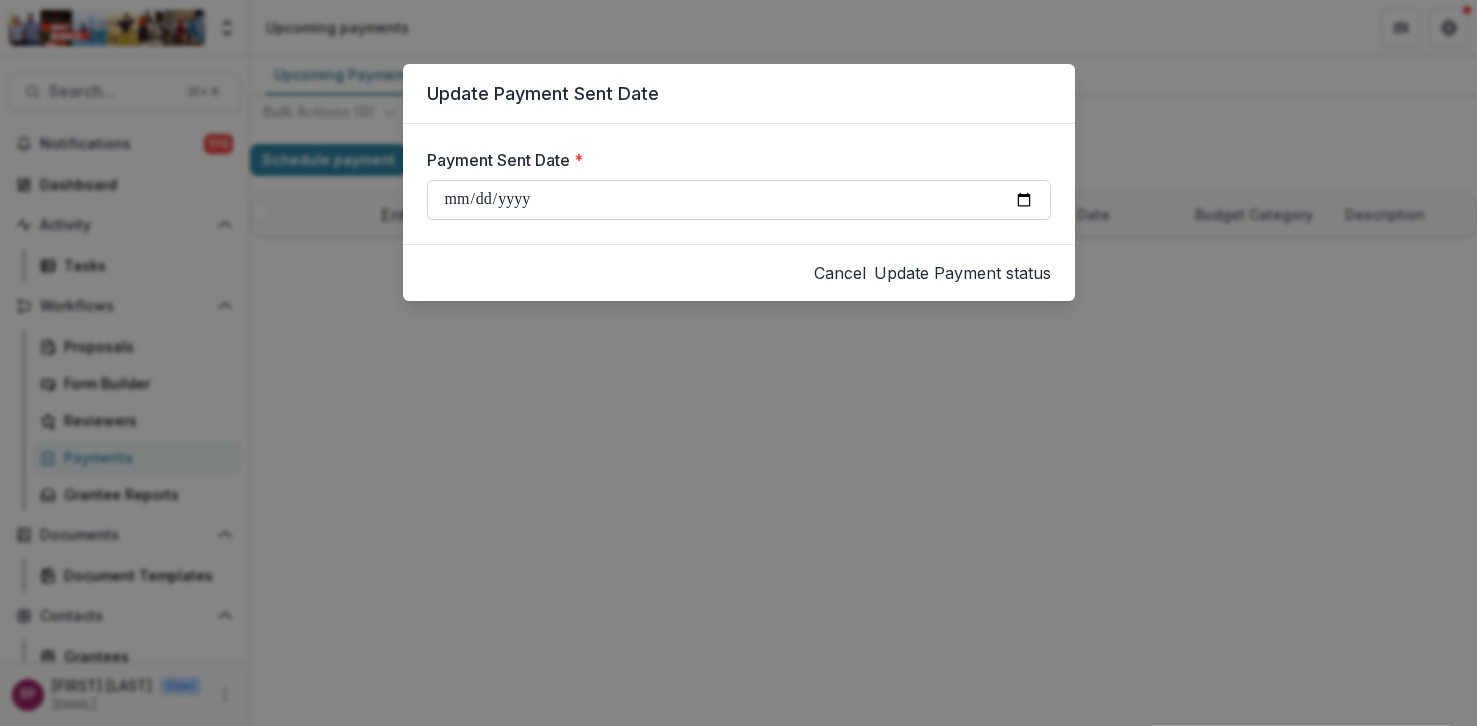 type on "**********" 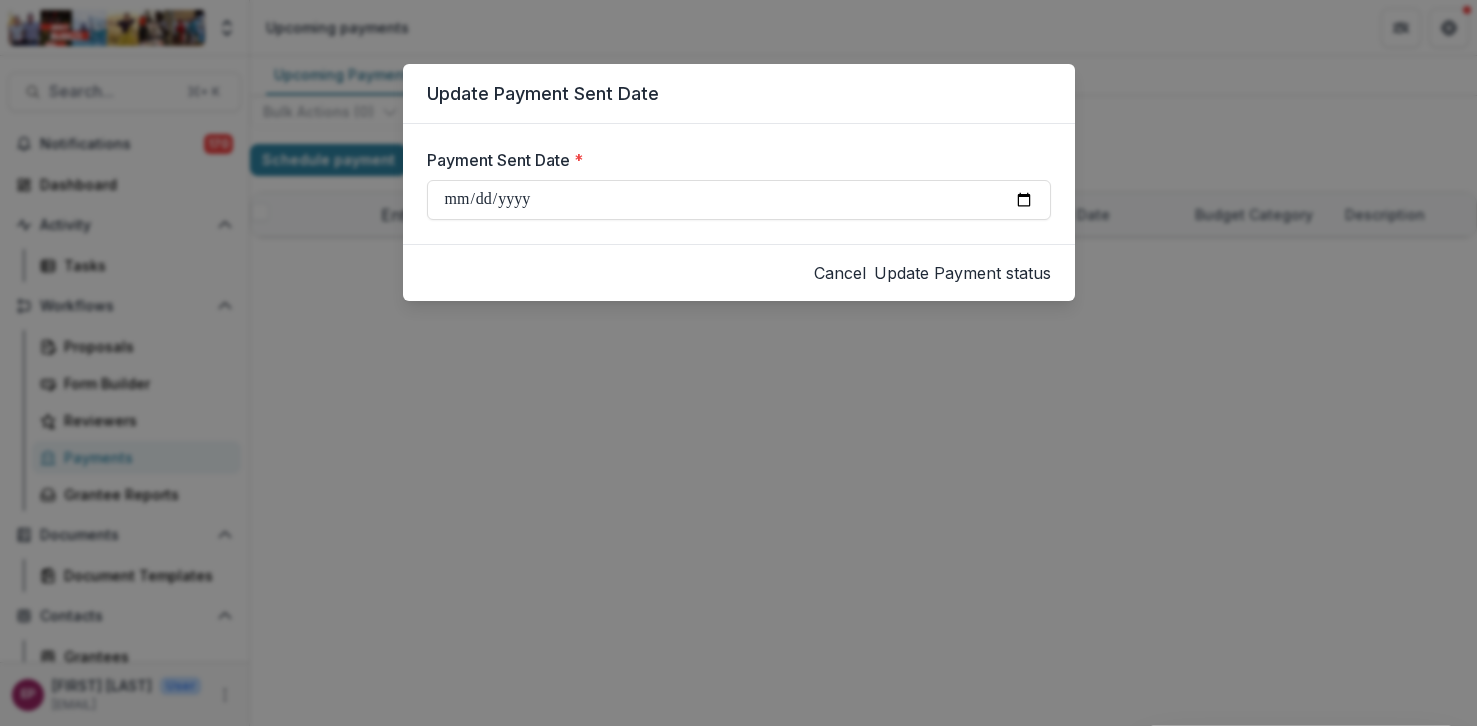 click on "Update Payment status" at bounding box center [962, 273] 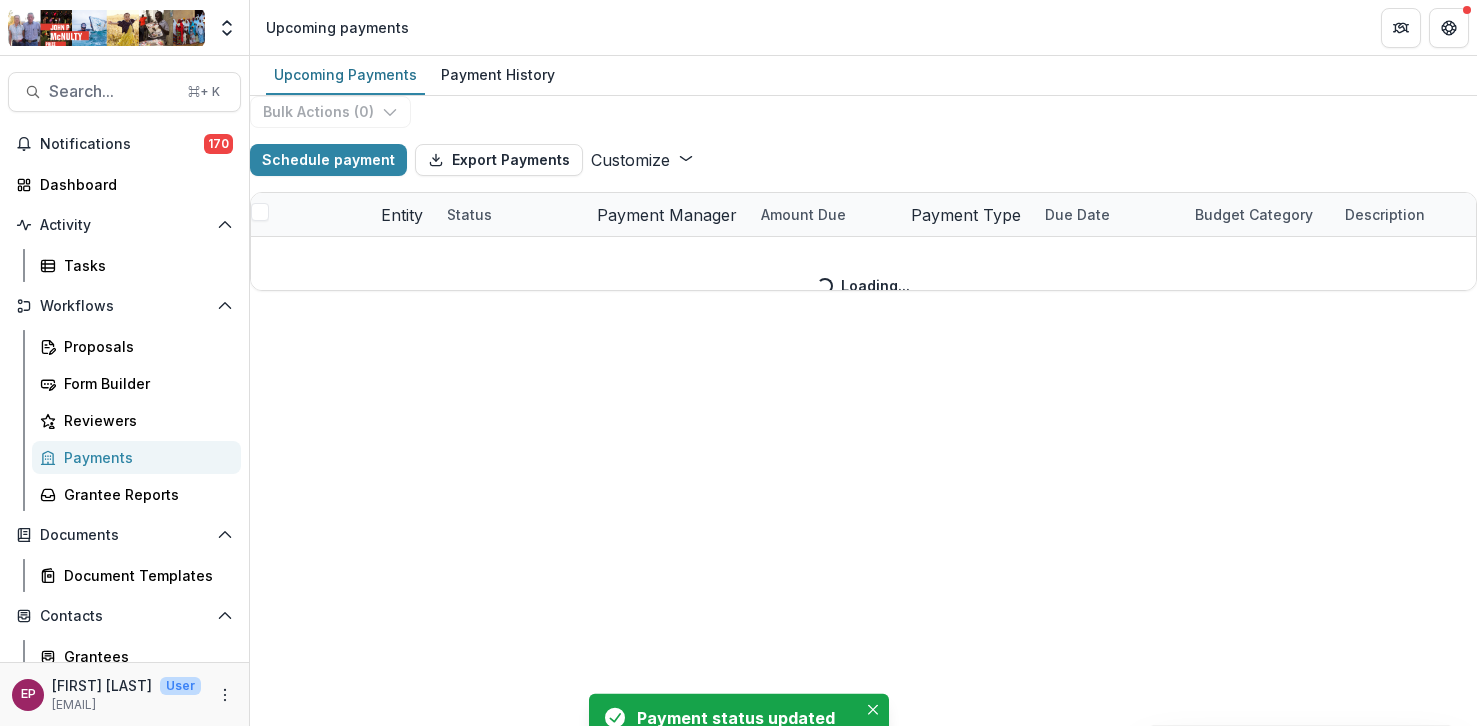 select on "******" 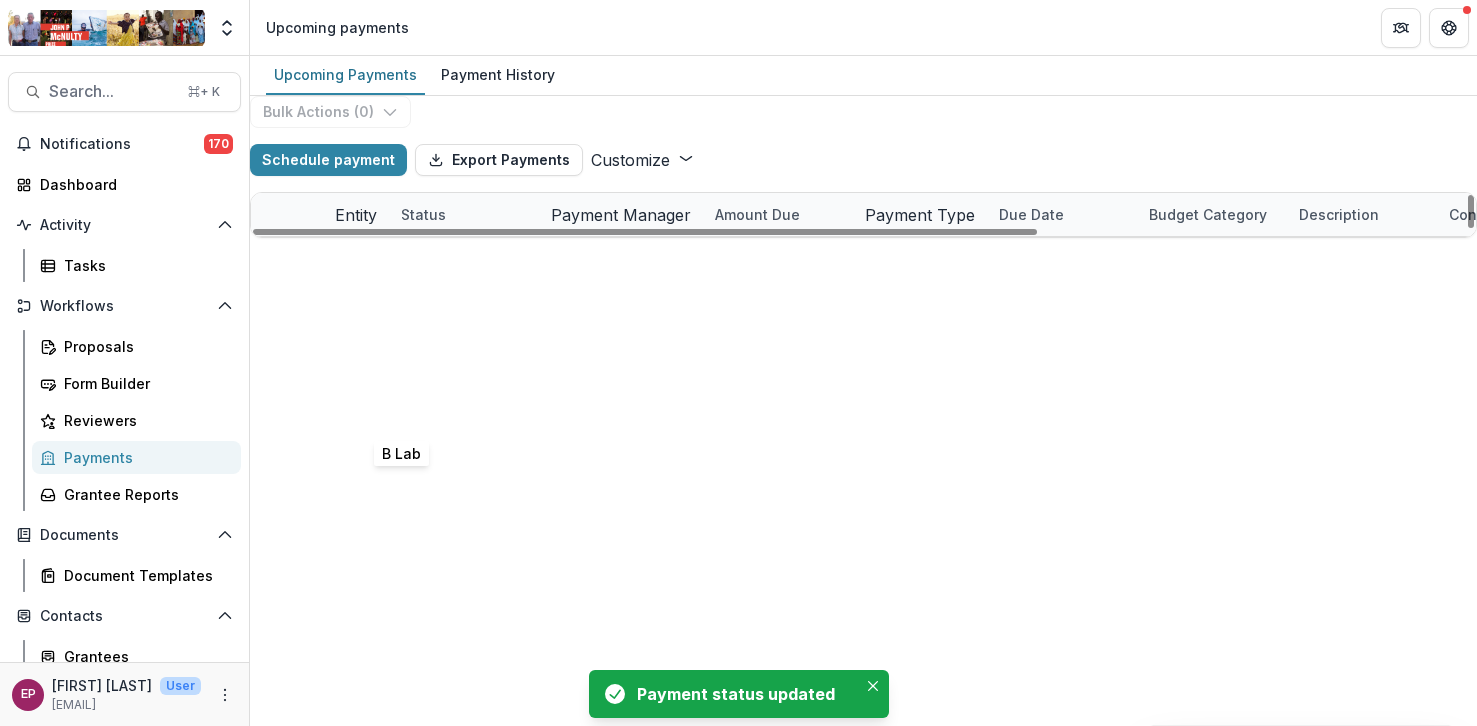 scroll, scrollTop: 0, scrollLeft: 48, axis: horizontal 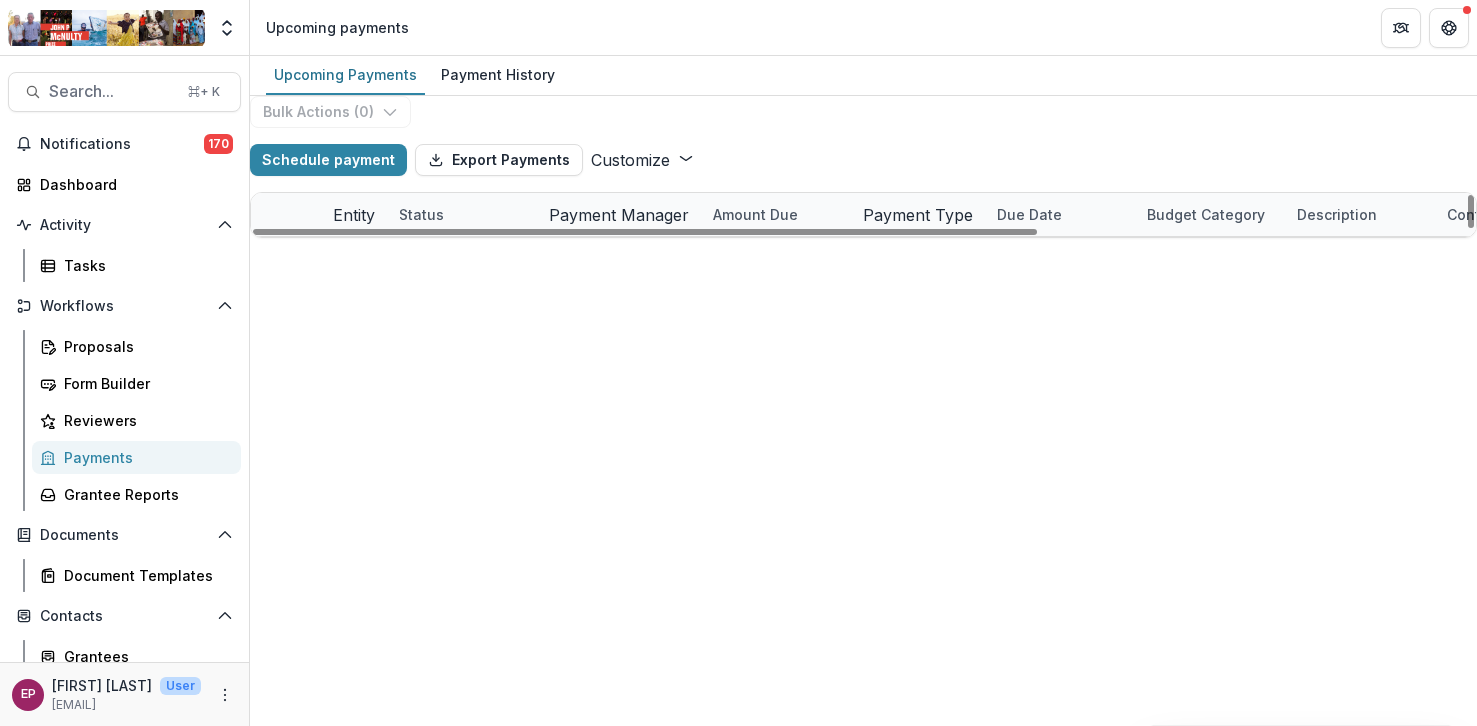 click on "**********" at bounding box center (571, 388) 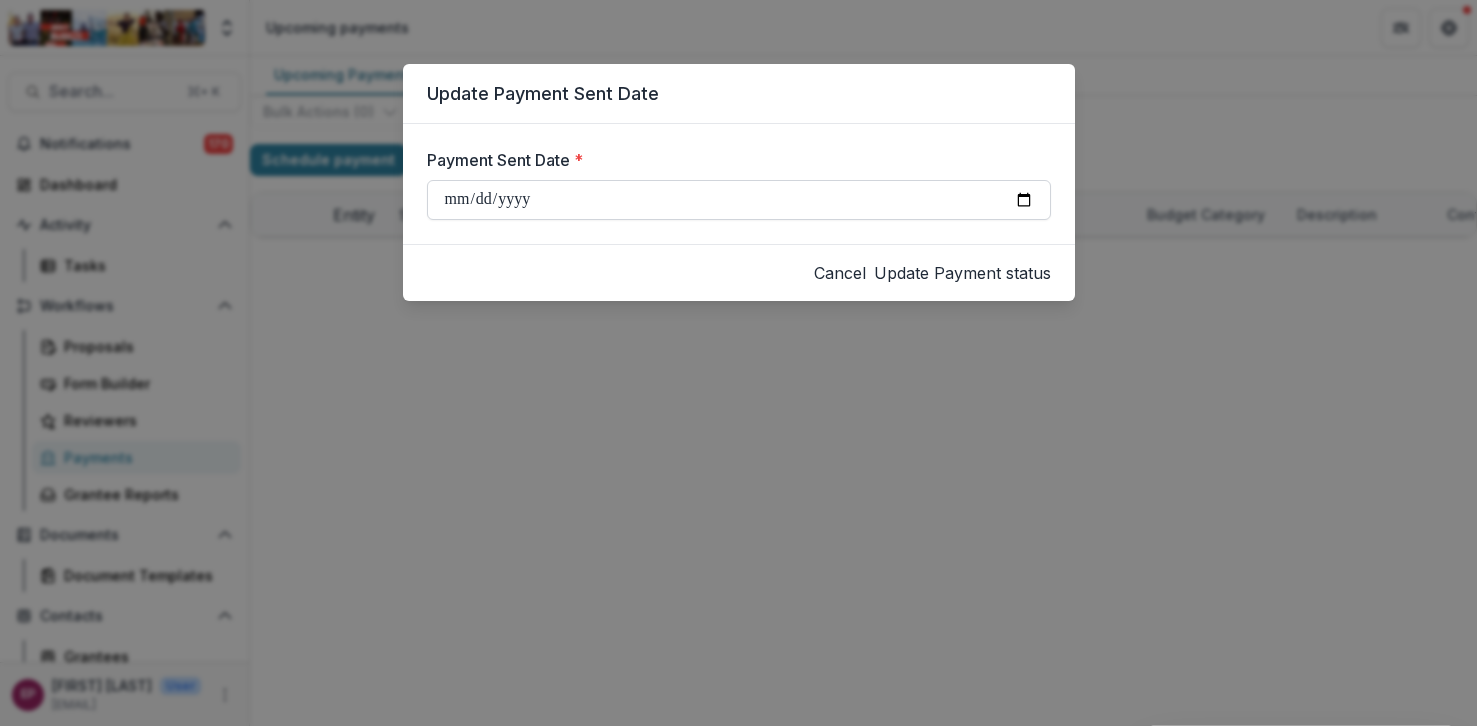 click on "**********" at bounding box center (739, 200) 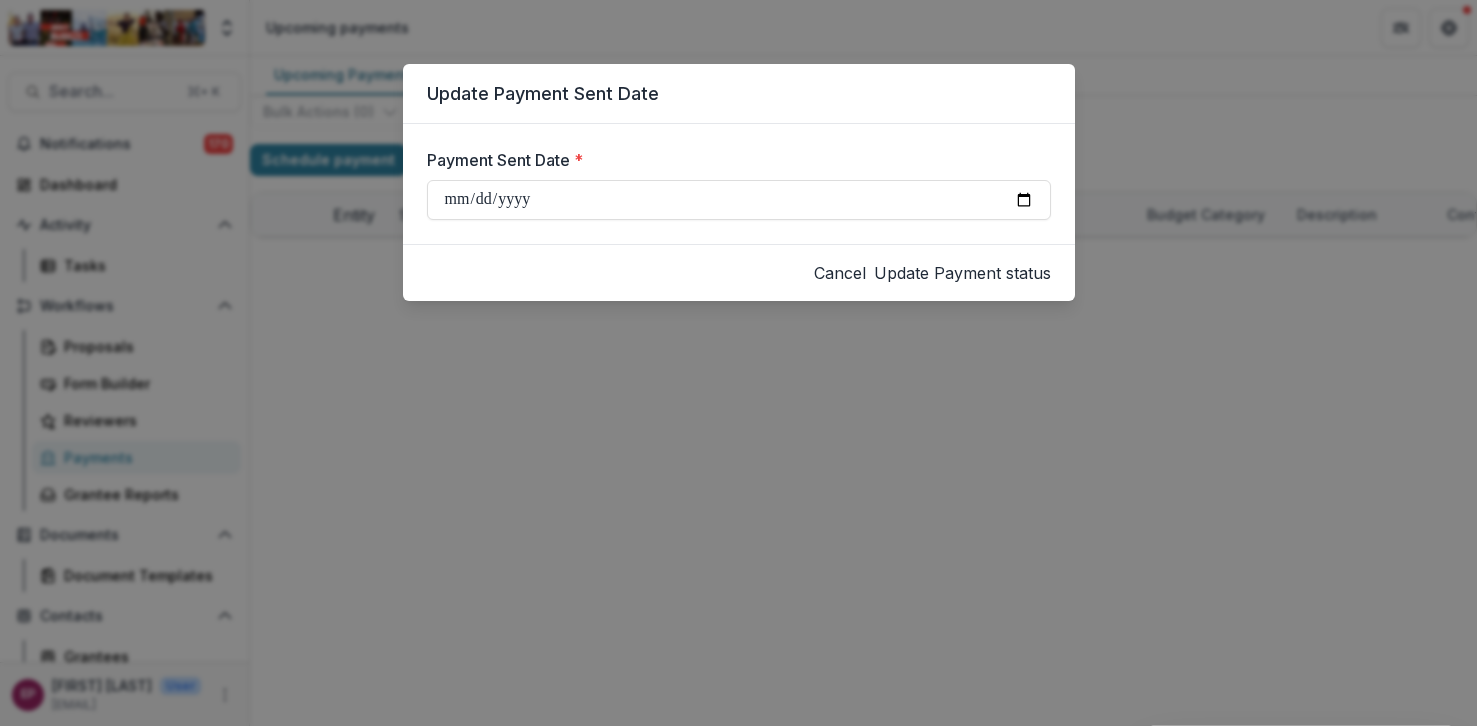 click on "Cancel Update Payment status" at bounding box center [739, 272] 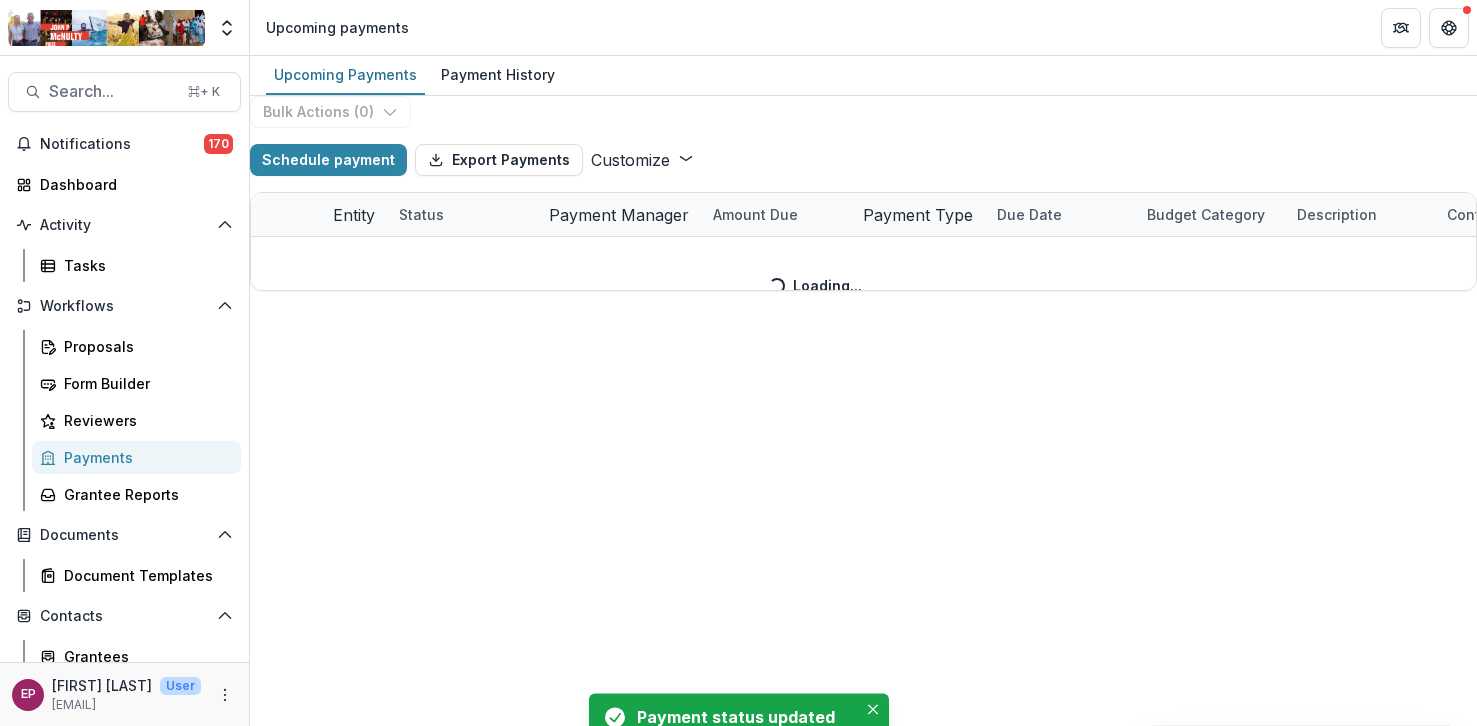 select on "******" 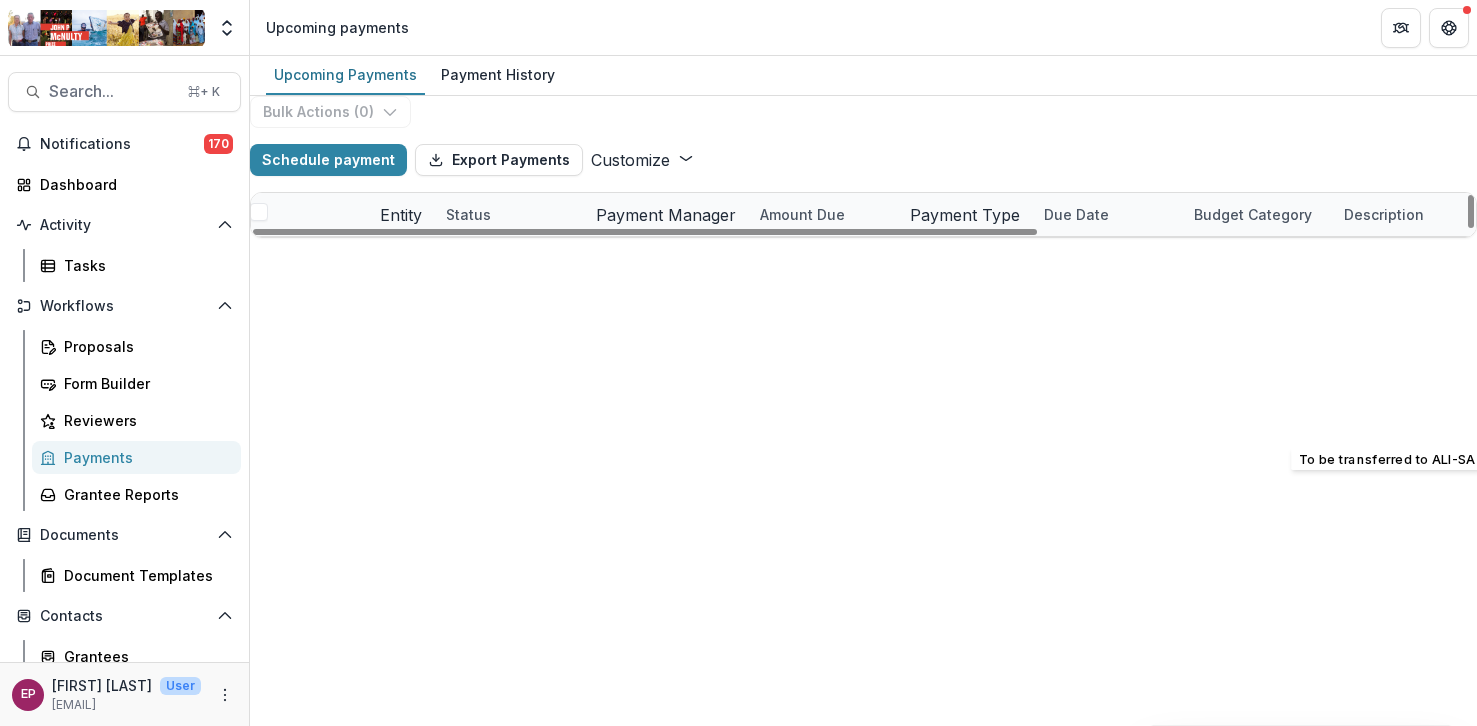 scroll, scrollTop: 37, scrollLeft: 0, axis: vertical 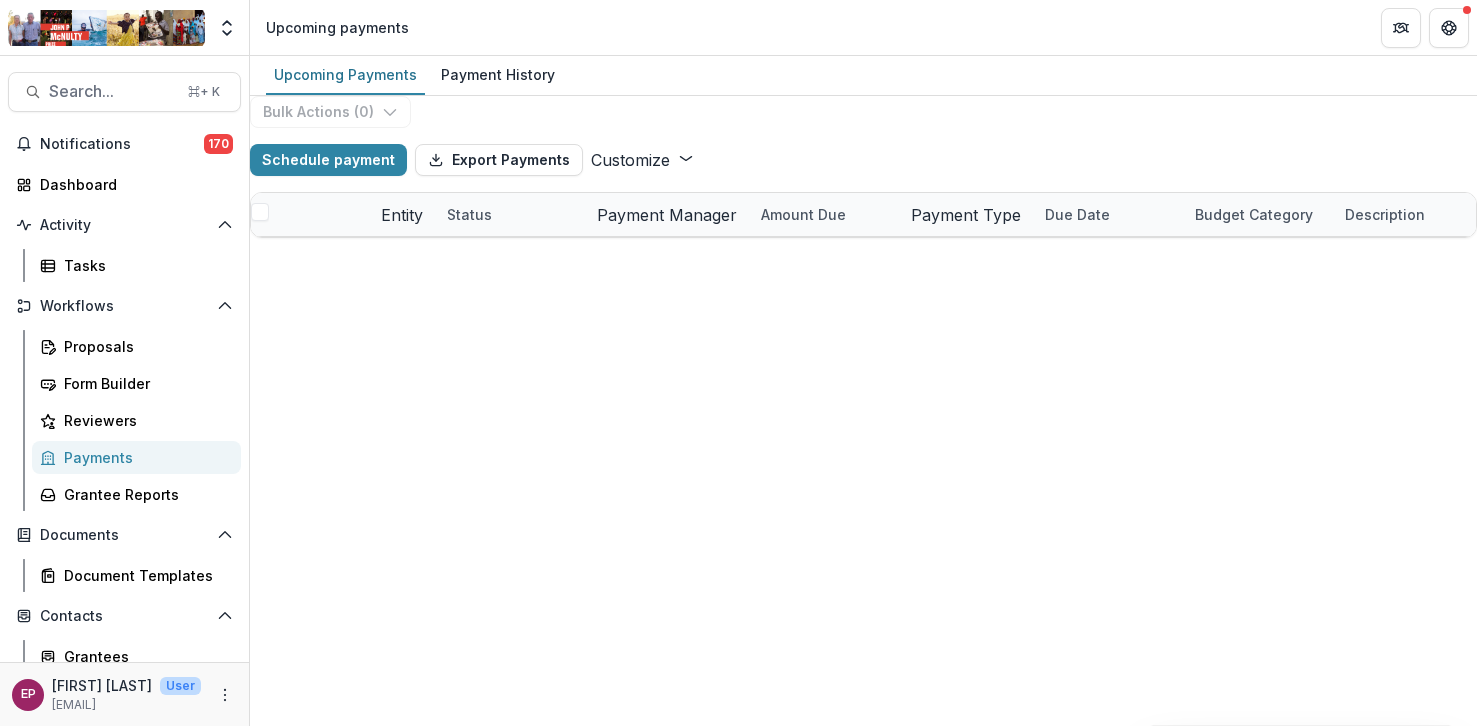 select on "******" 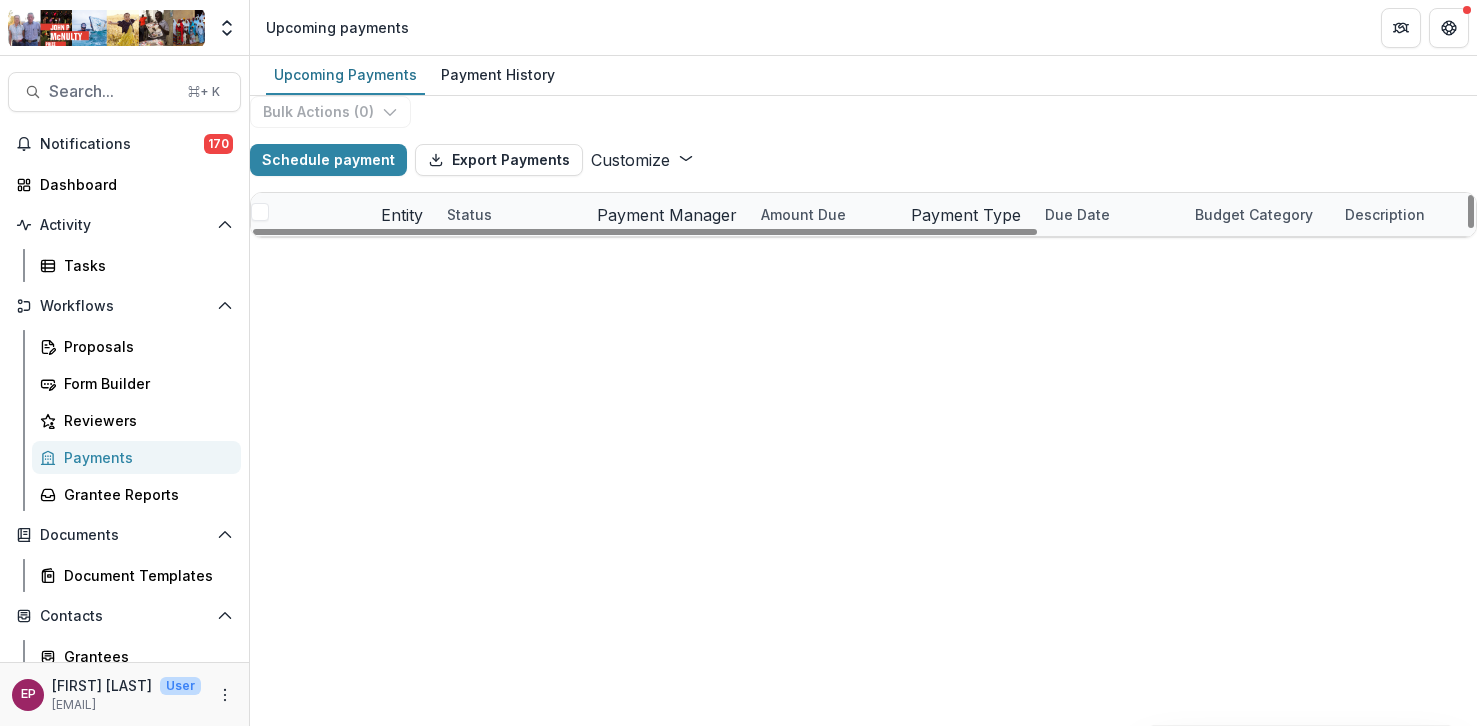 click on "**********" at bounding box center [619, 302] 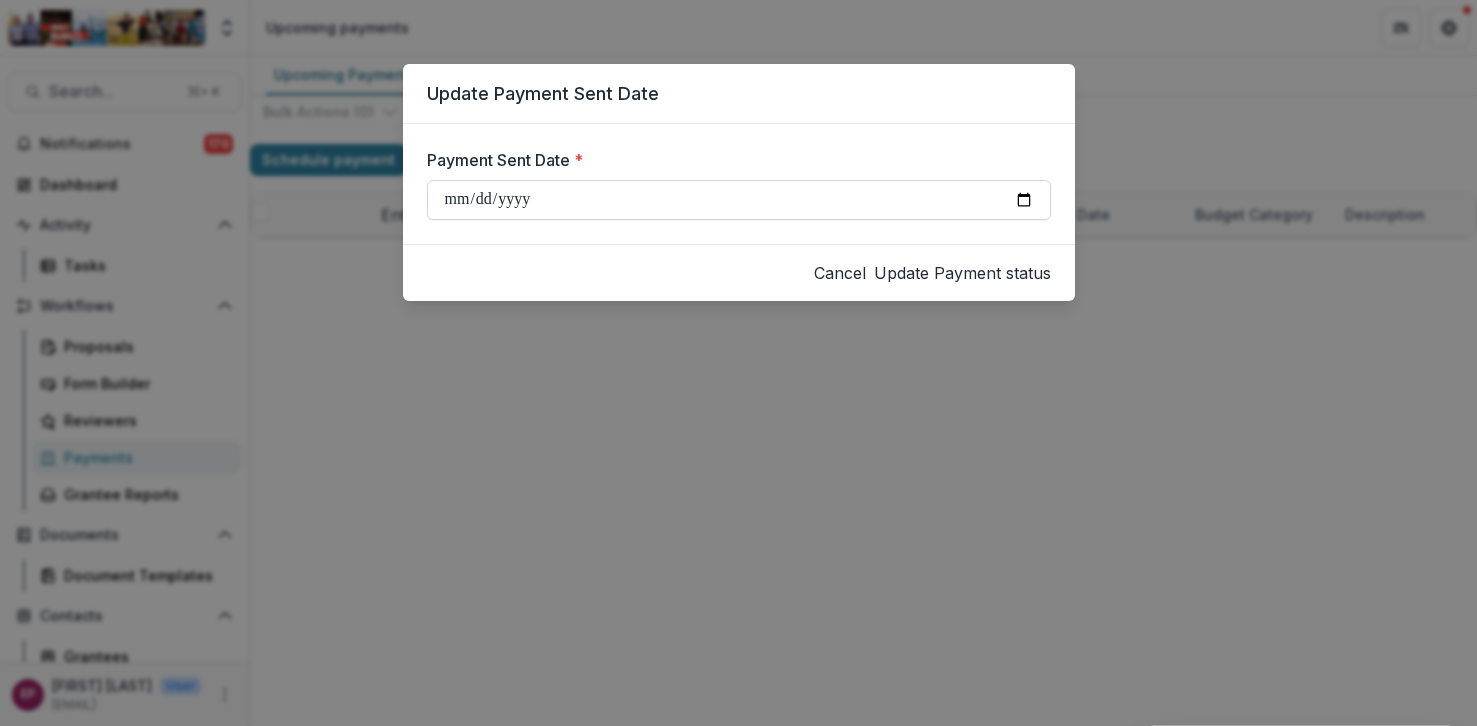 type on "**********" 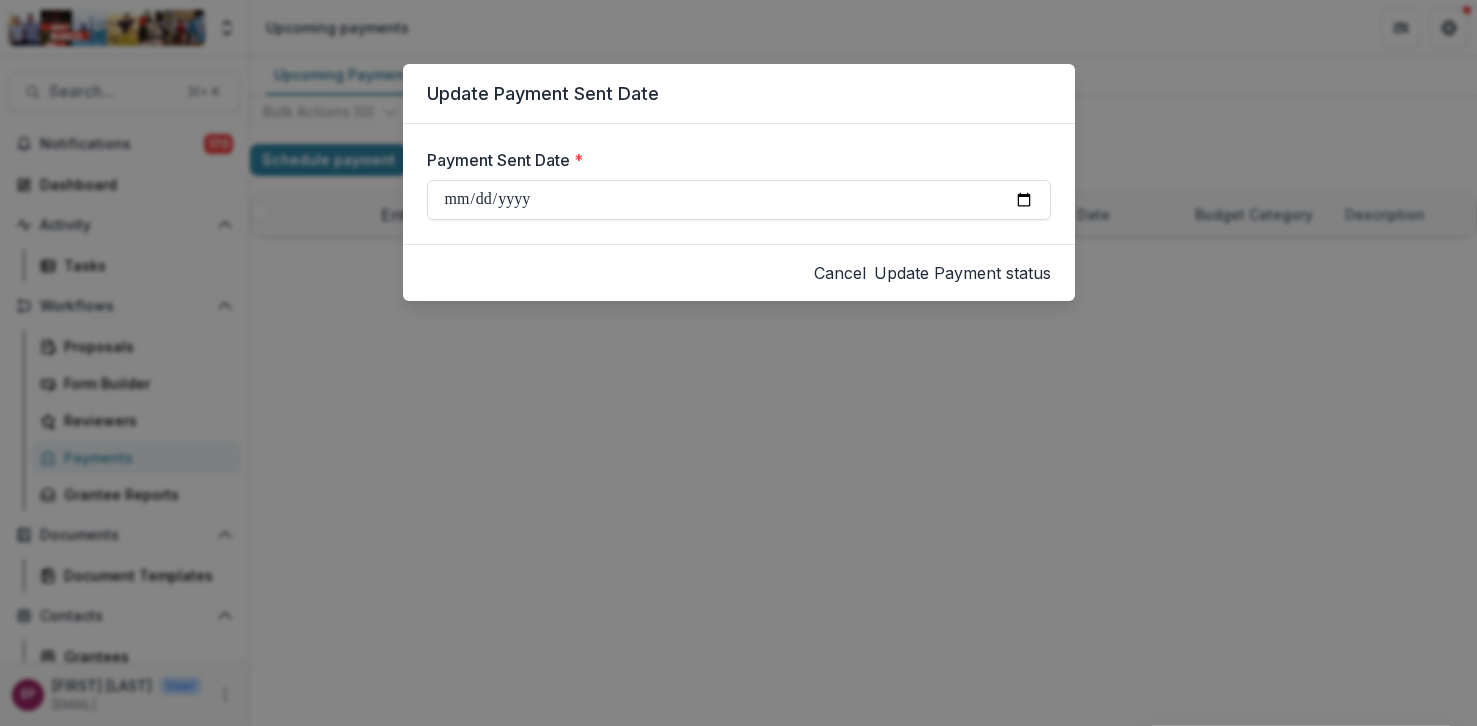 click on "Update Payment status" at bounding box center [962, 273] 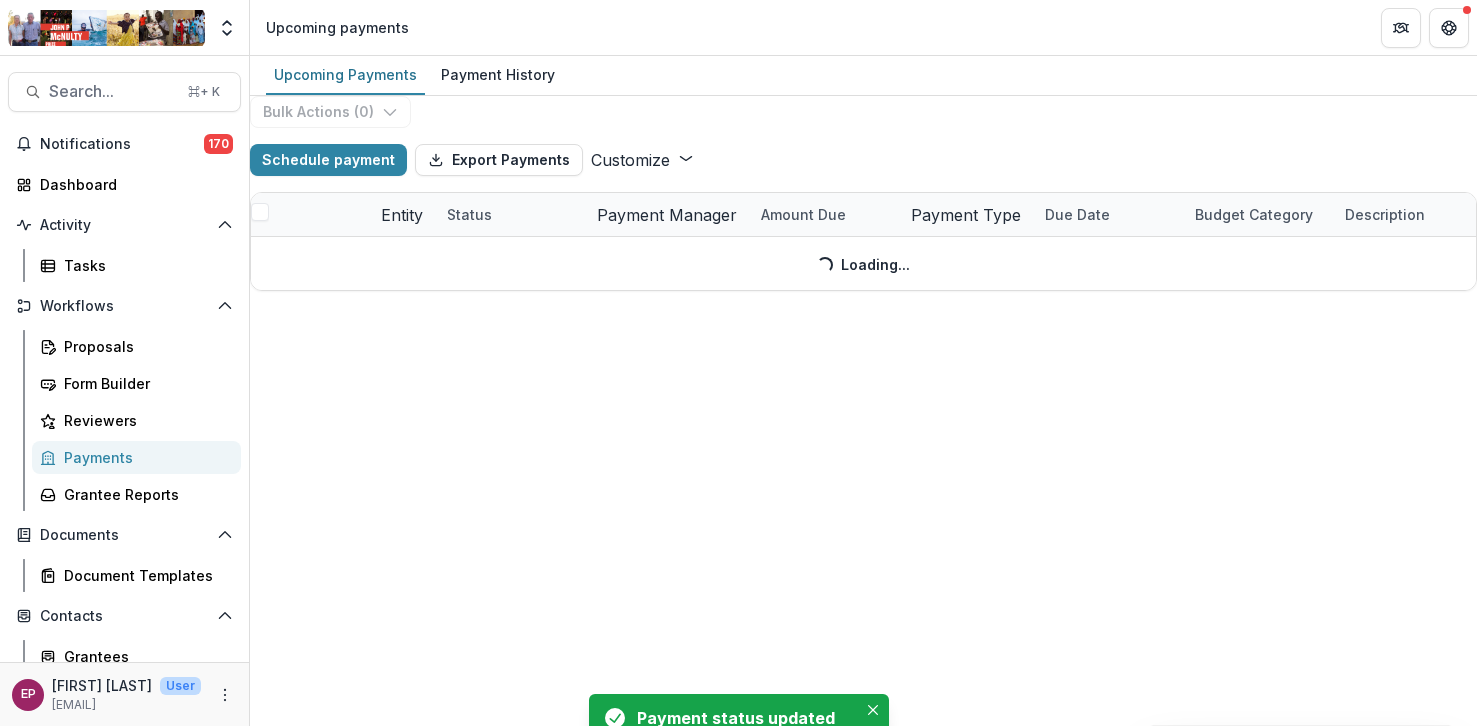 select on "******" 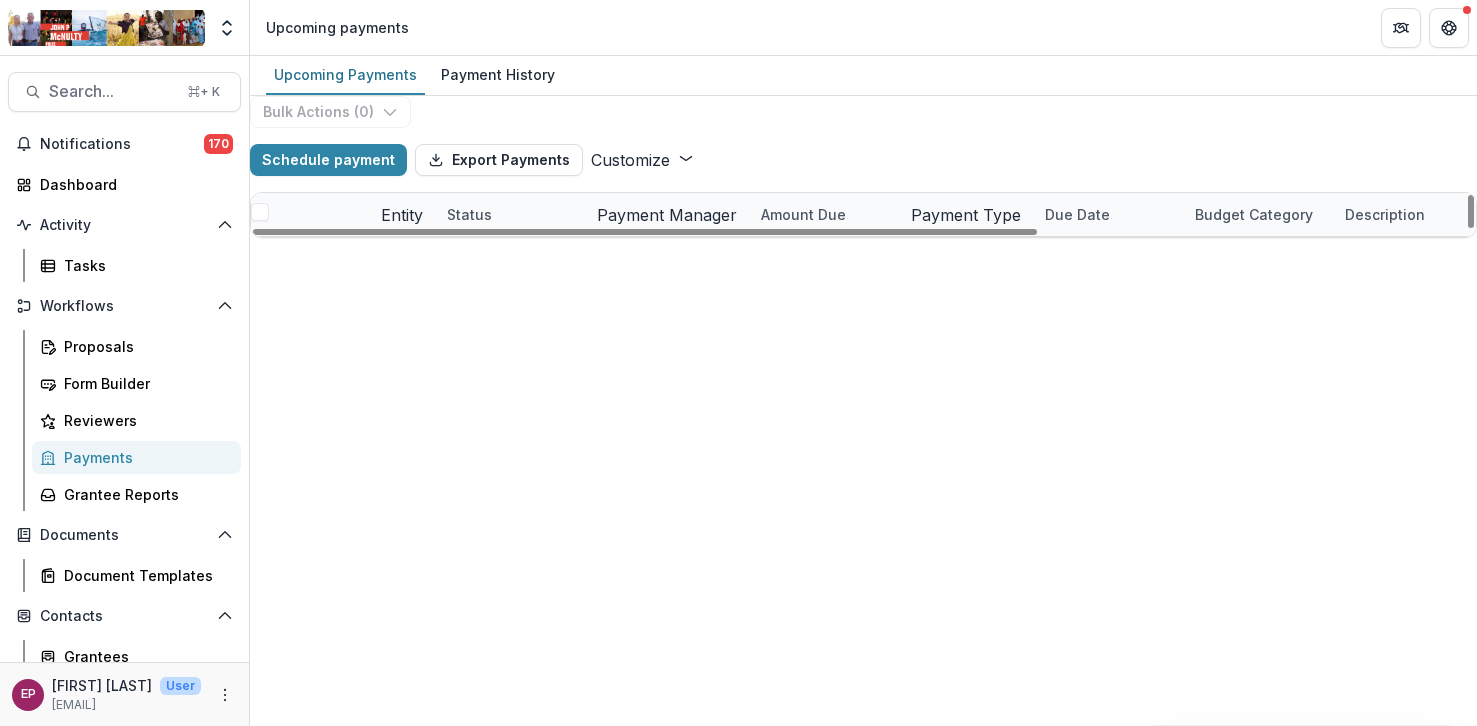 scroll, scrollTop: 70, scrollLeft: 0, axis: vertical 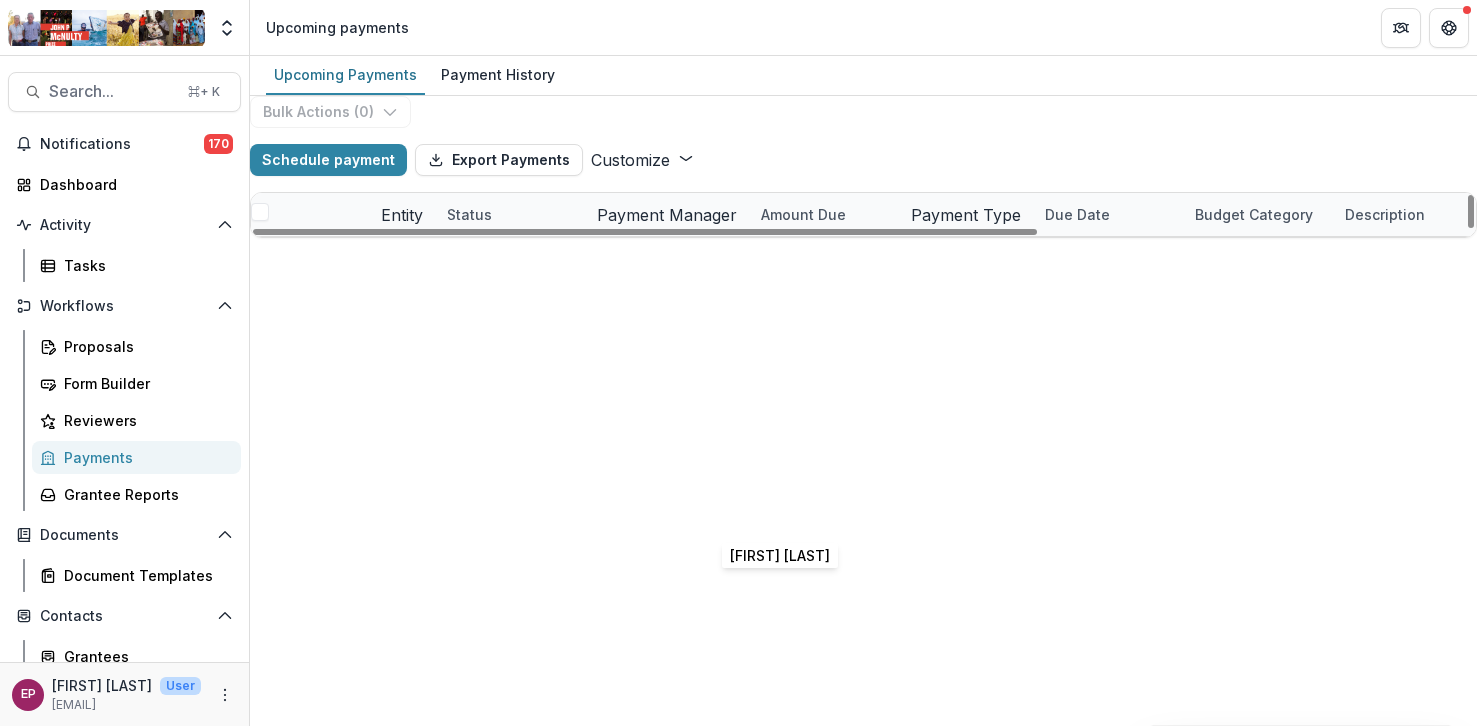 select on "******" 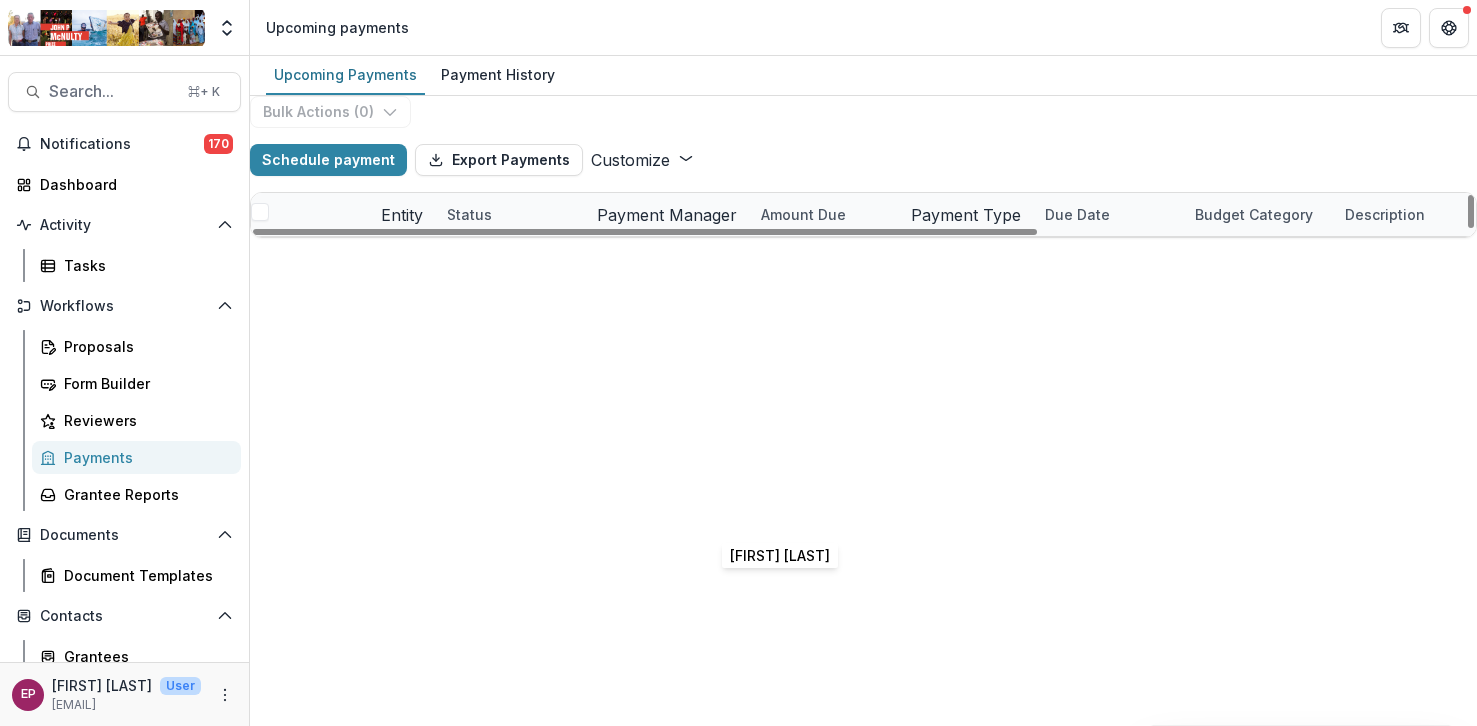 select on "******" 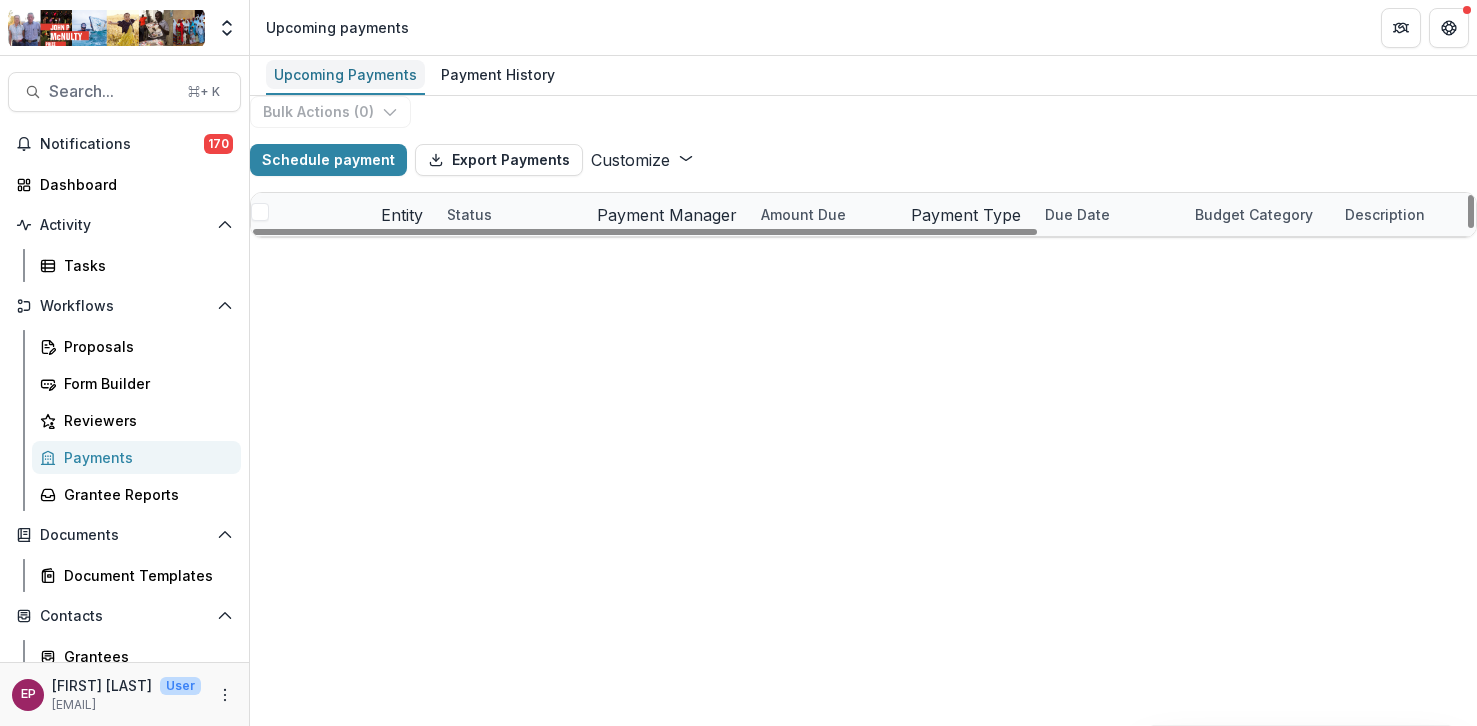 select on "******" 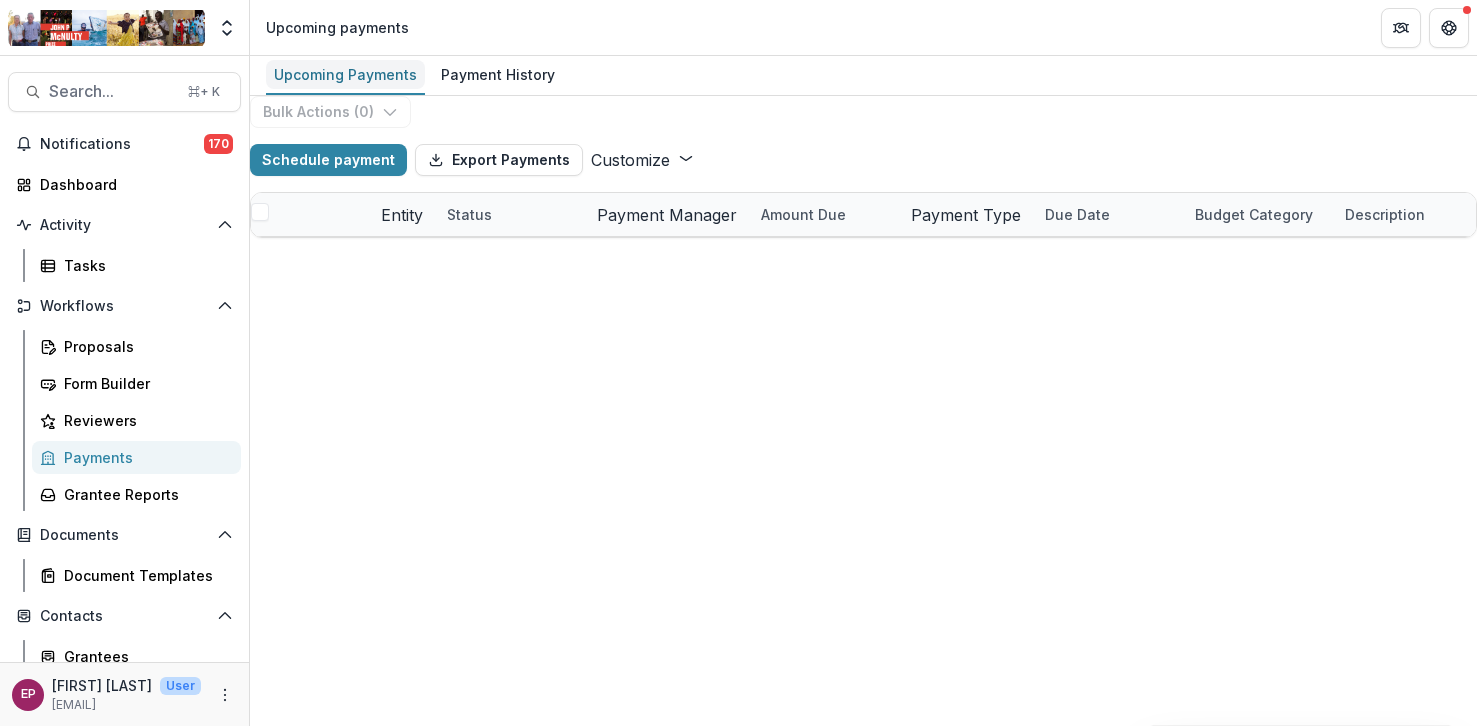select on "******" 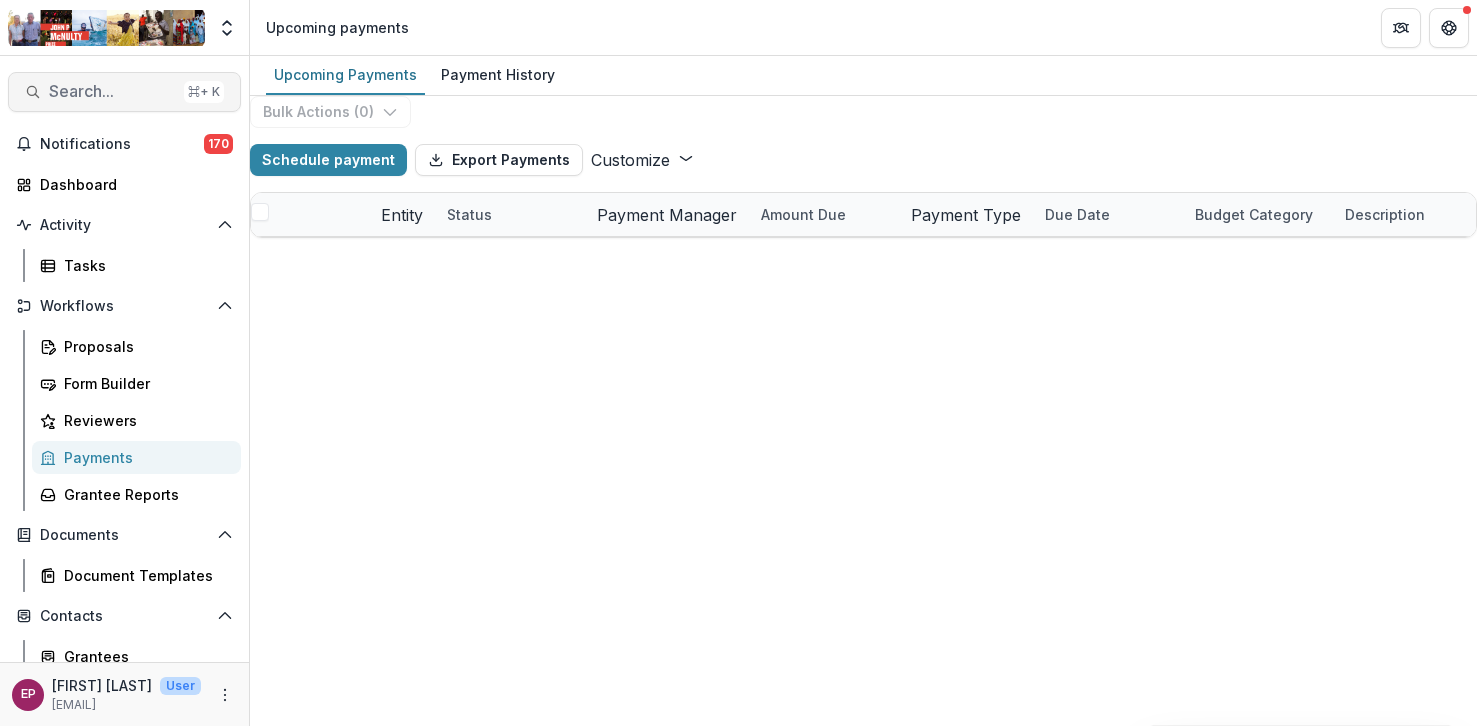 select on "******" 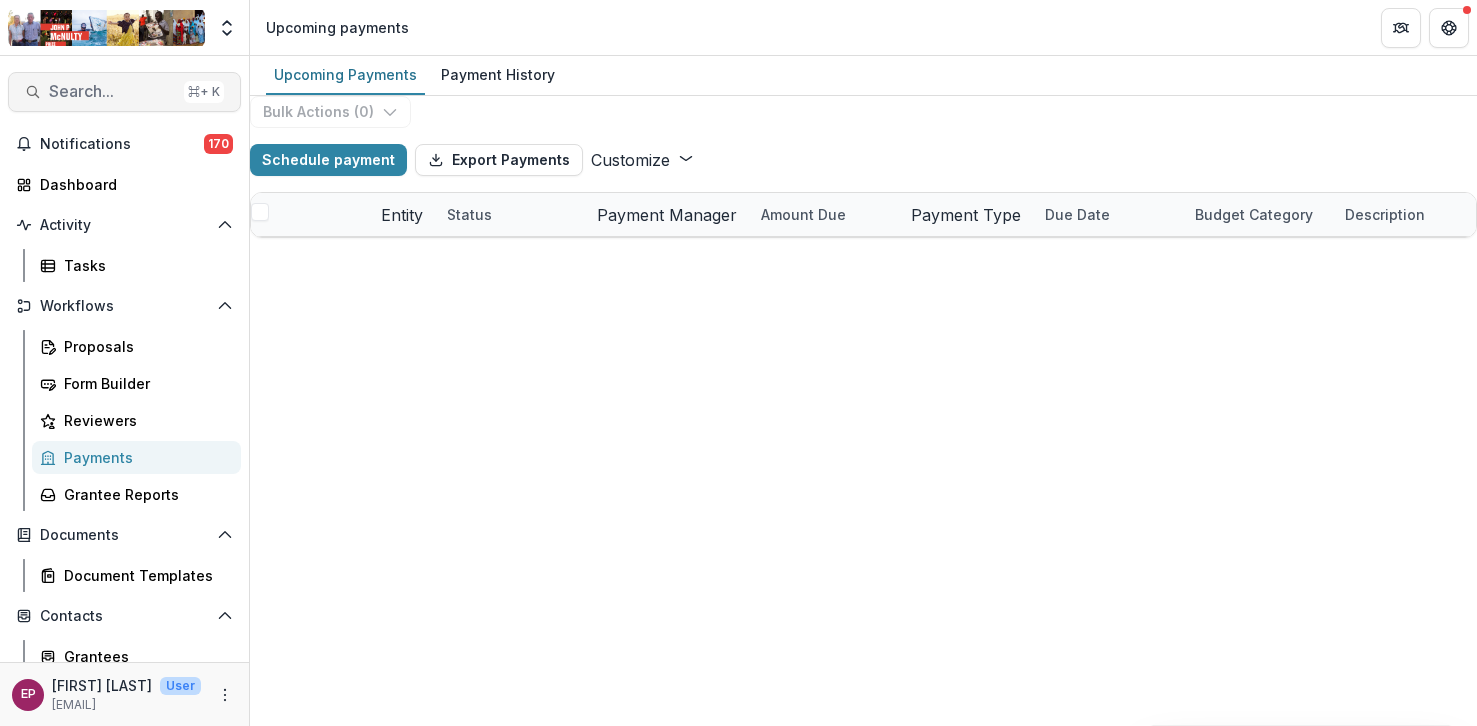 type on "**" 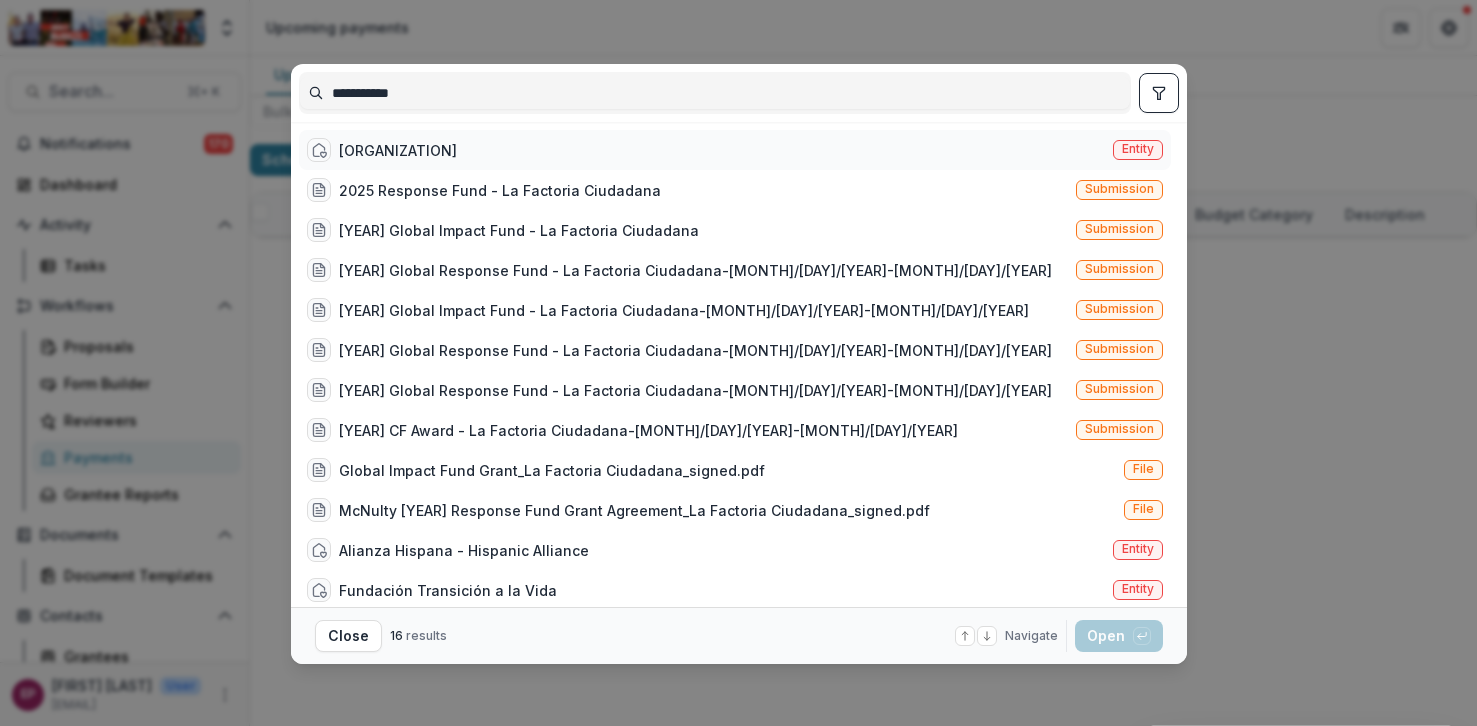 type on "**********" 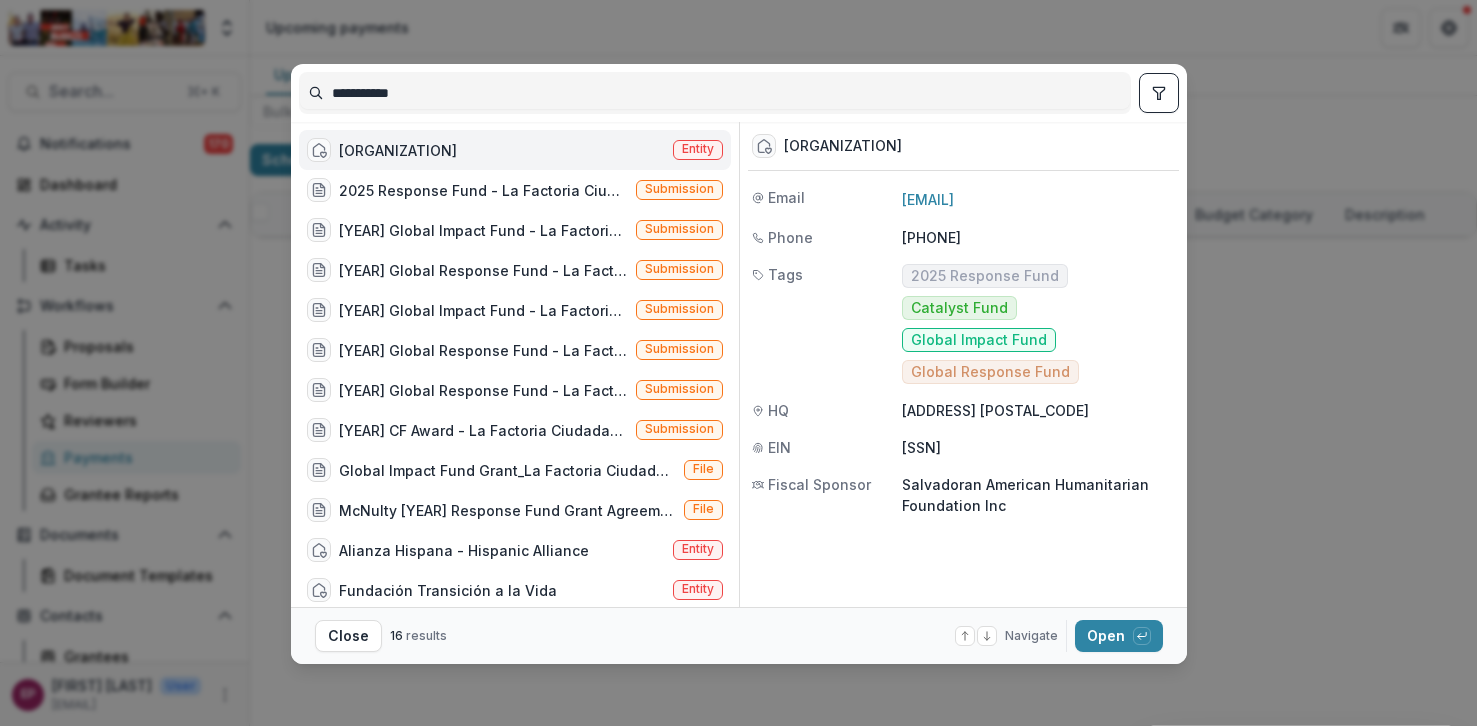 click on "[ORGANIZATION]" at bounding box center (398, 150) 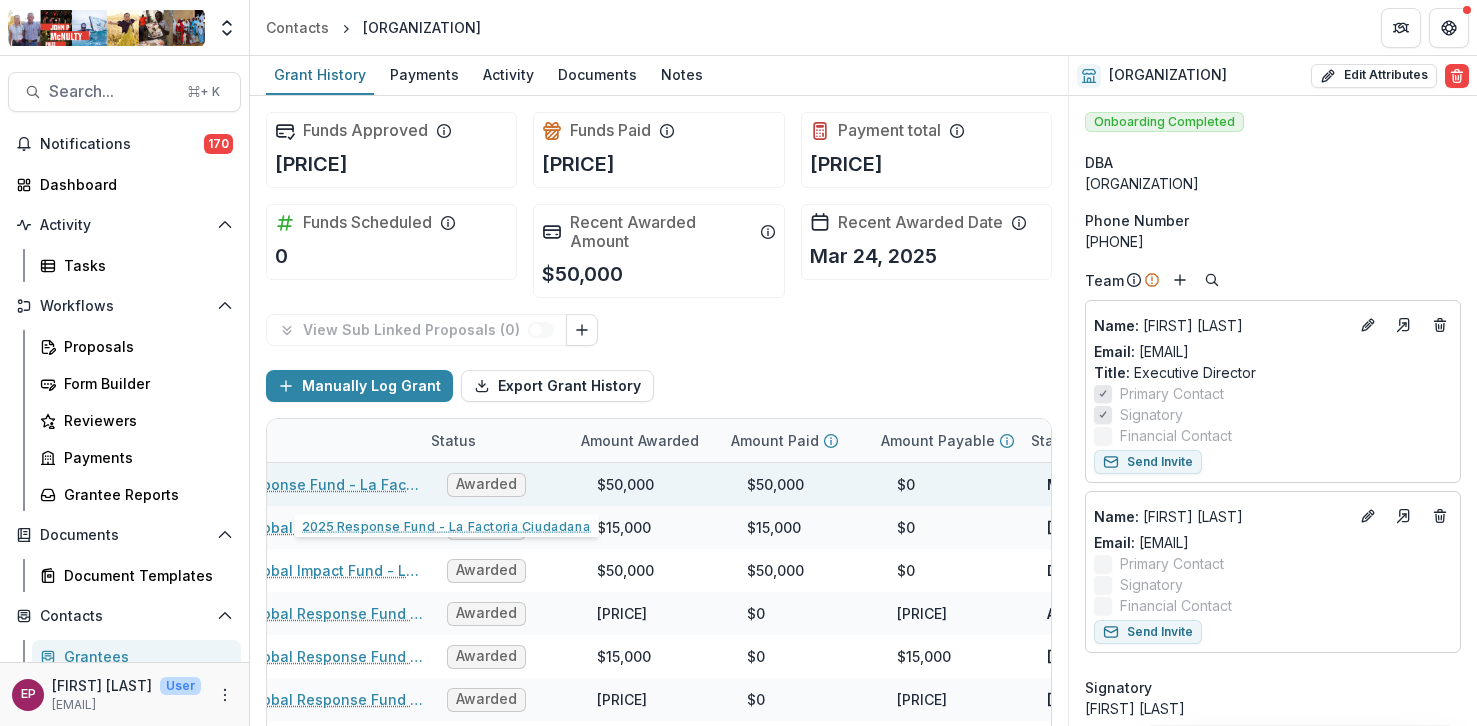 scroll, scrollTop: 0, scrollLeft: 206, axis: horizontal 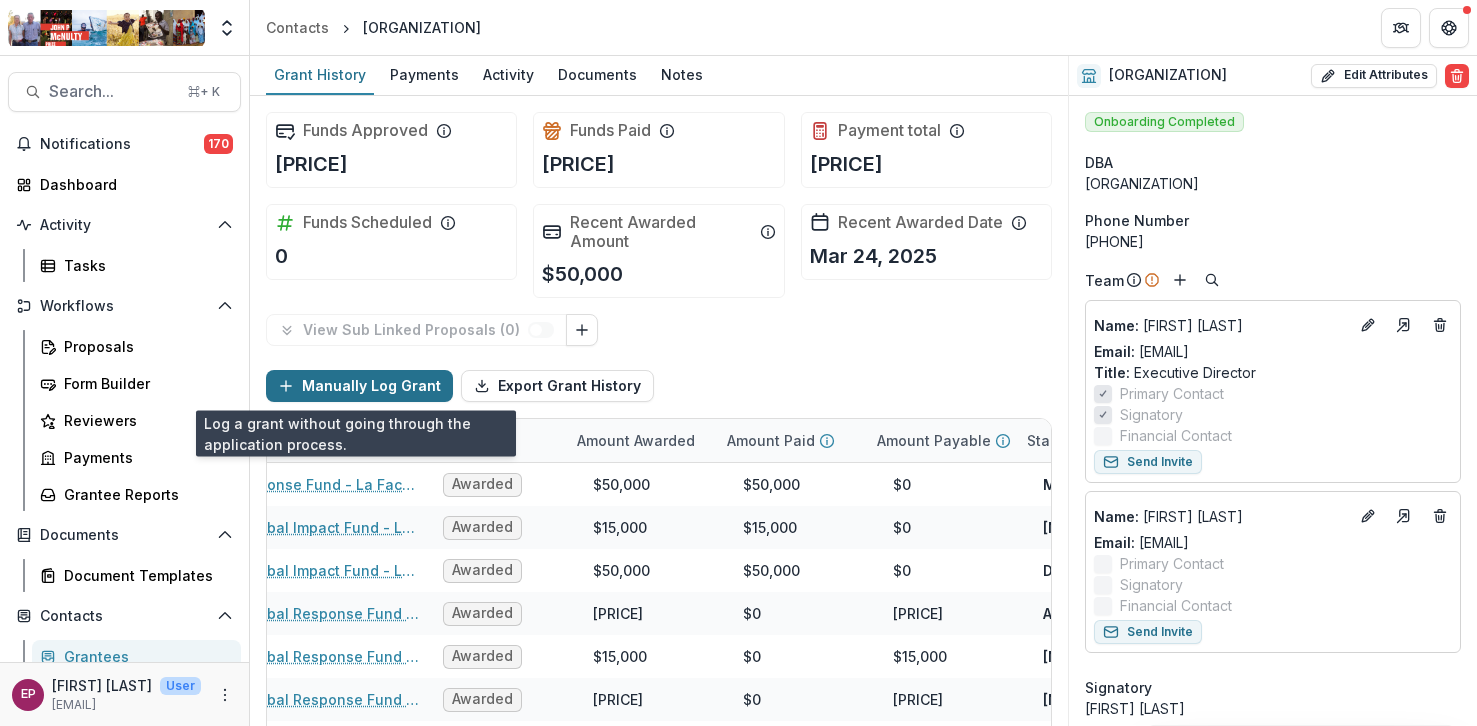 click on "Manually Log Grant" at bounding box center (359, 386) 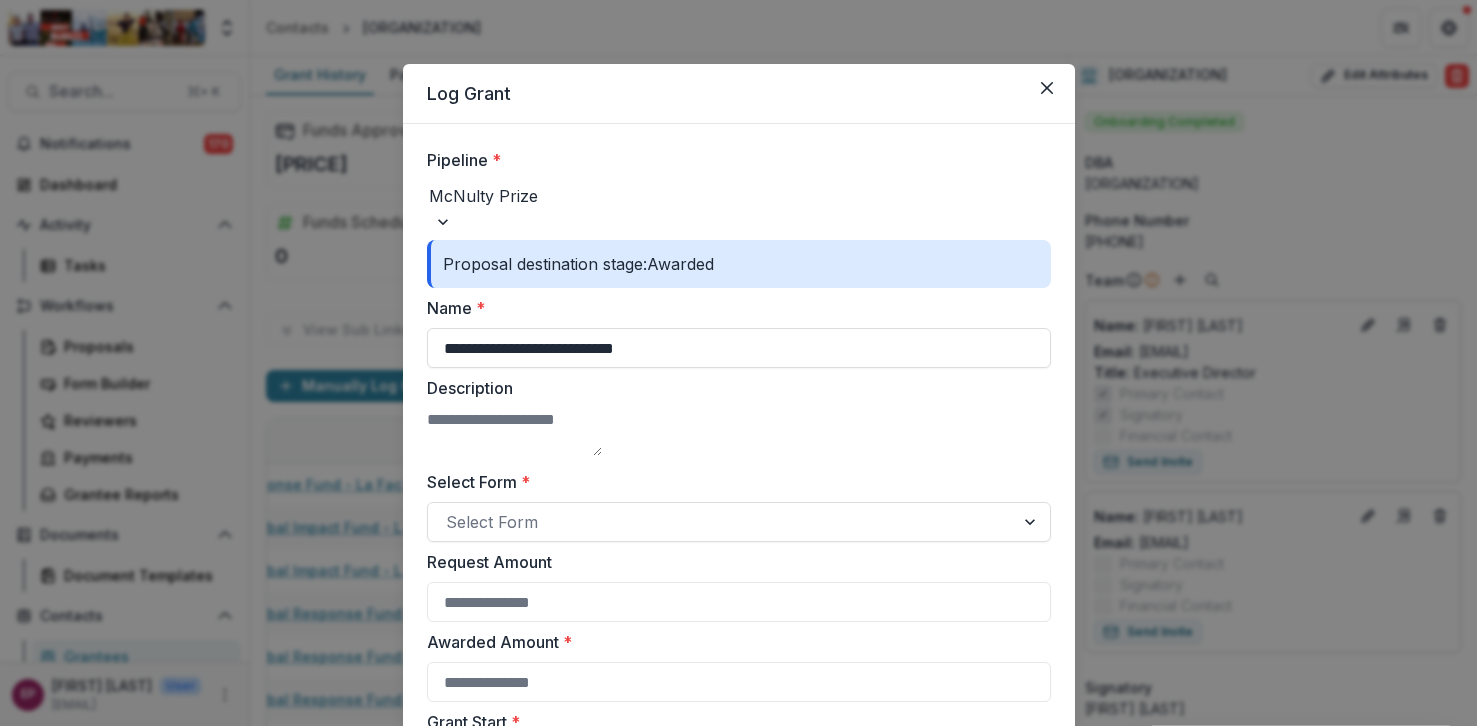 click at bounding box center [739, 196] 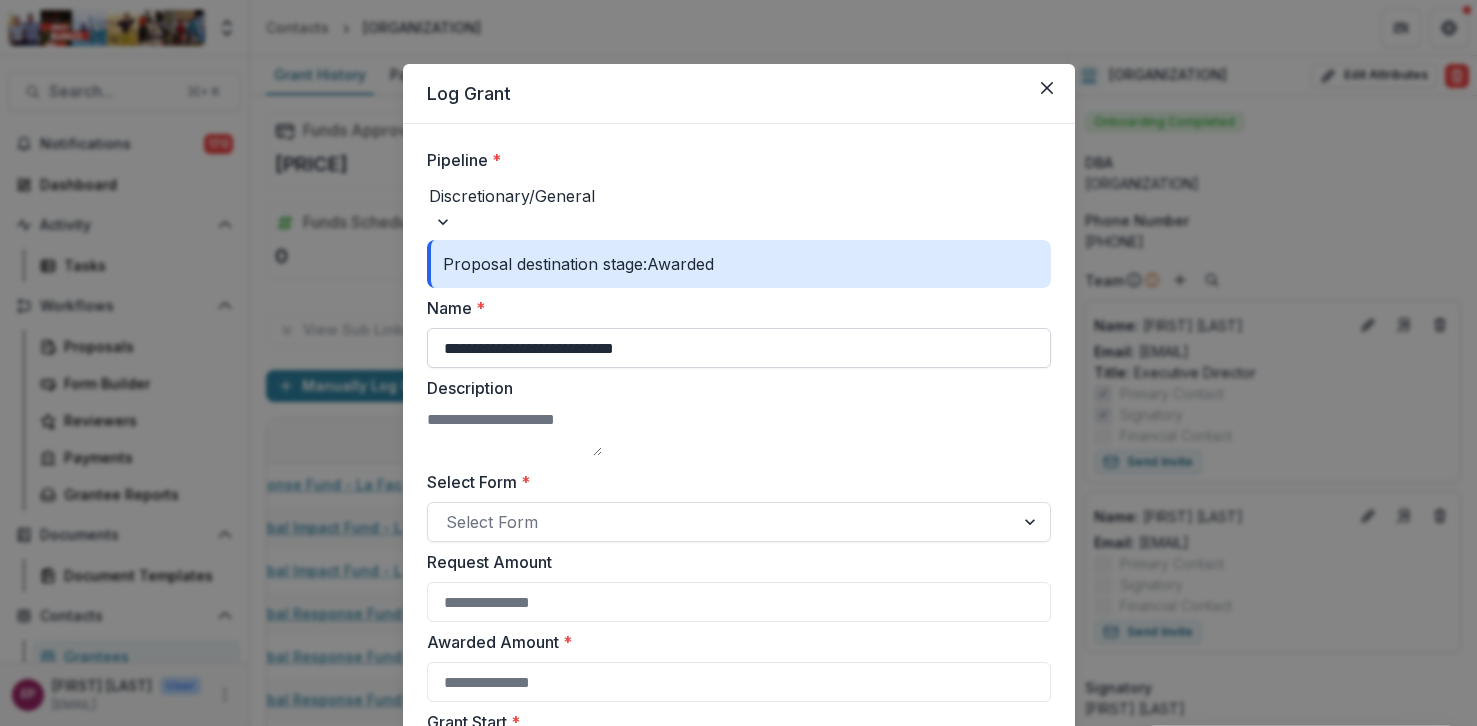 click on "**********" at bounding box center (739, 348) 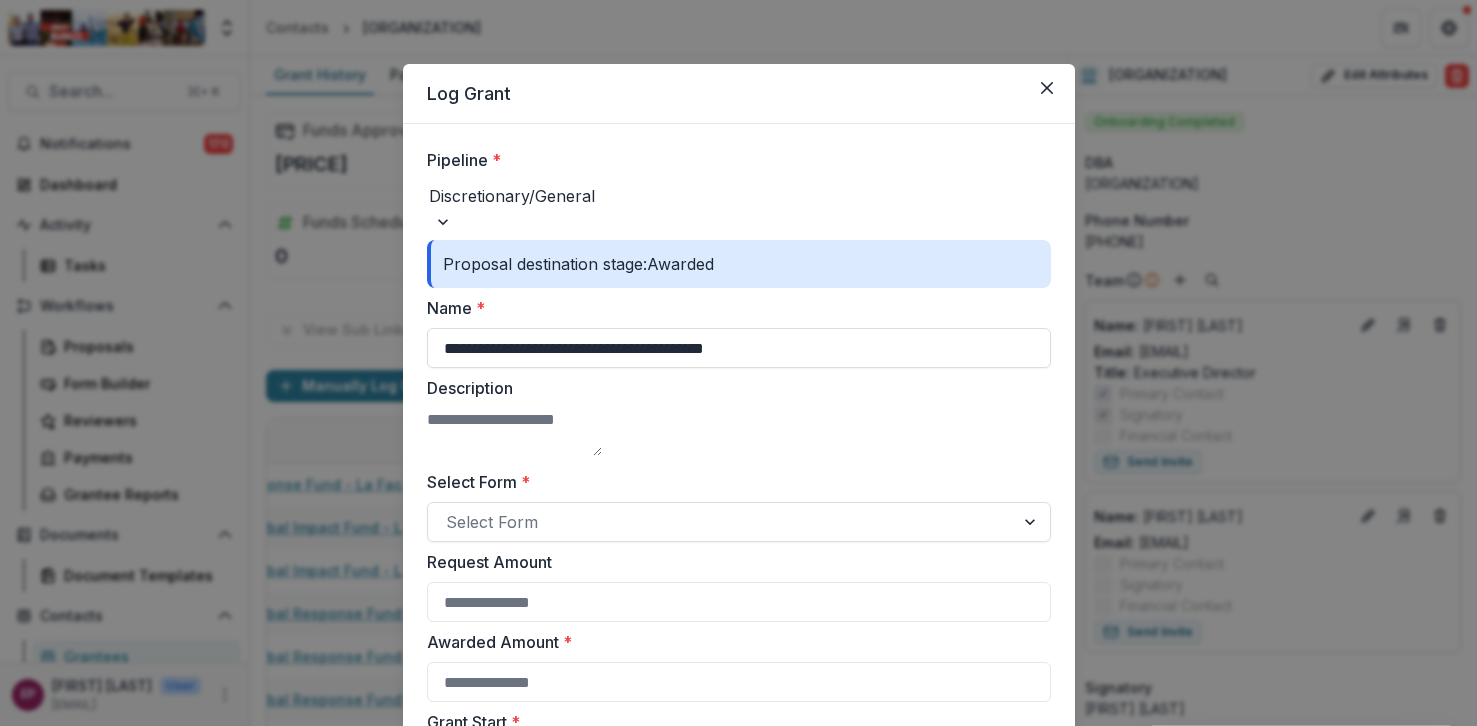type on "**********" 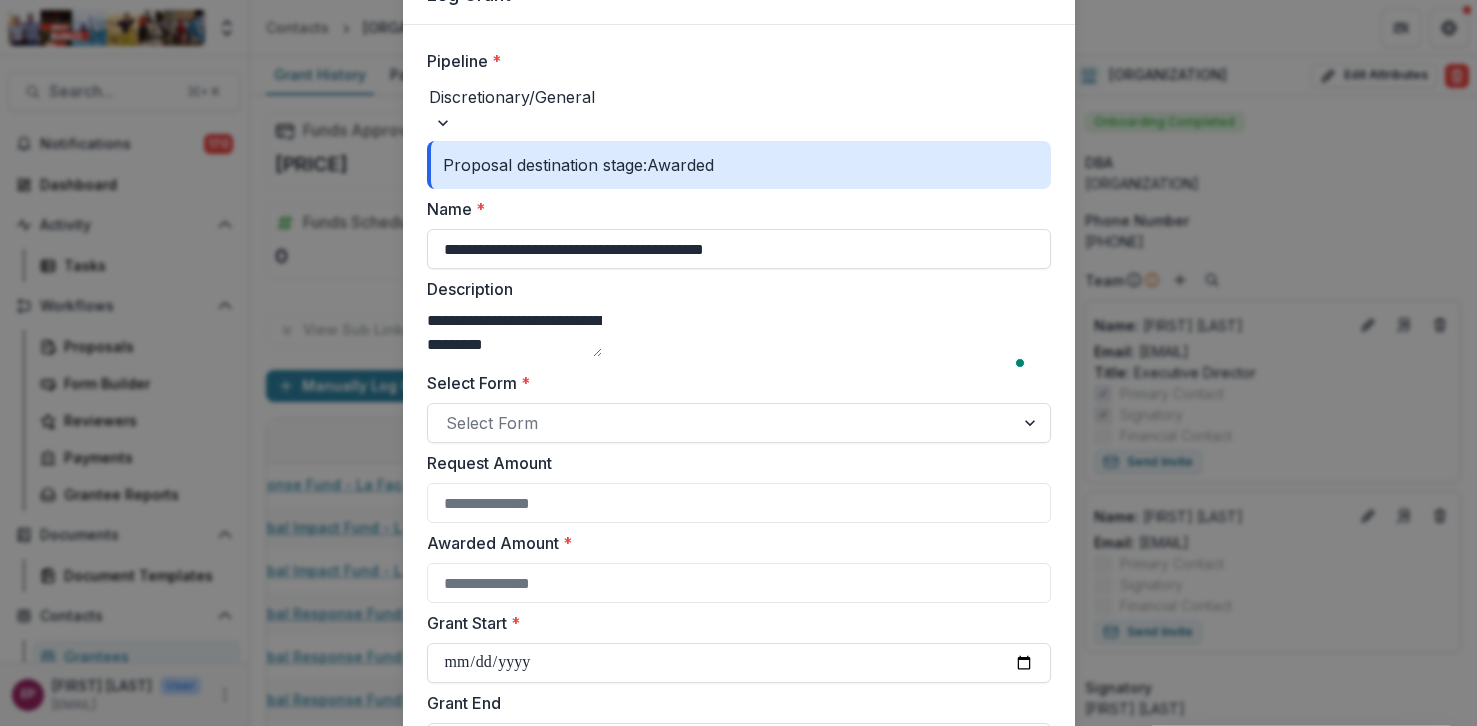 scroll, scrollTop: 132, scrollLeft: 0, axis: vertical 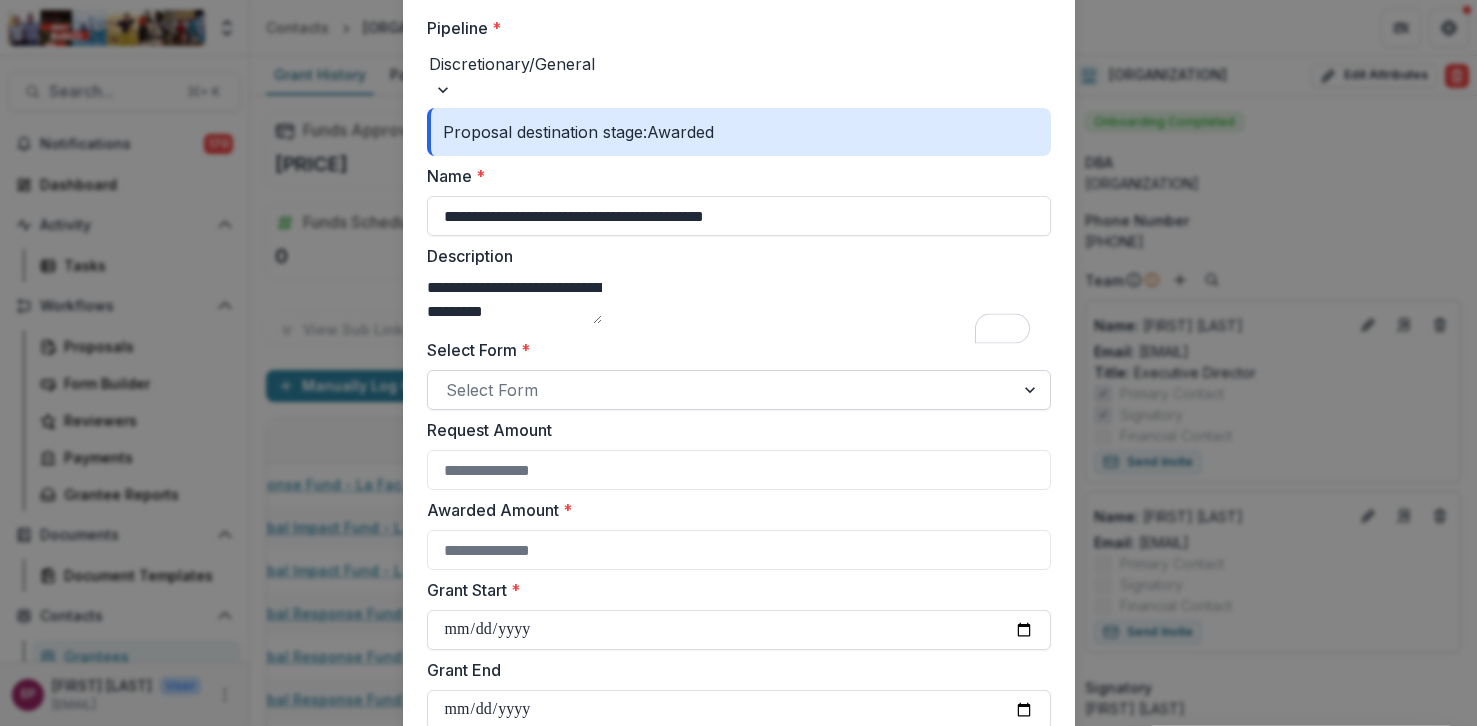 type on "**********" 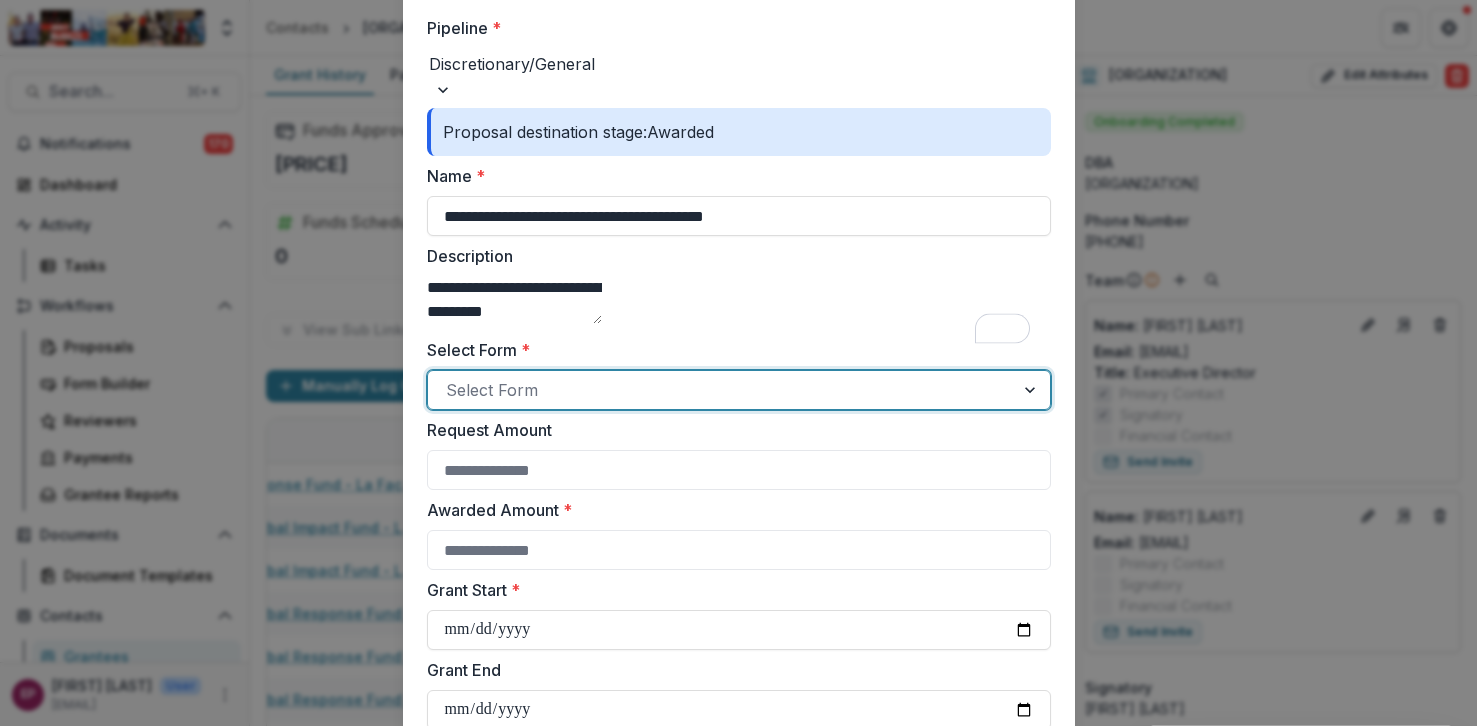 click at bounding box center (721, 390) 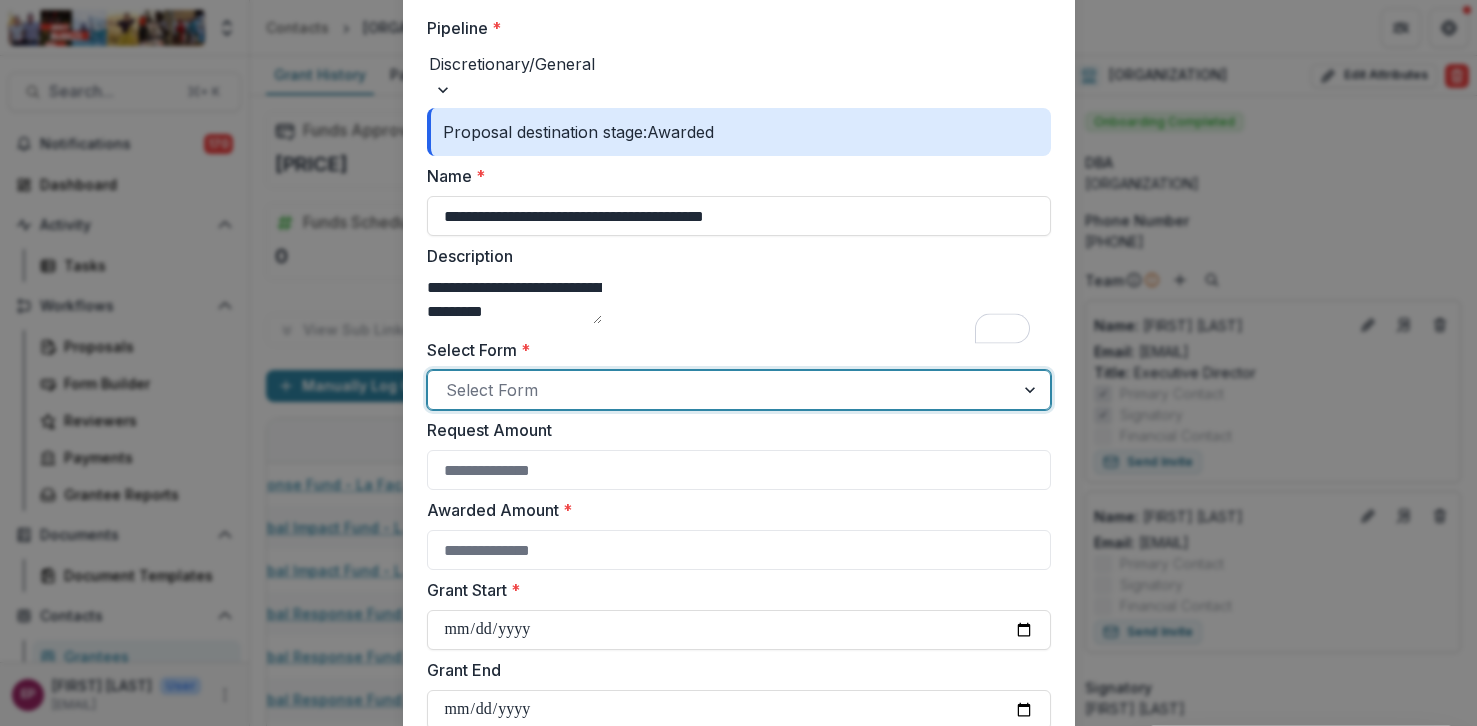 scroll, scrollTop: 41, scrollLeft: 0, axis: vertical 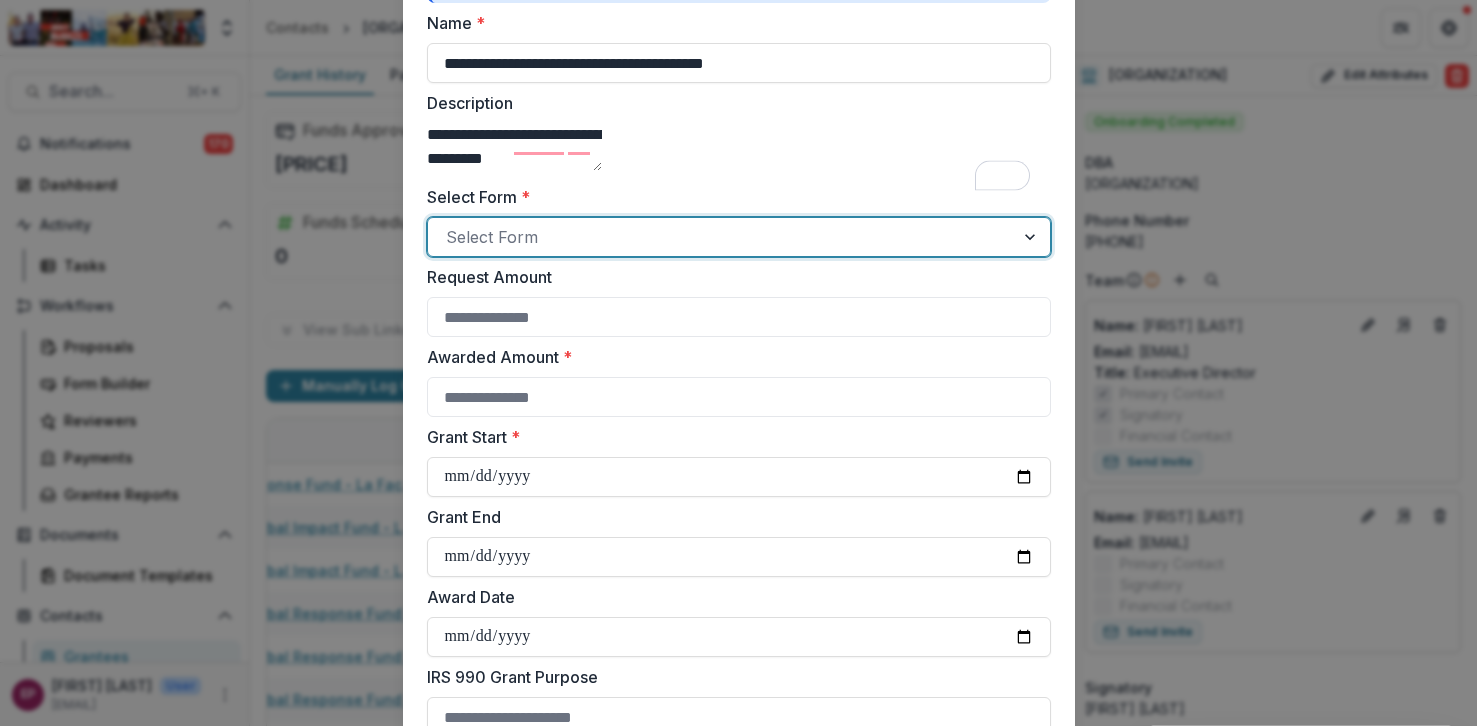 click on "General Grant Form" at bounding box center (91, 924) 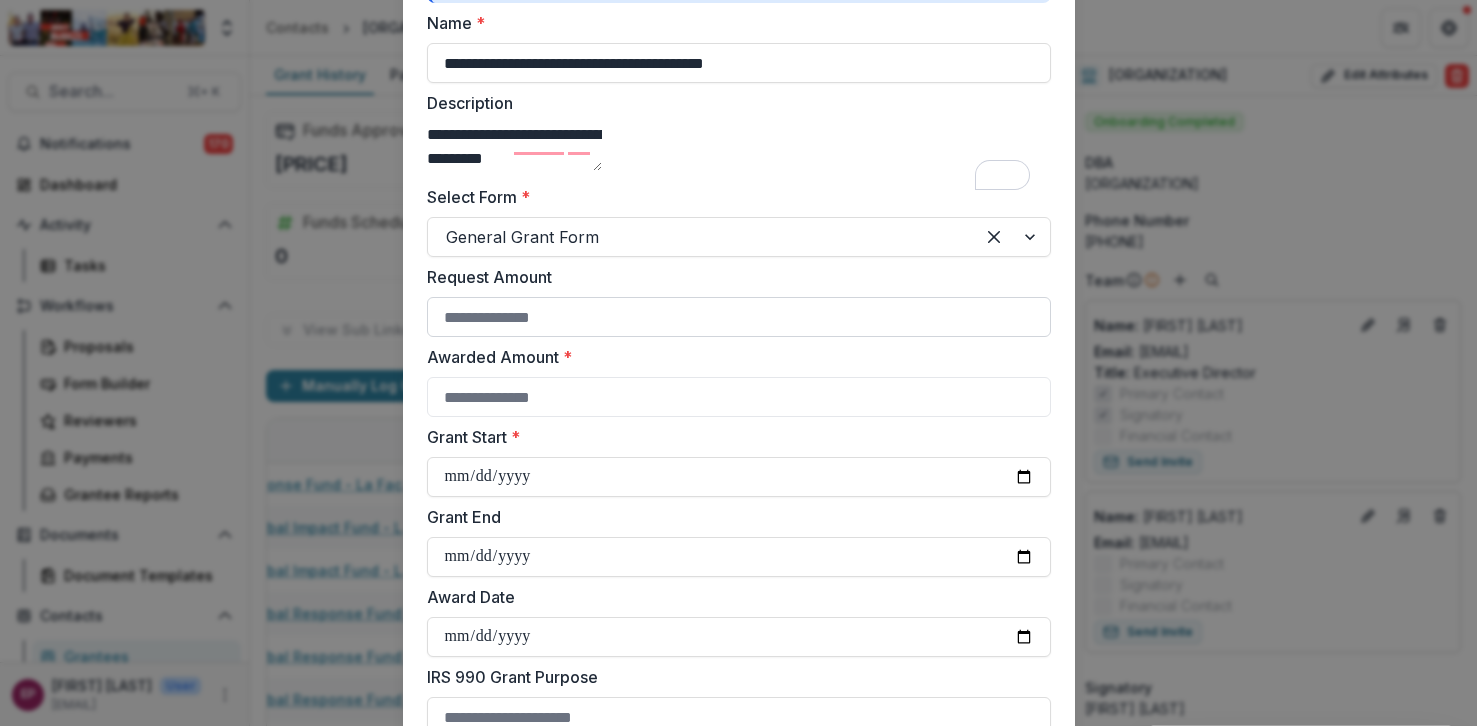 click on "Request Amount" at bounding box center [739, 317] 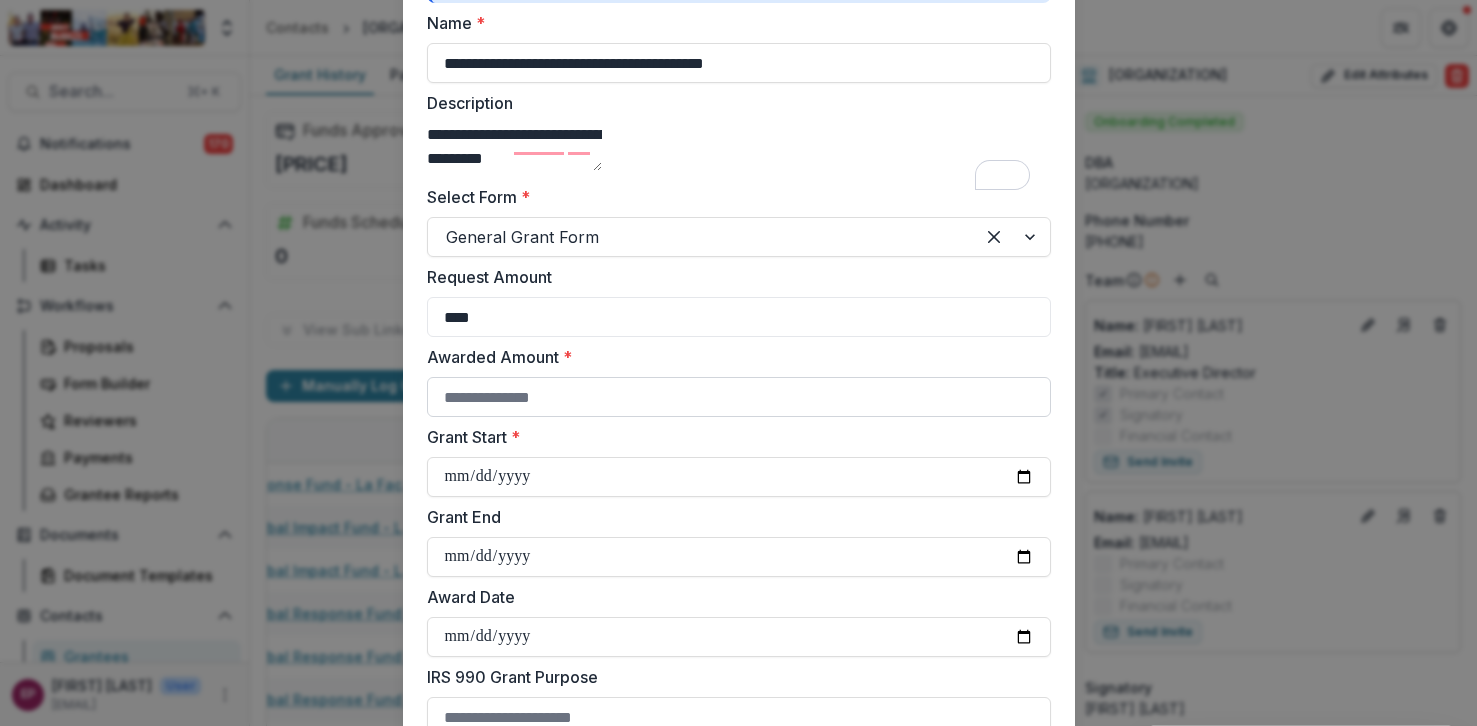 type on "****" 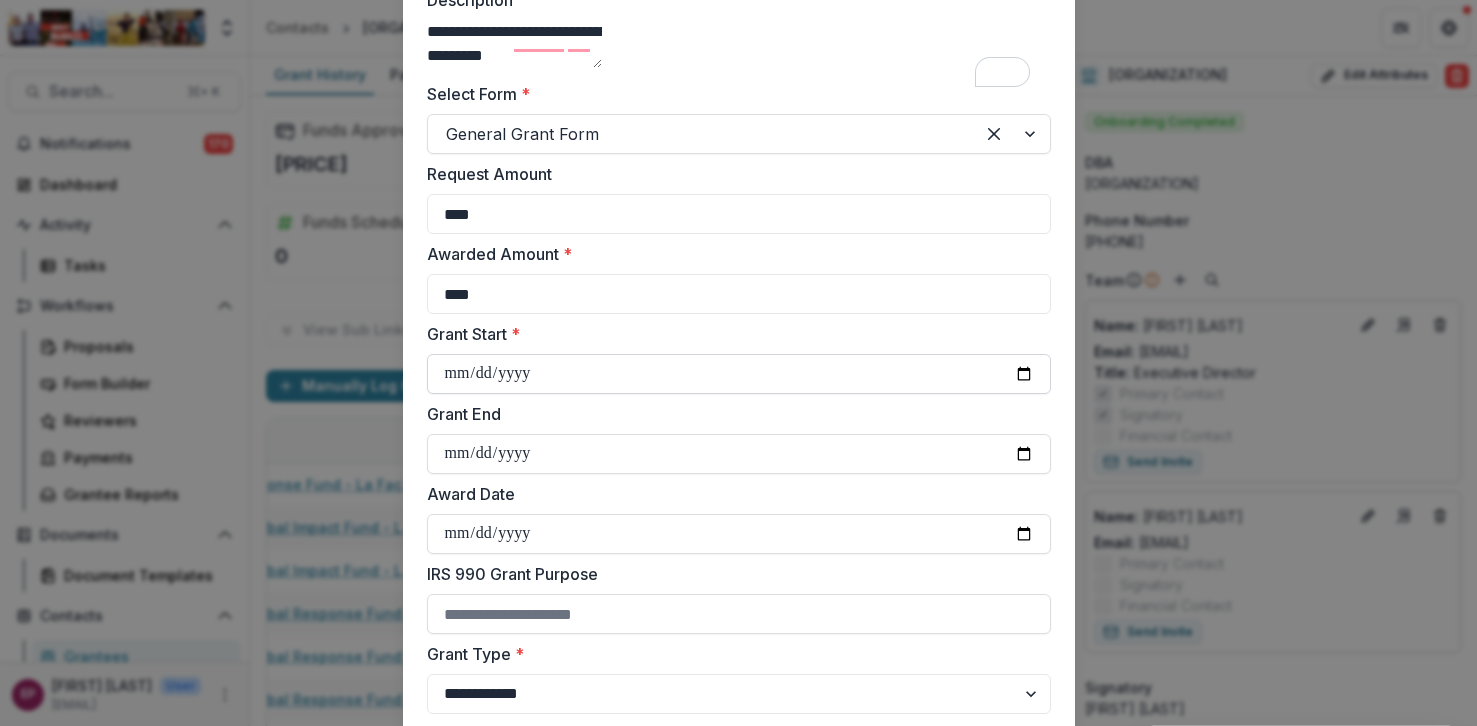 scroll, scrollTop: 392, scrollLeft: 0, axis: vertical 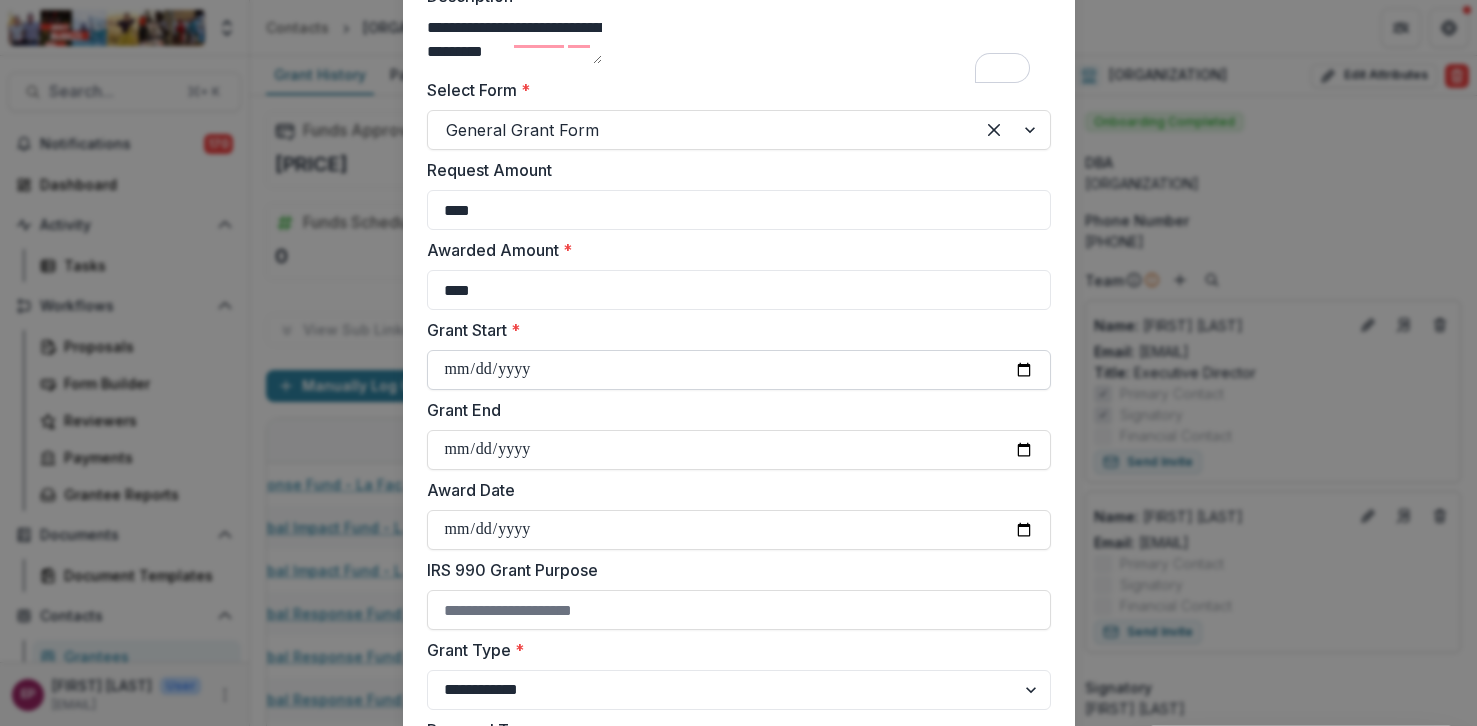 type on "****" 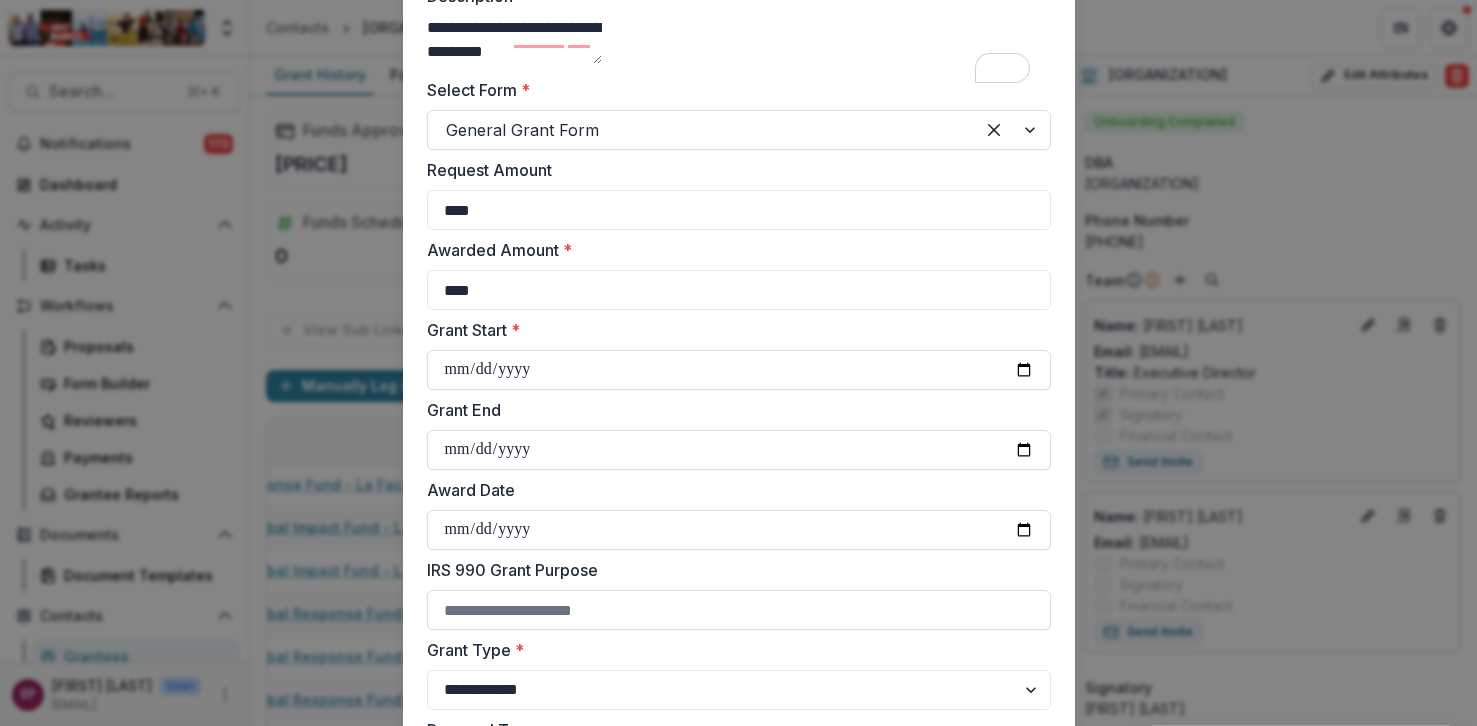 click on "**********" at bounding box center (738, 363) 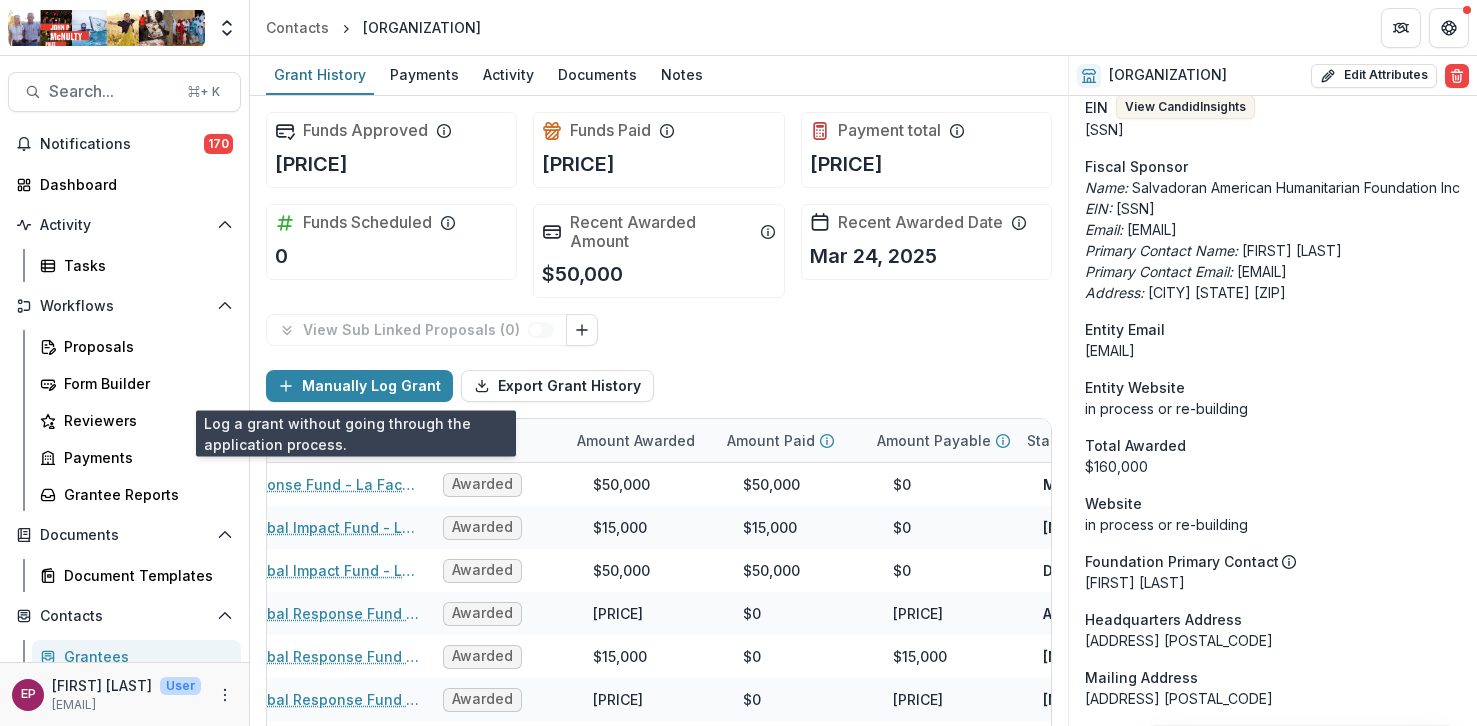 scroll, scrollTop: 2187, scrollLeft: 0, axis: vertical 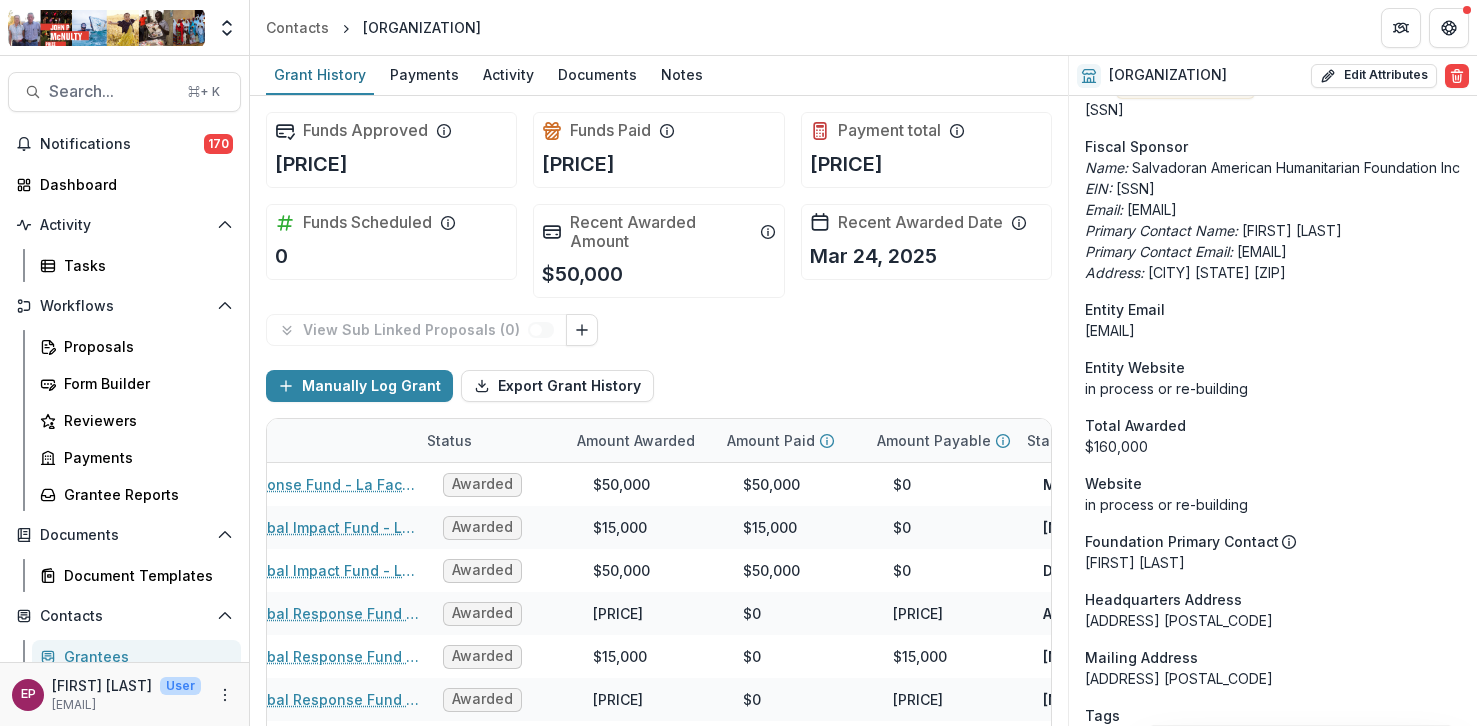 drag, startPoint x: 1385, startPoint y: 314, endPoint x: 1152, endPoint y: 310, distance: 233.03433 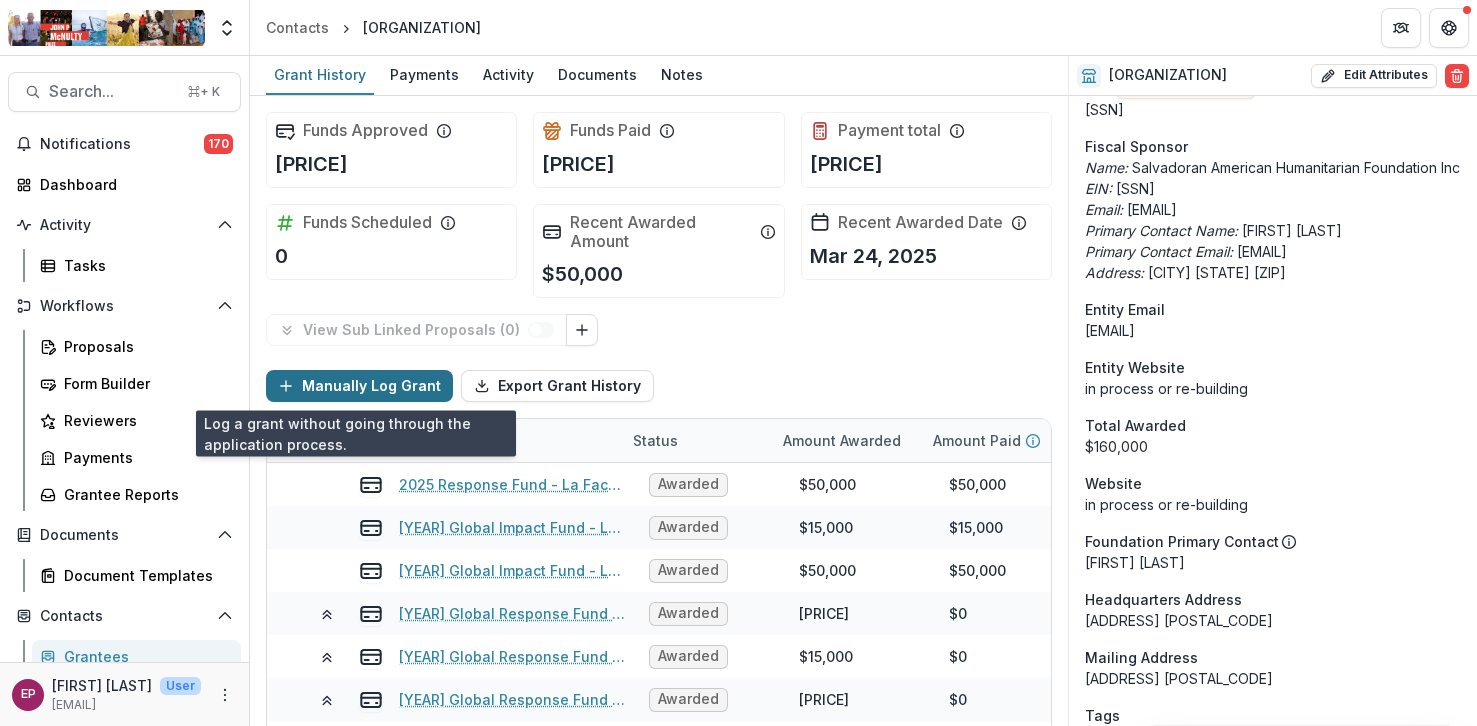click on "Manually Log Grant" at bounding box center (359, 386) 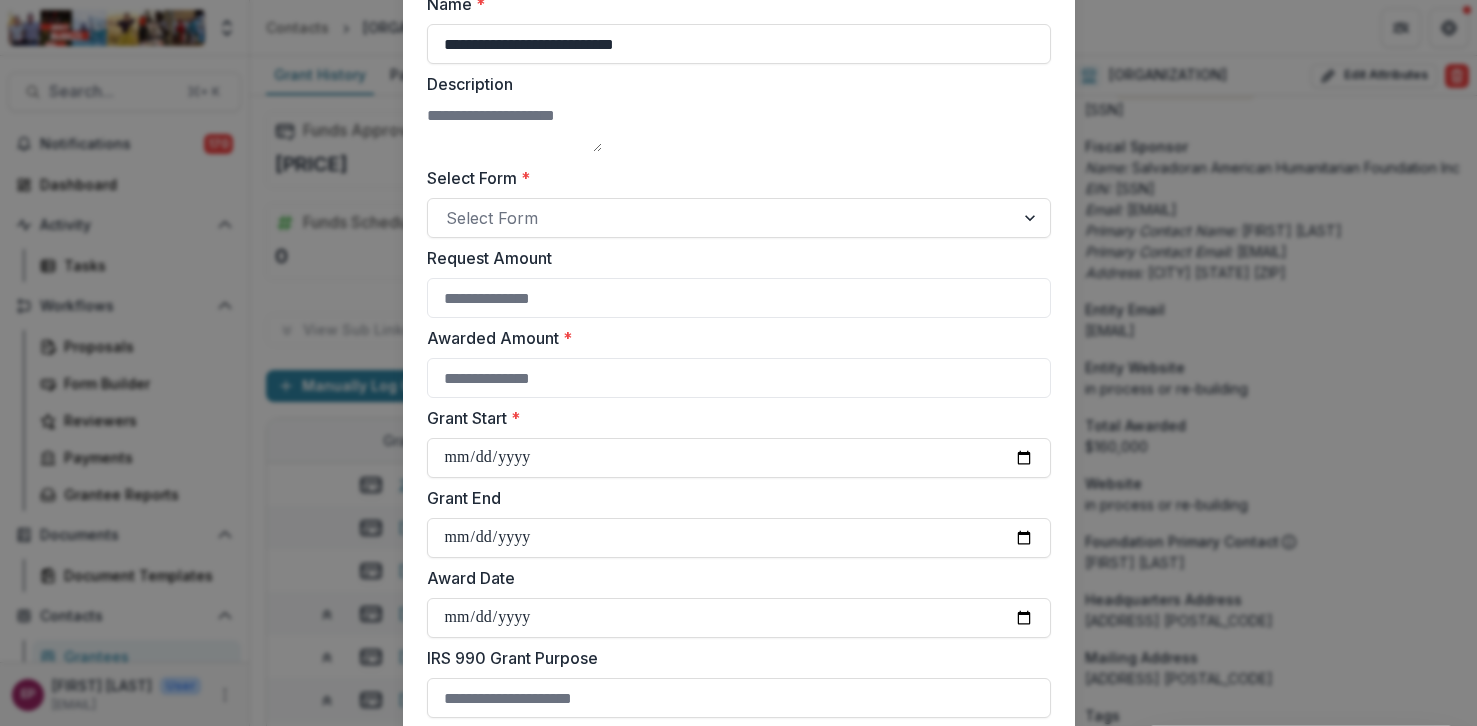 scroll, scrollTop: 0, scrollLeft: 0, axis: both 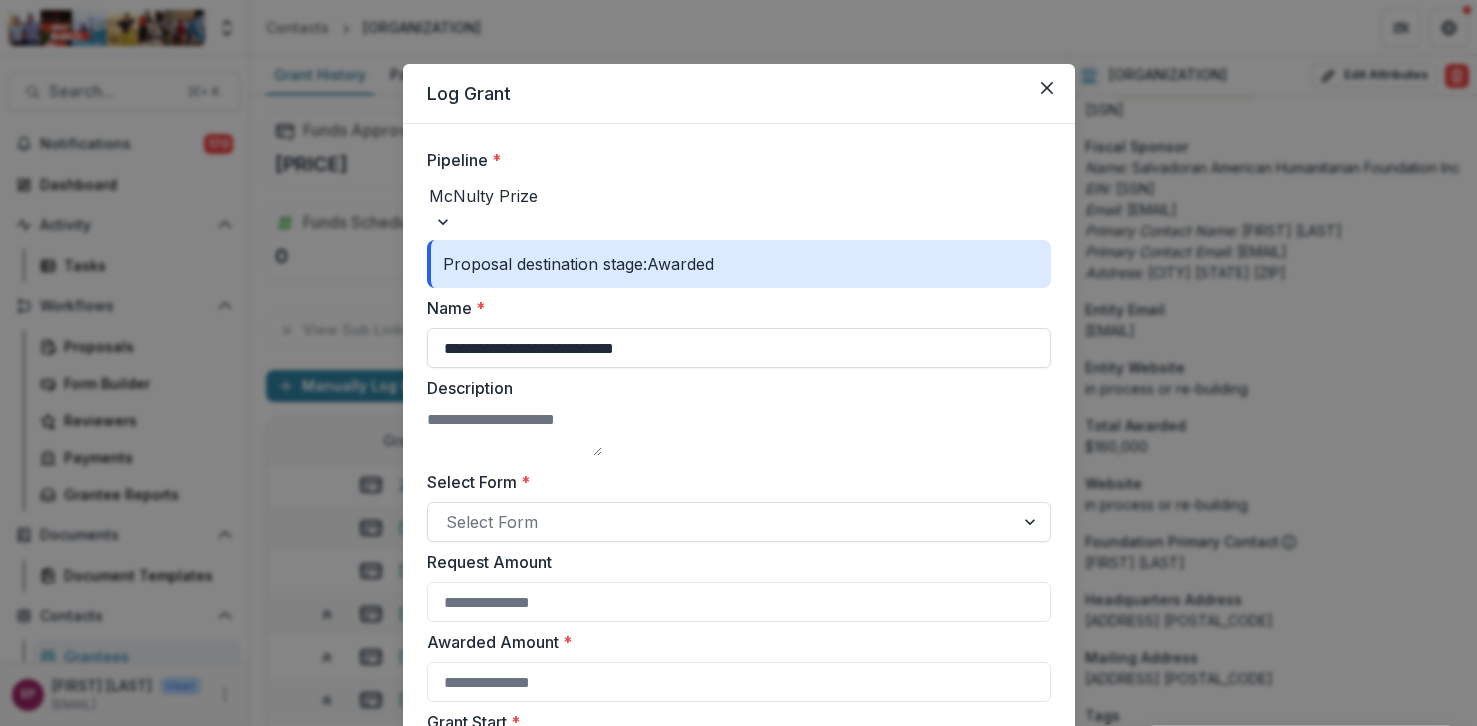 click at bounding box center (739, 196) 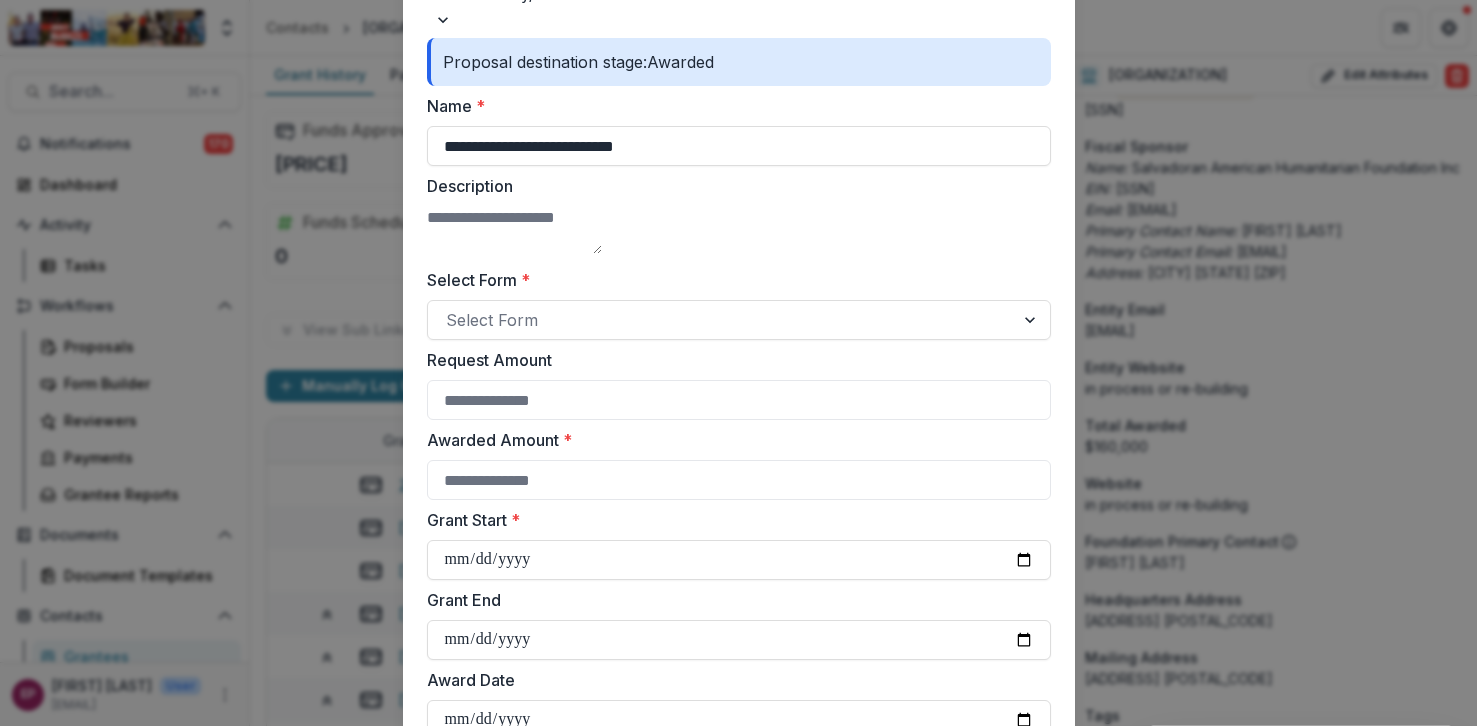 scroll, scrollTop: 235, scrollLeft: 0, axis: vertical 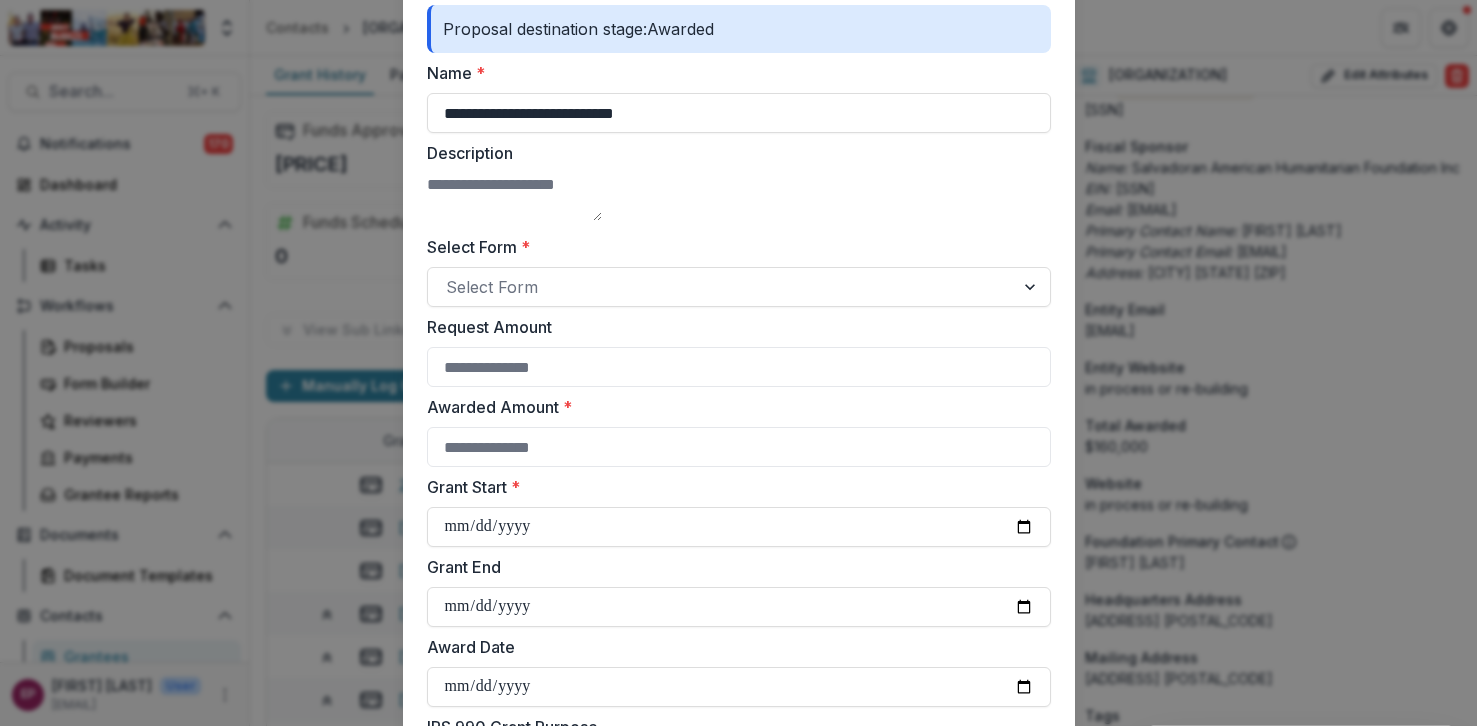 click on "Description" at bounding box center [514, 197] 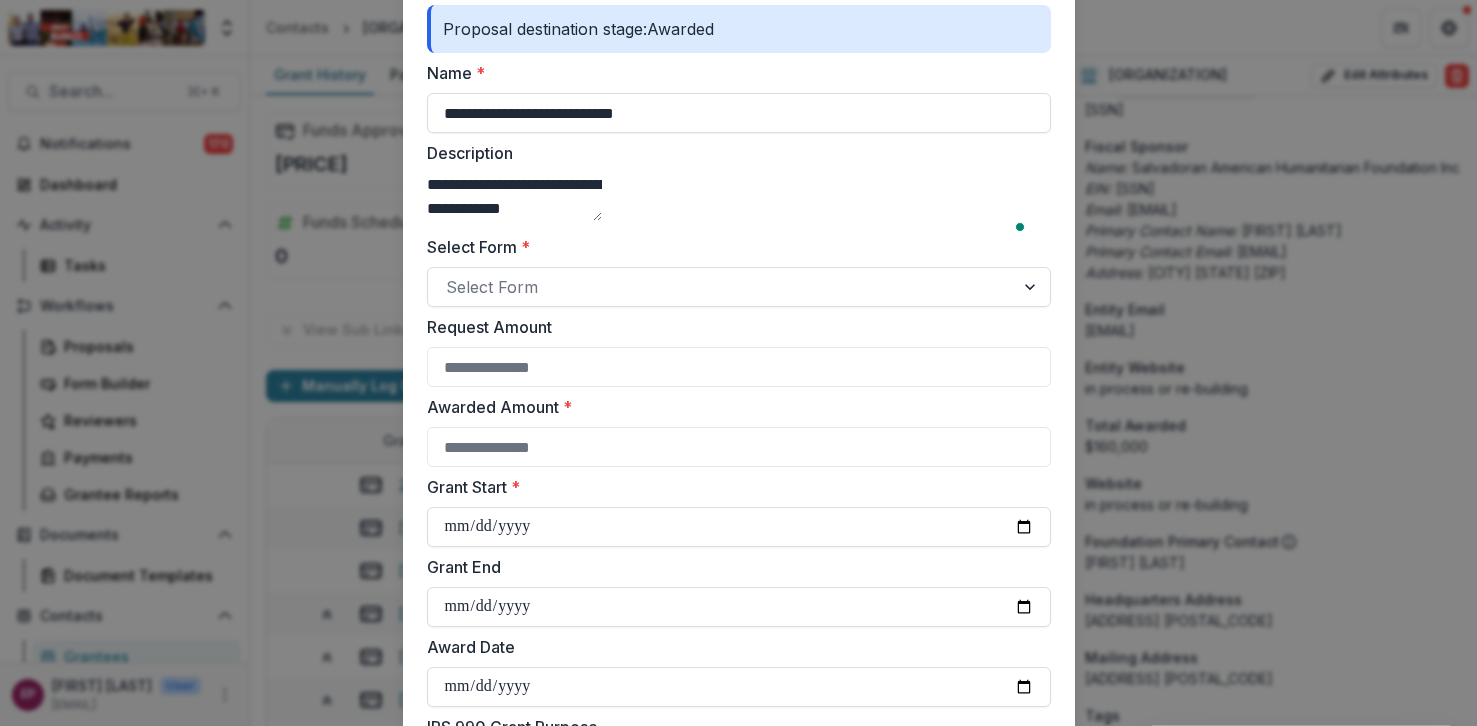 type on "**********" 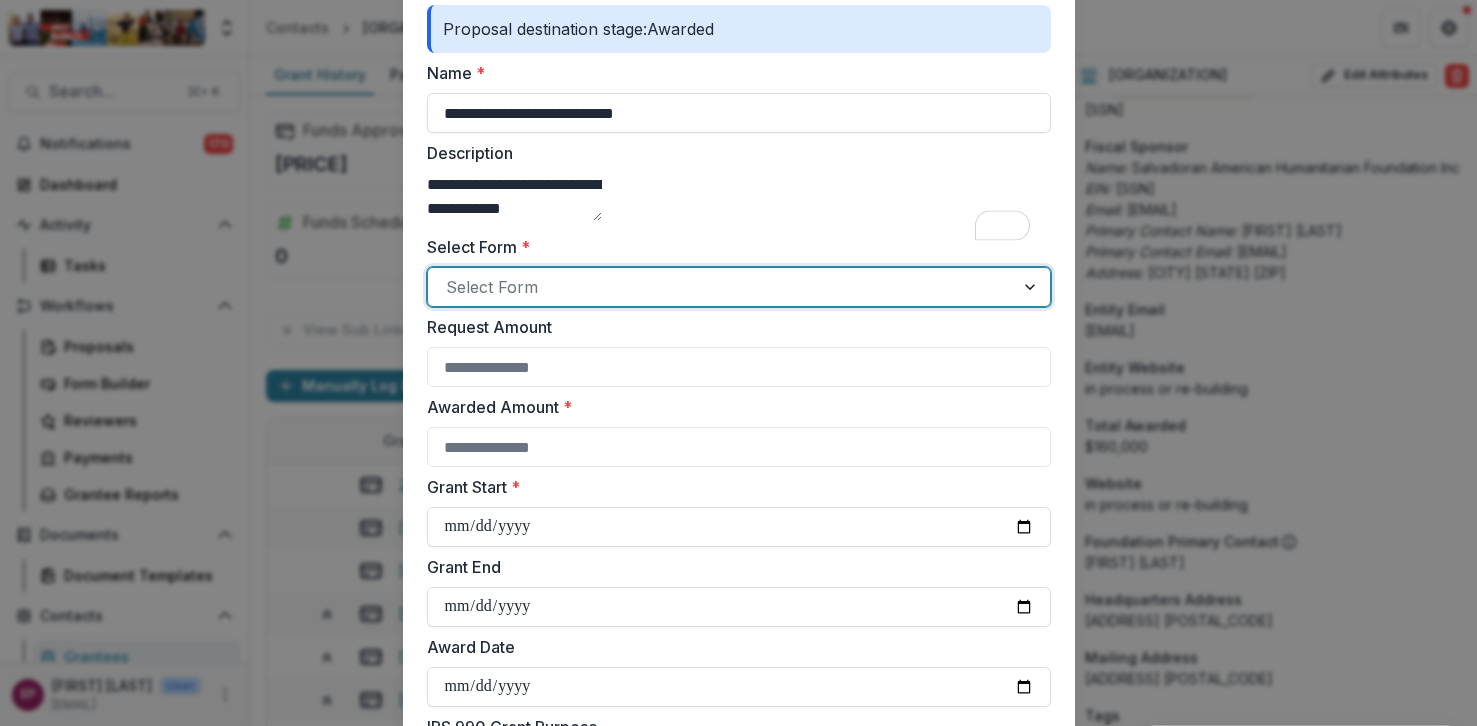 click at bounding box center [721, 287] 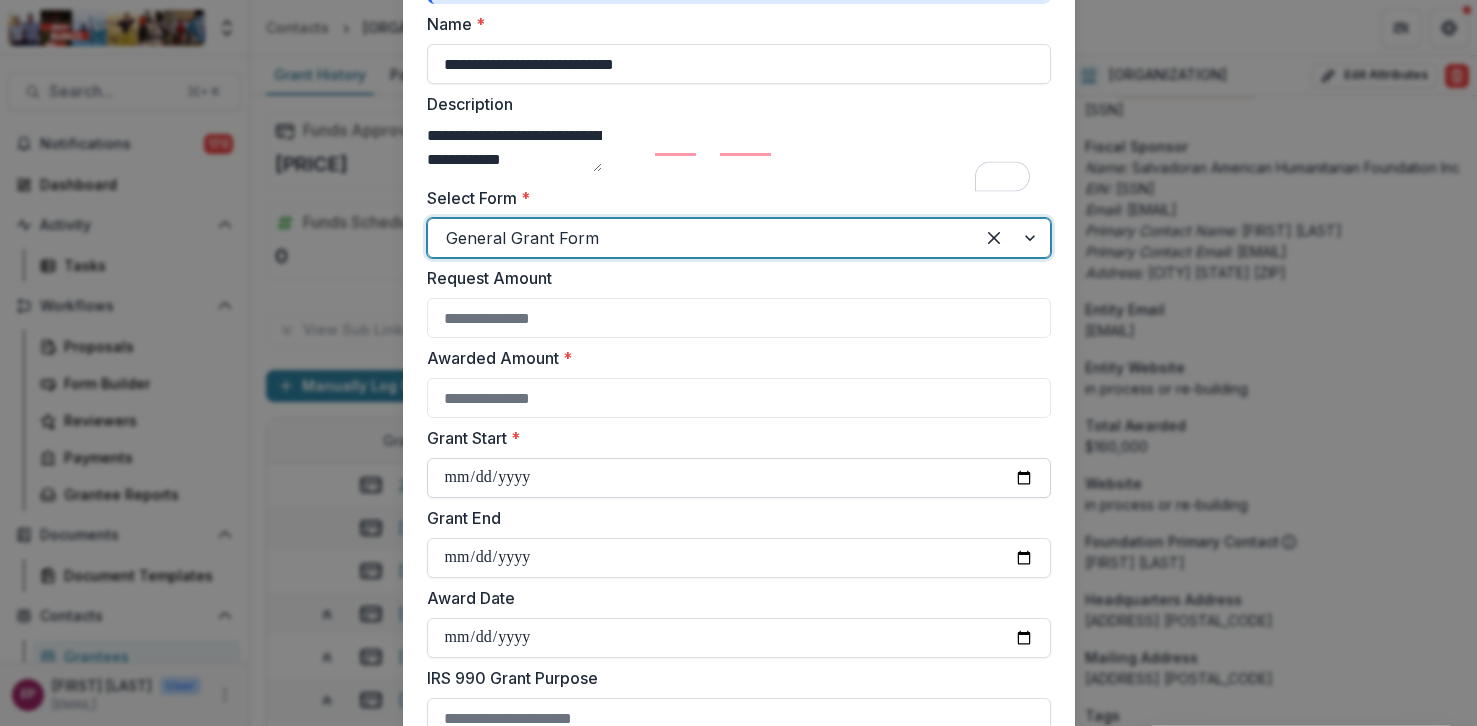 scroll, scrollTop: 342, scrollLeft: 0, axis: vertical 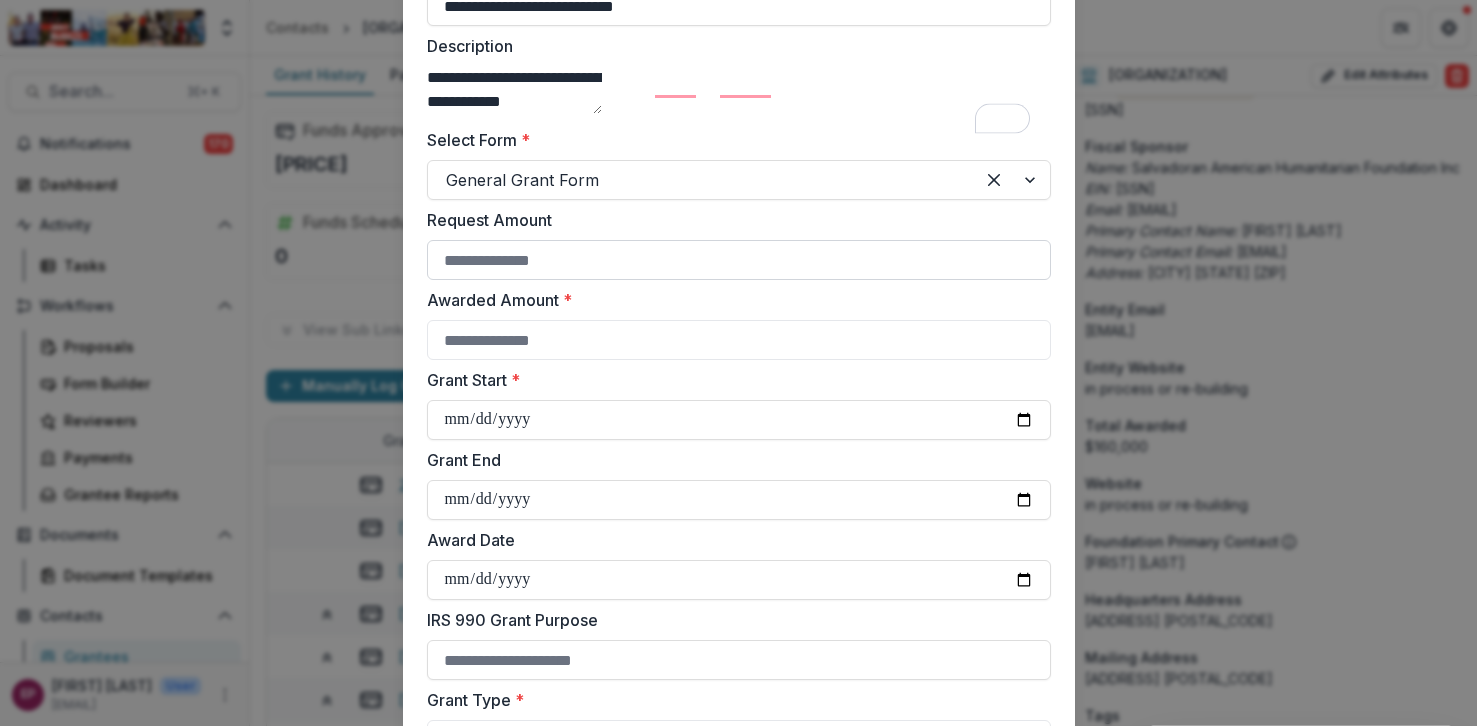 click on "Request Amount" at bounding box center (739, 260) 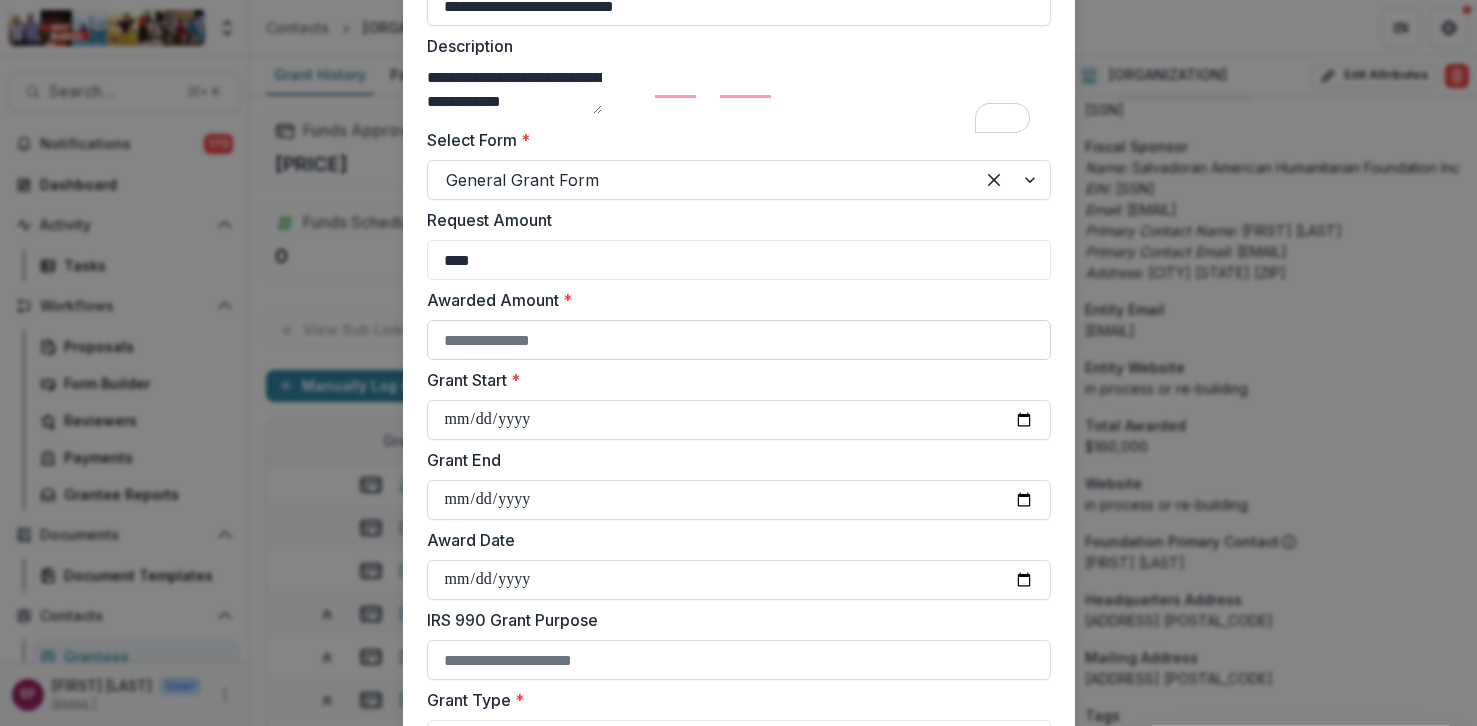 type on "****" 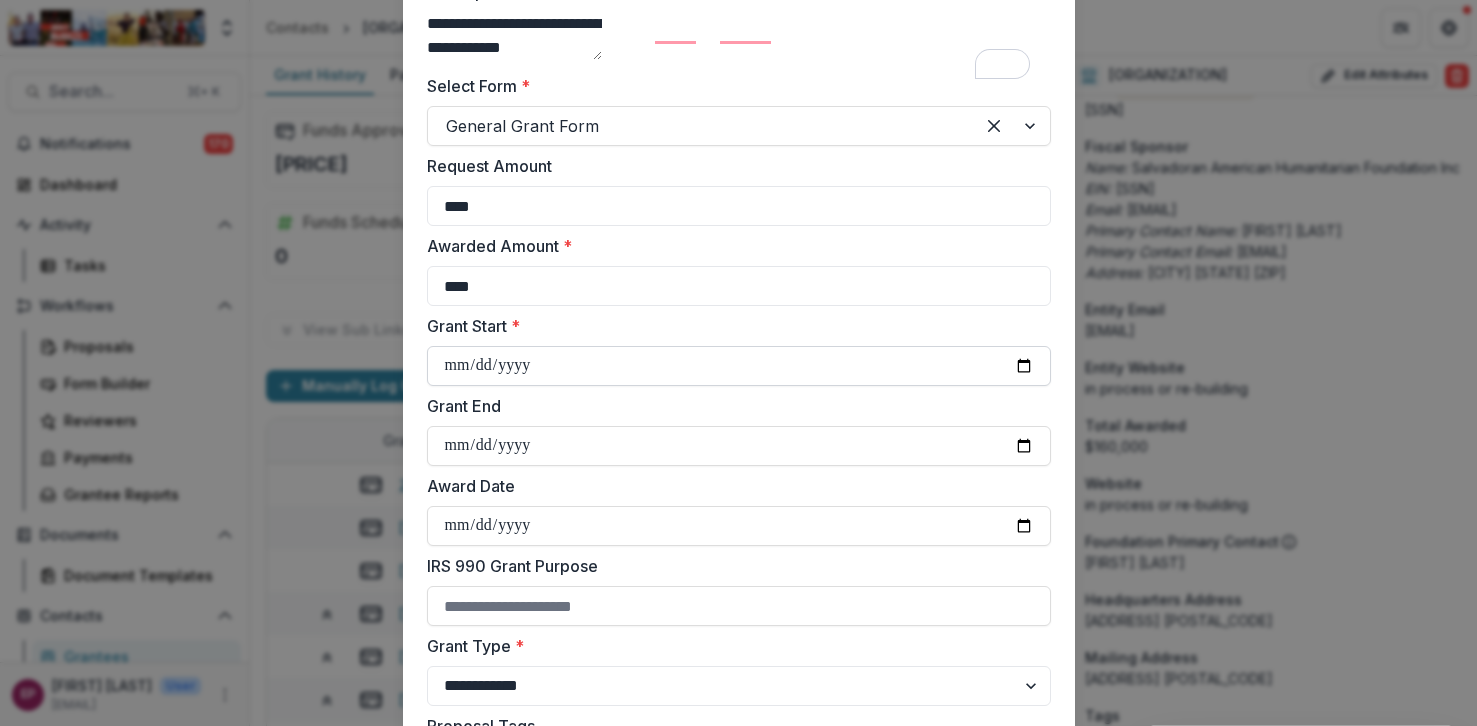 scroll, scrollTop: 461, scrollLeft: 0, axis: vertical 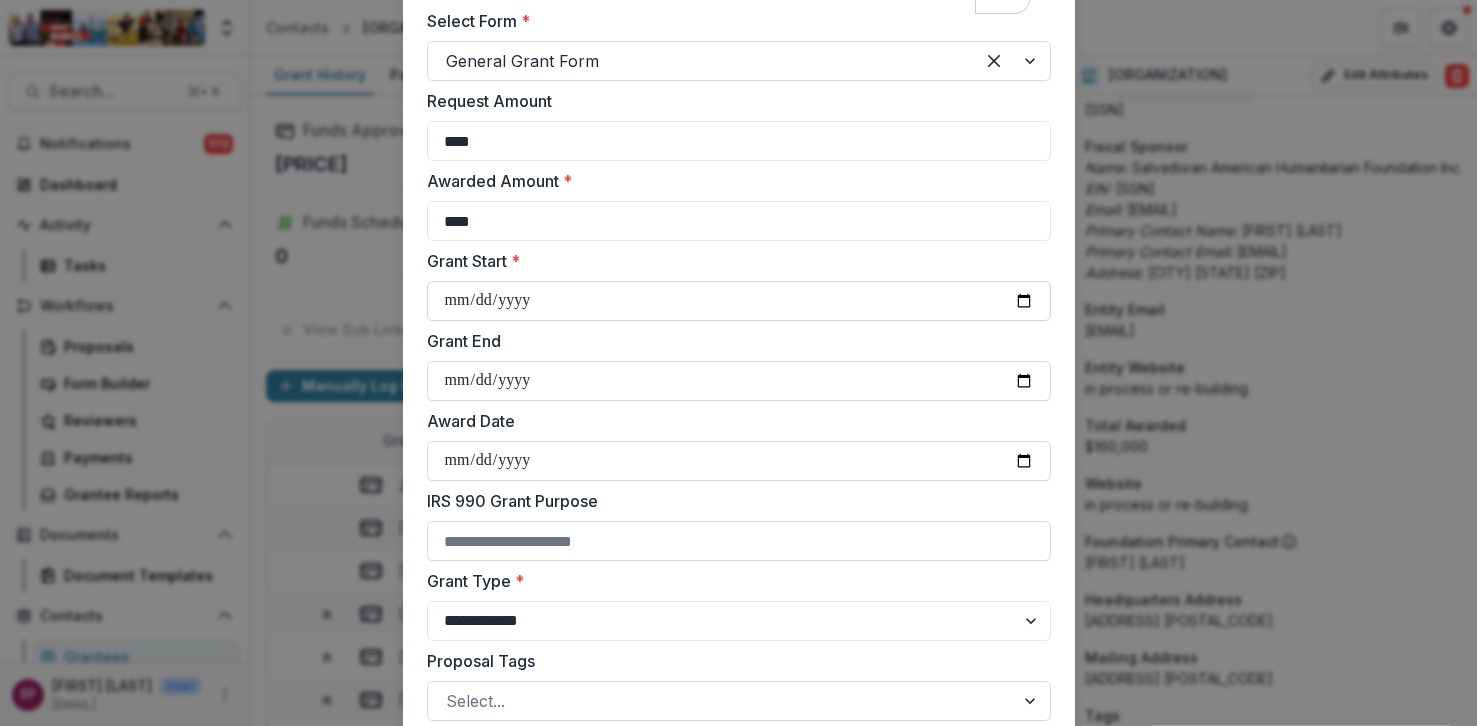type on "****" 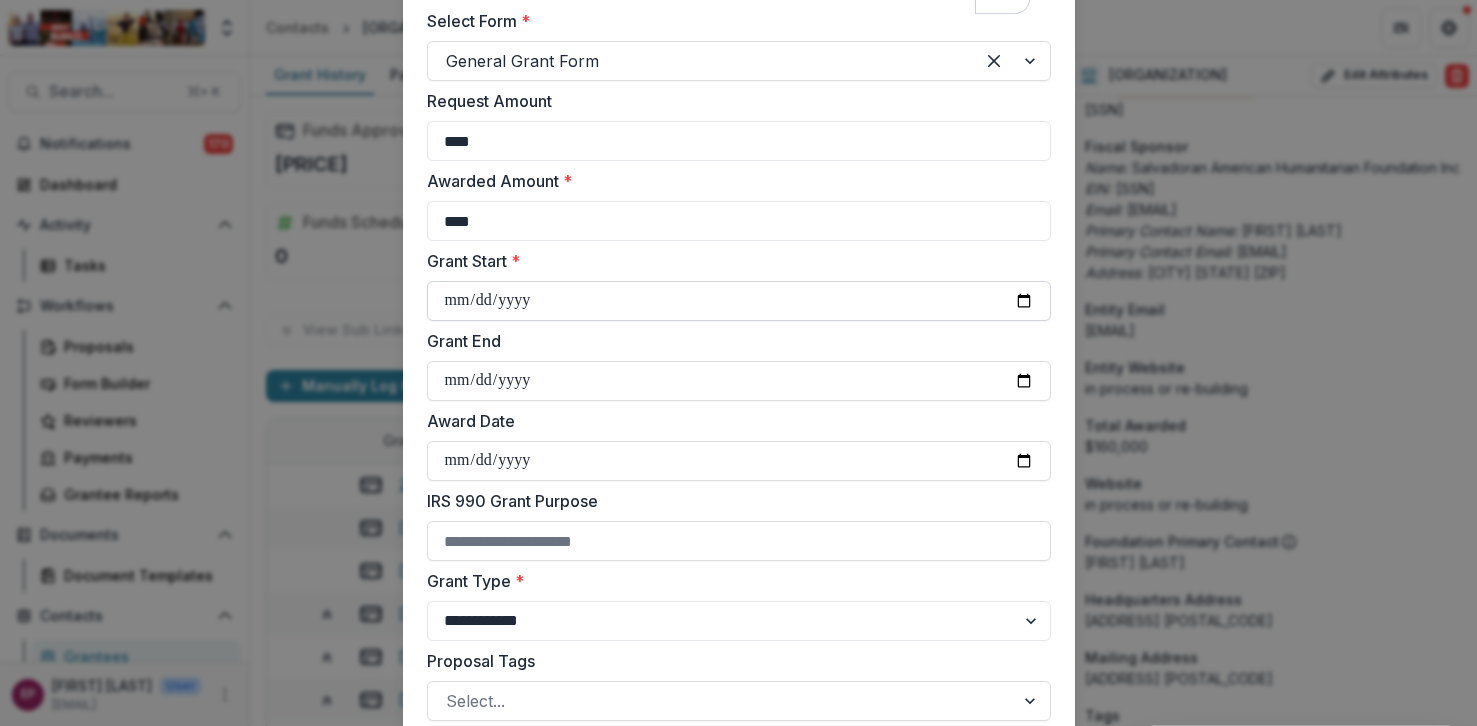 type on "**********" 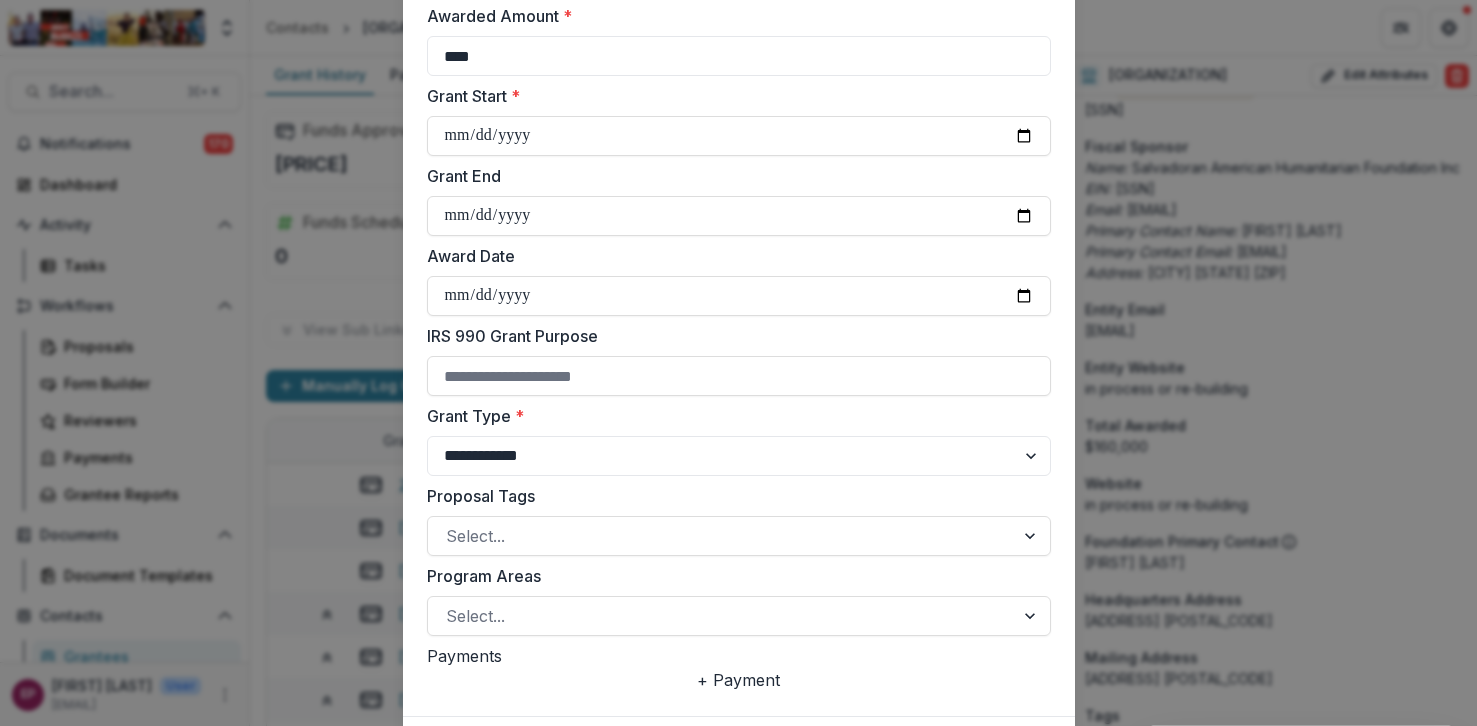 scroll, scrollTop: 630, scrollLeft: 0, axis: vertical 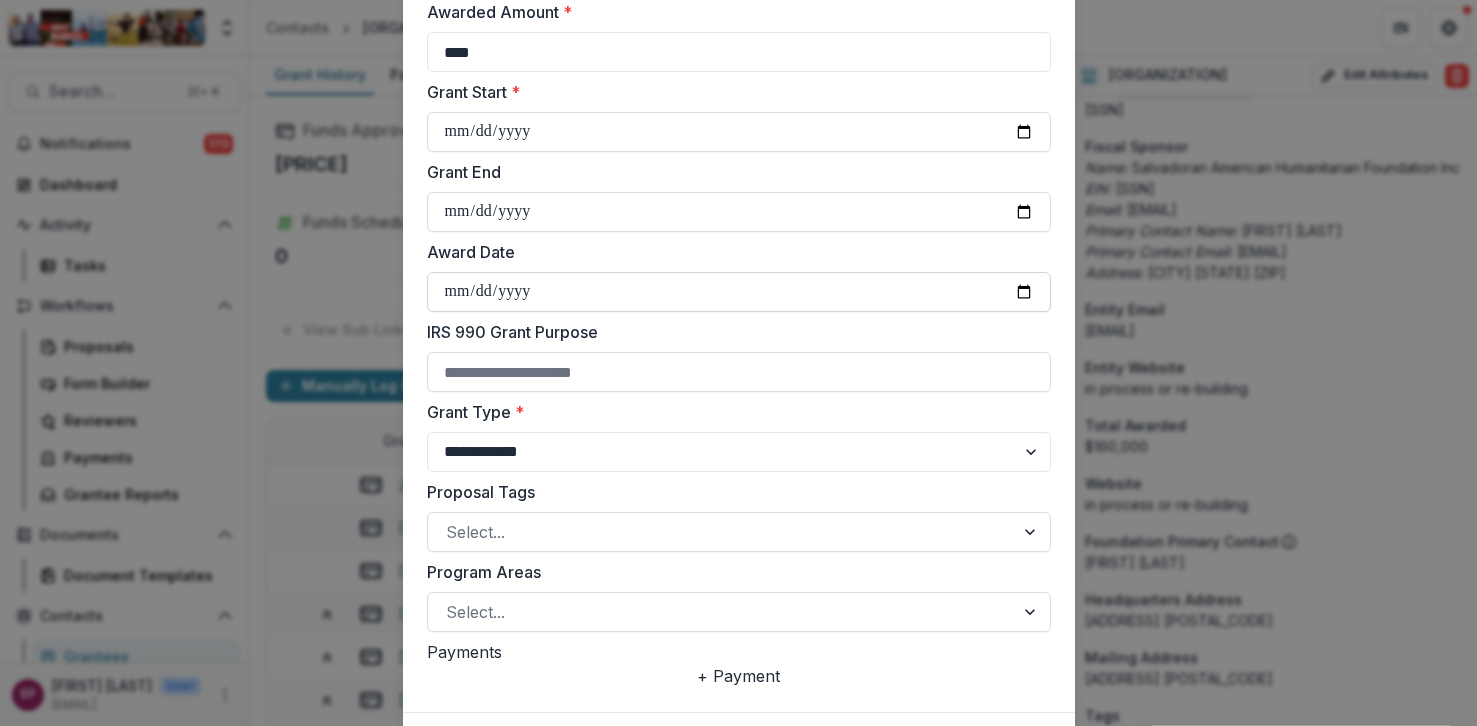 click on "Award Date" at bounding box center (739, 292) 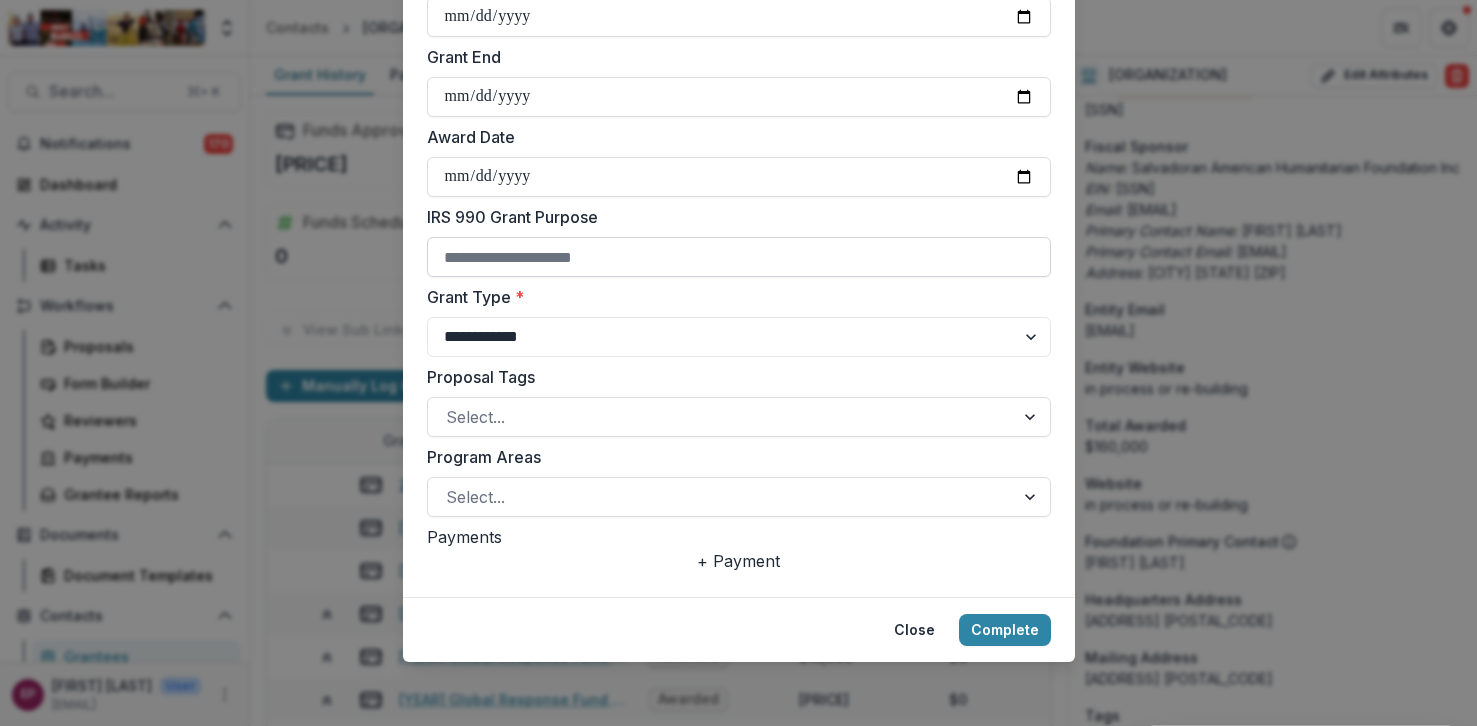 scroll, scrollTop: 764, scrollLeft: 0, axis: vertical 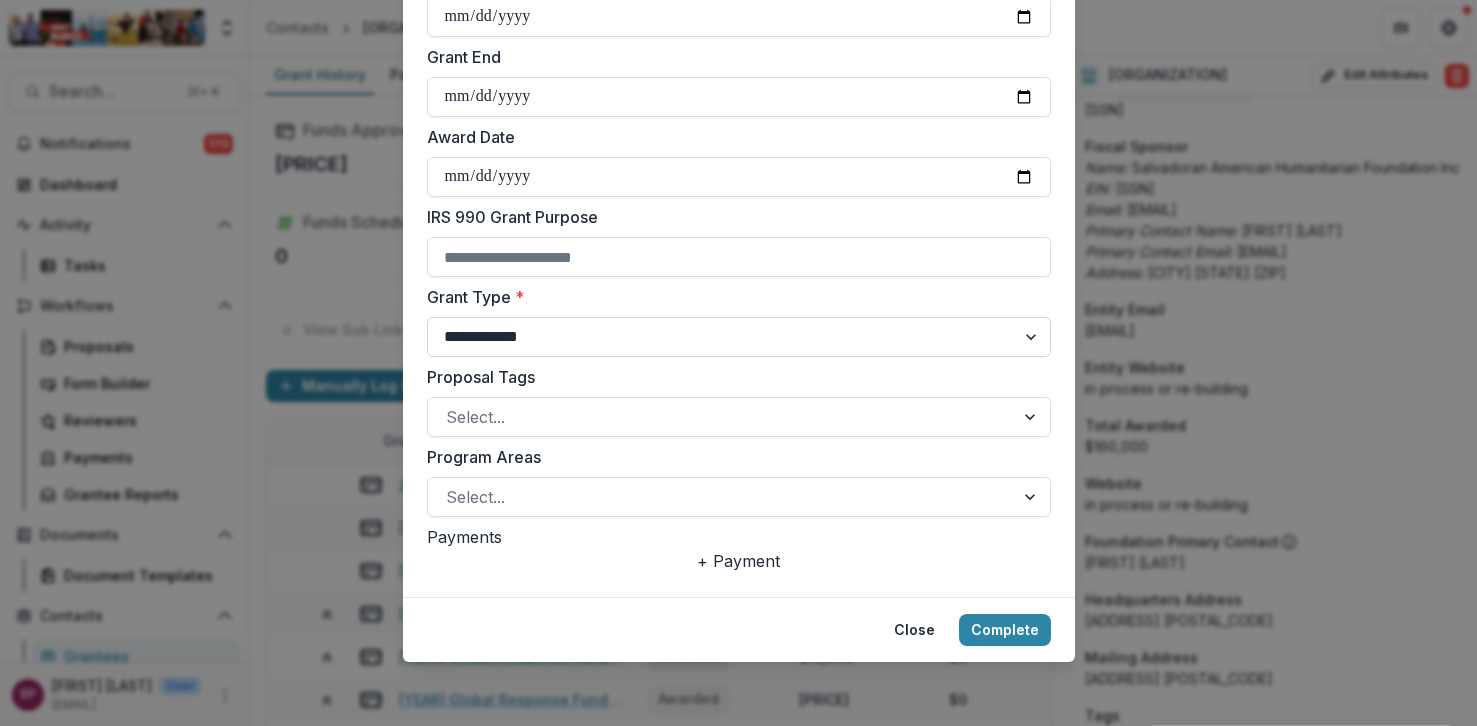 click on "**********" at bounding box center (739, 337) 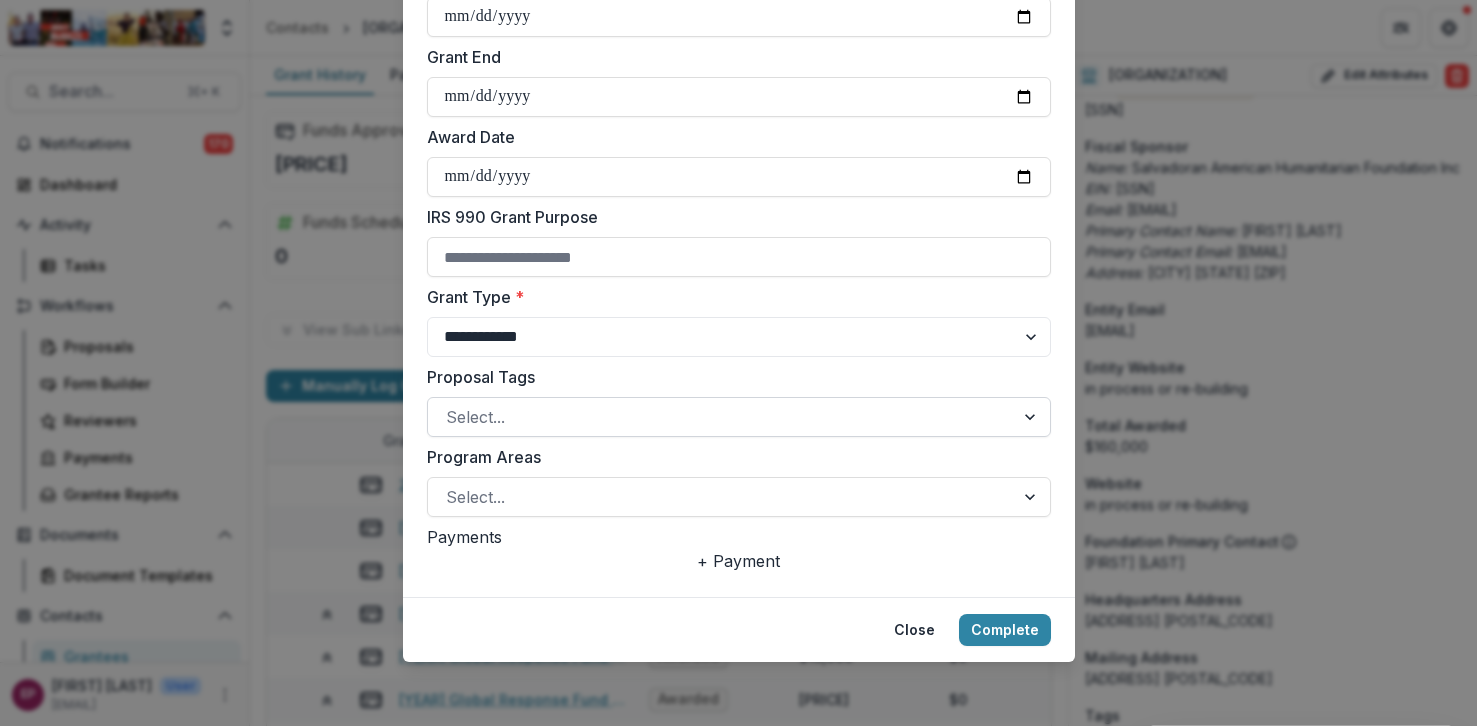 click at bounding box center (721, 417) 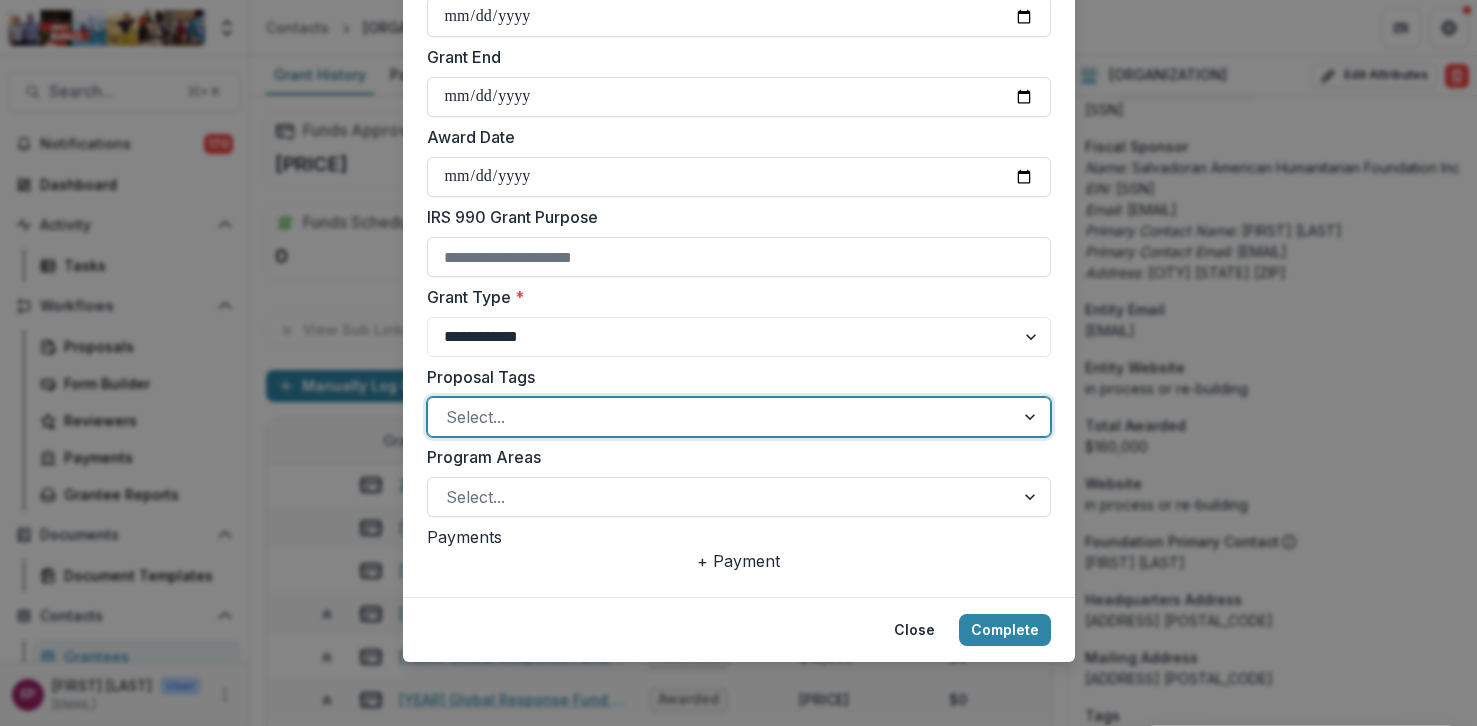 scroll, scrollTop: 644, scrollLeft: 0, axis: vertical 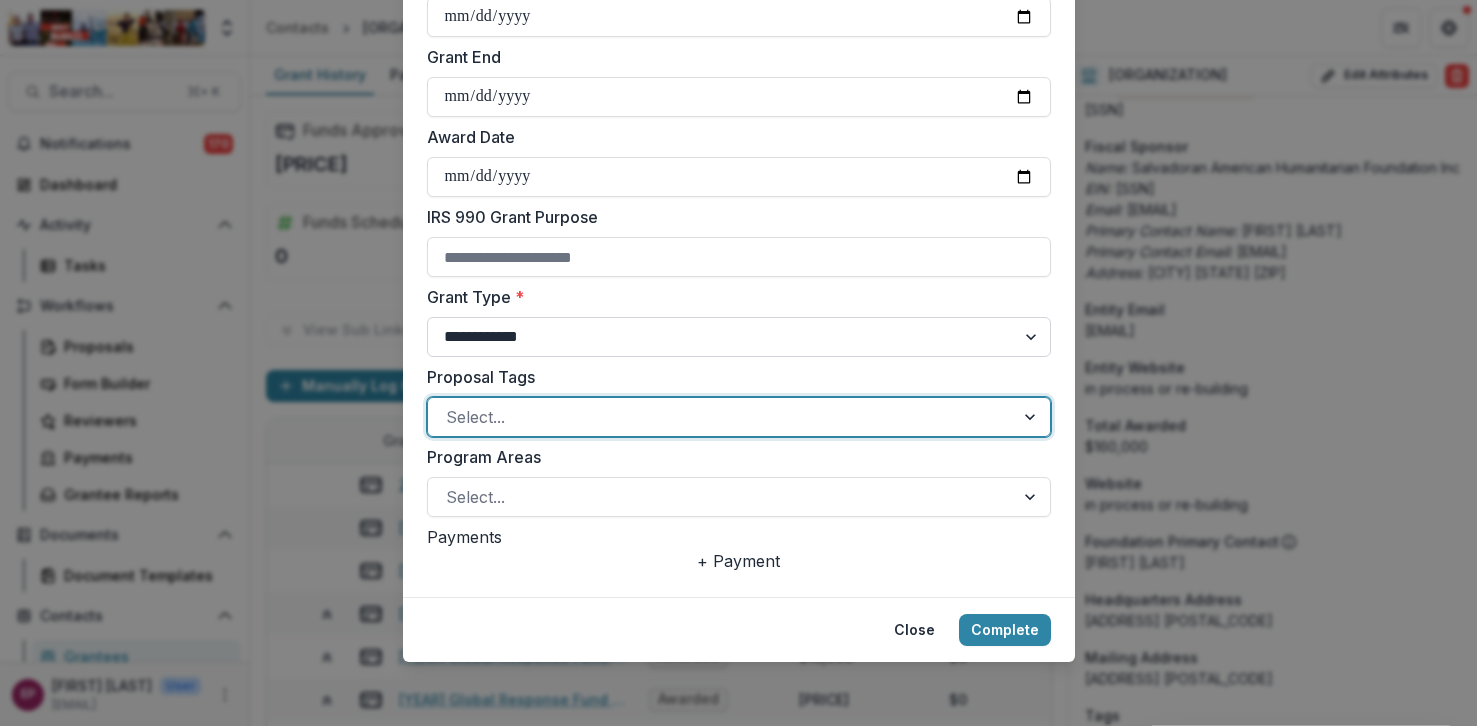 click on "**********" at bounding box center [739, 337] 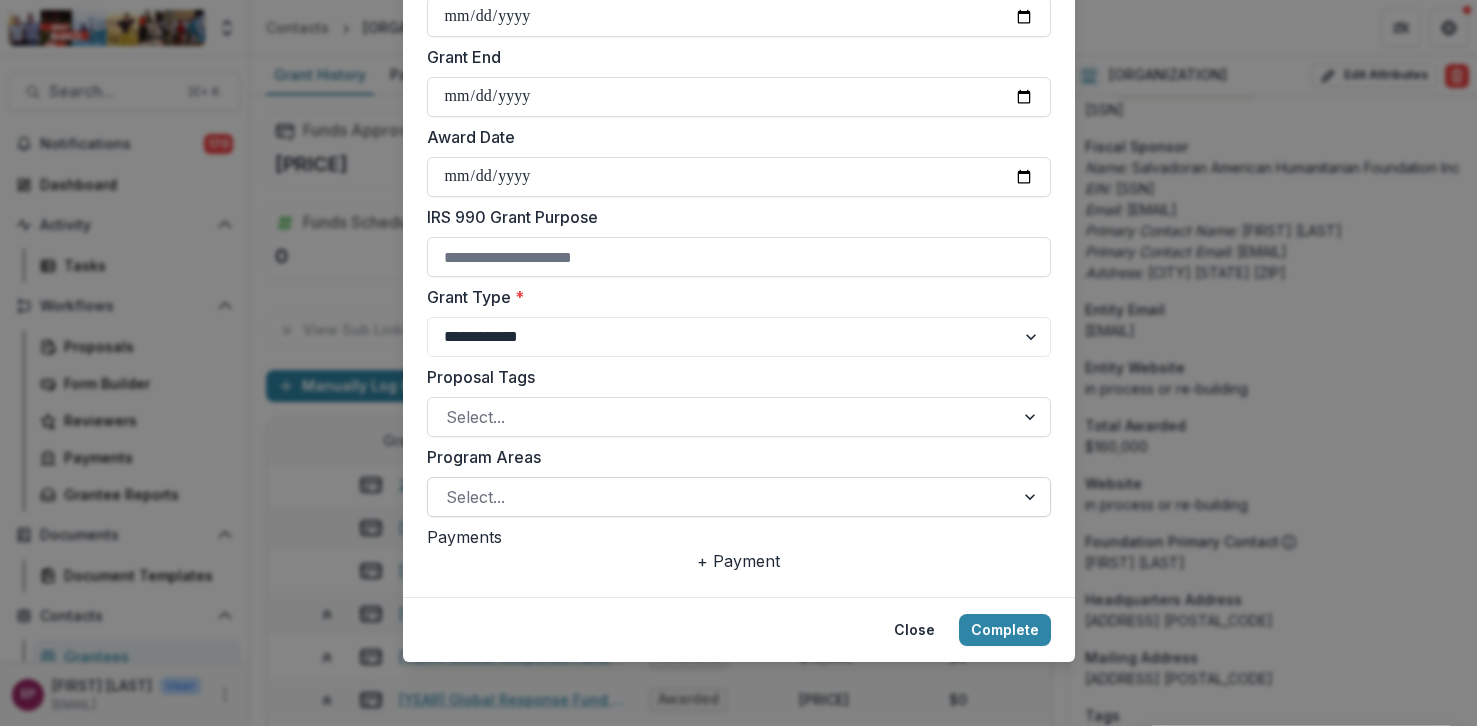 click at bounding box center (721, 497) 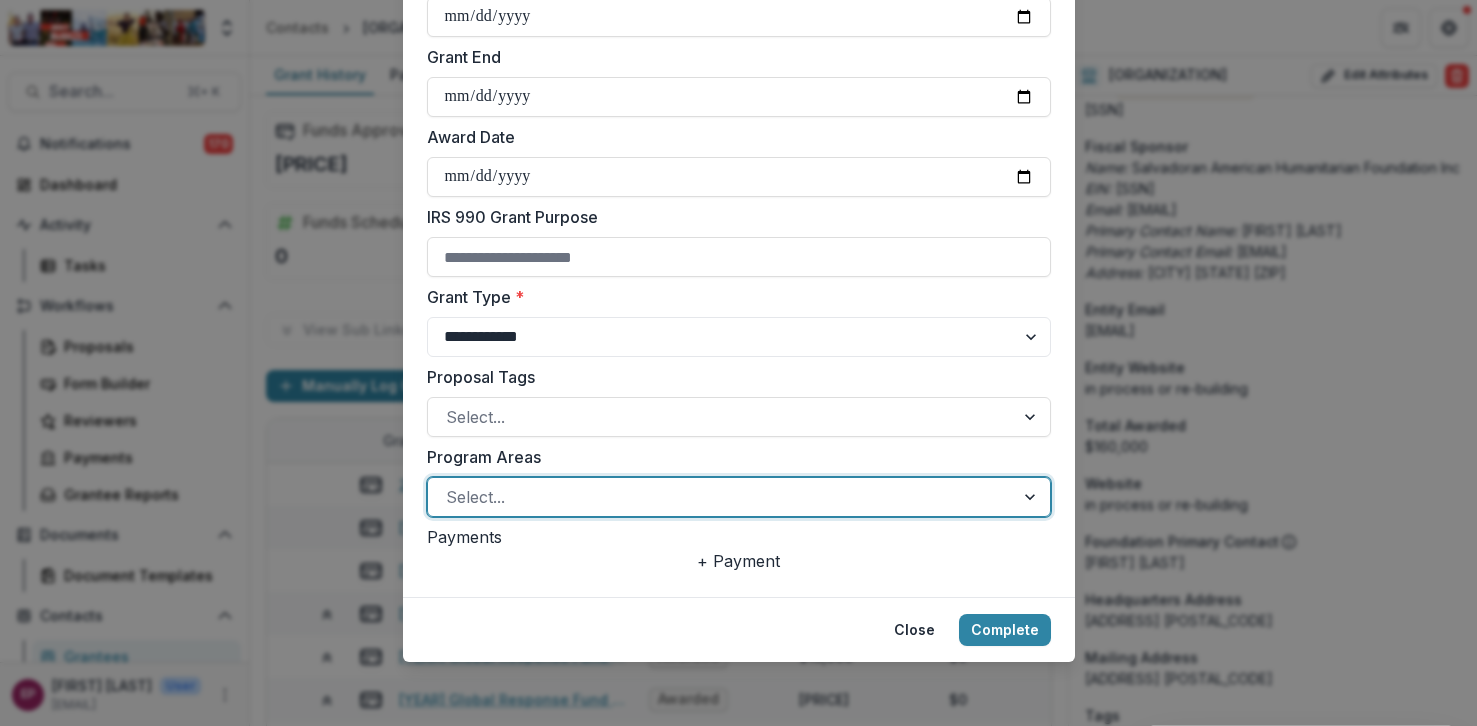 scroll, scrollTop: 0, scrollLeft: 0, axis: both 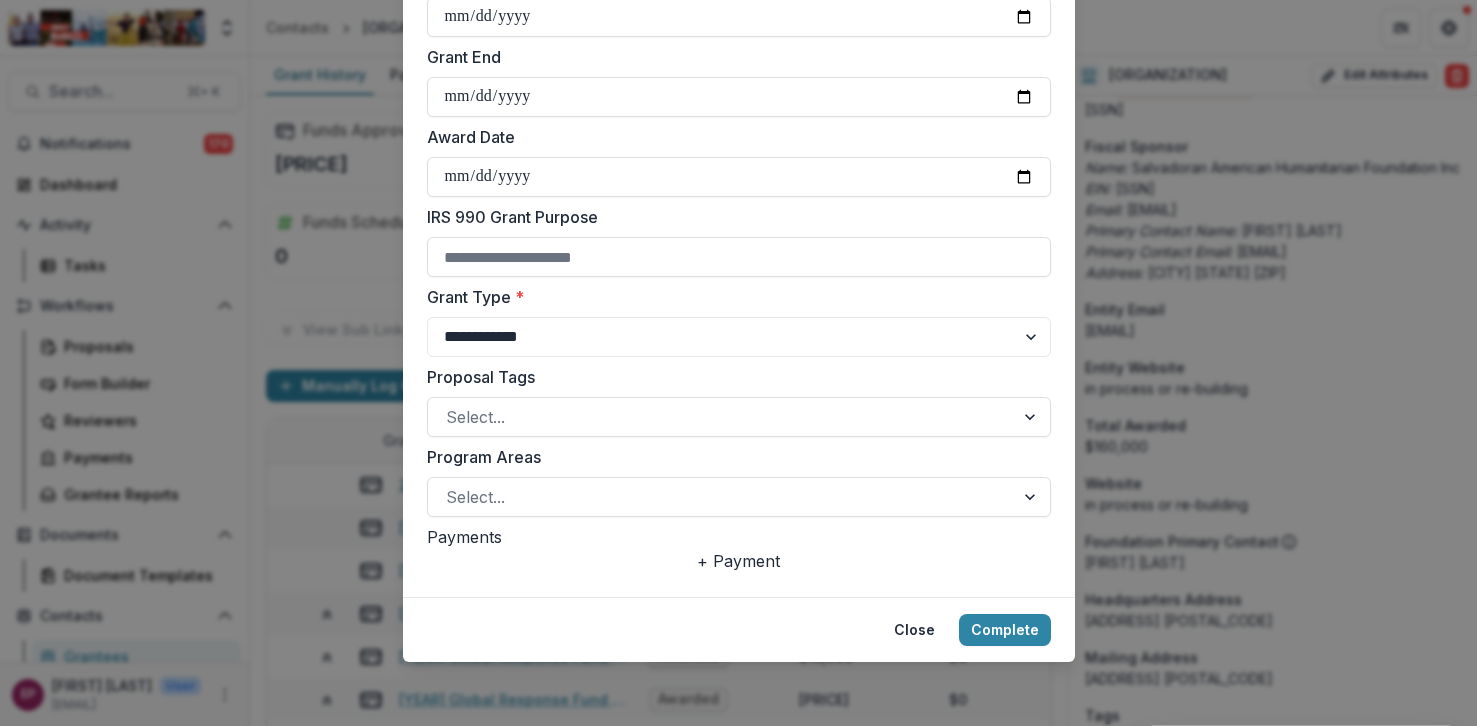 click on "**********" at bounding box center (739, -12) 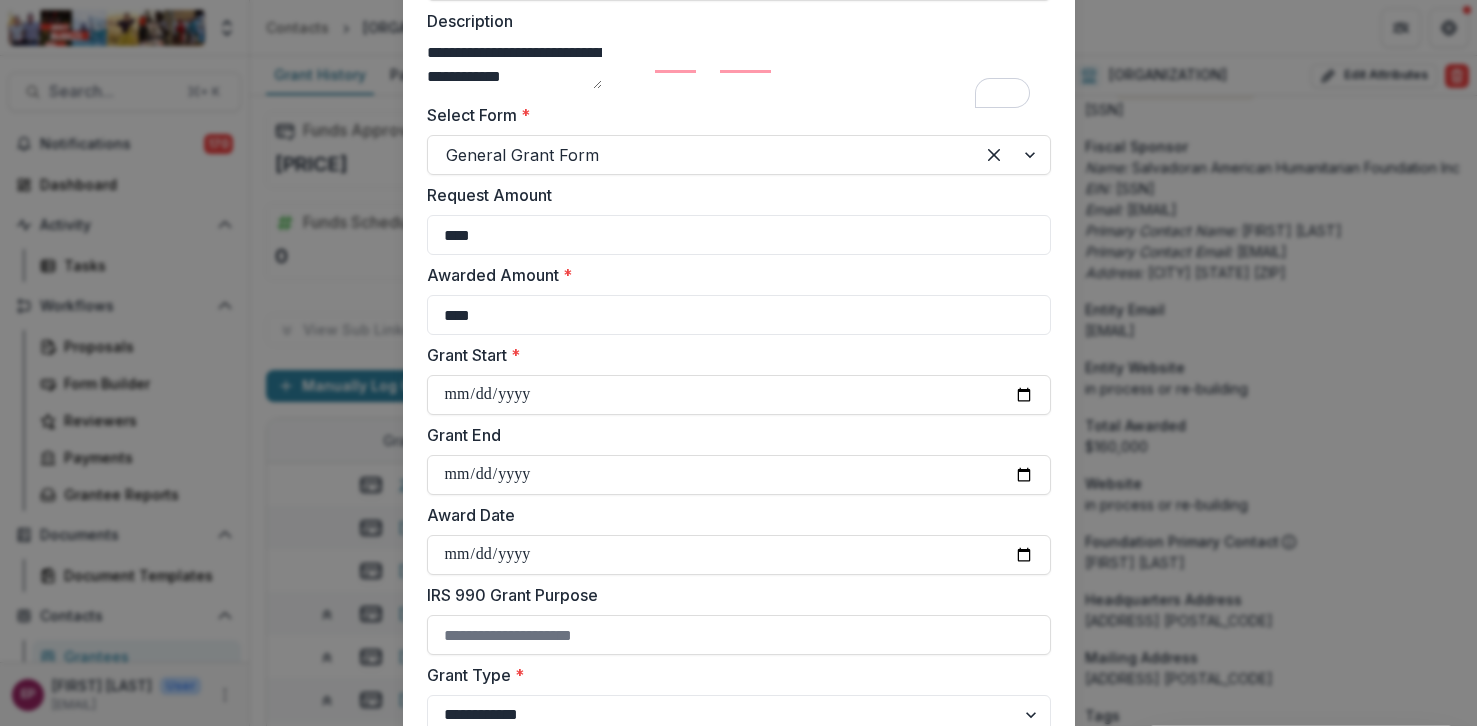 scroll, scrollTop: 764, scrollLeft: 0, axis: vertical 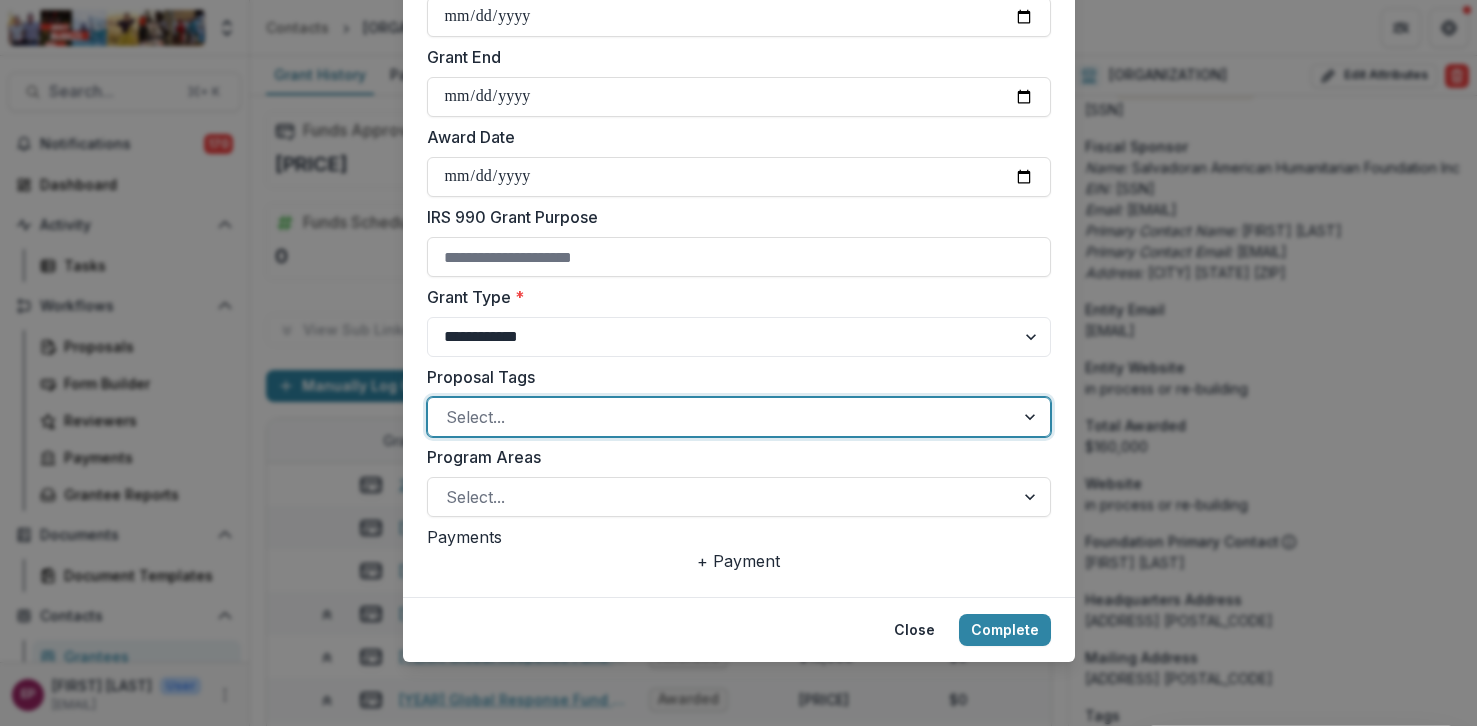 click at bounding box center (721, 417) 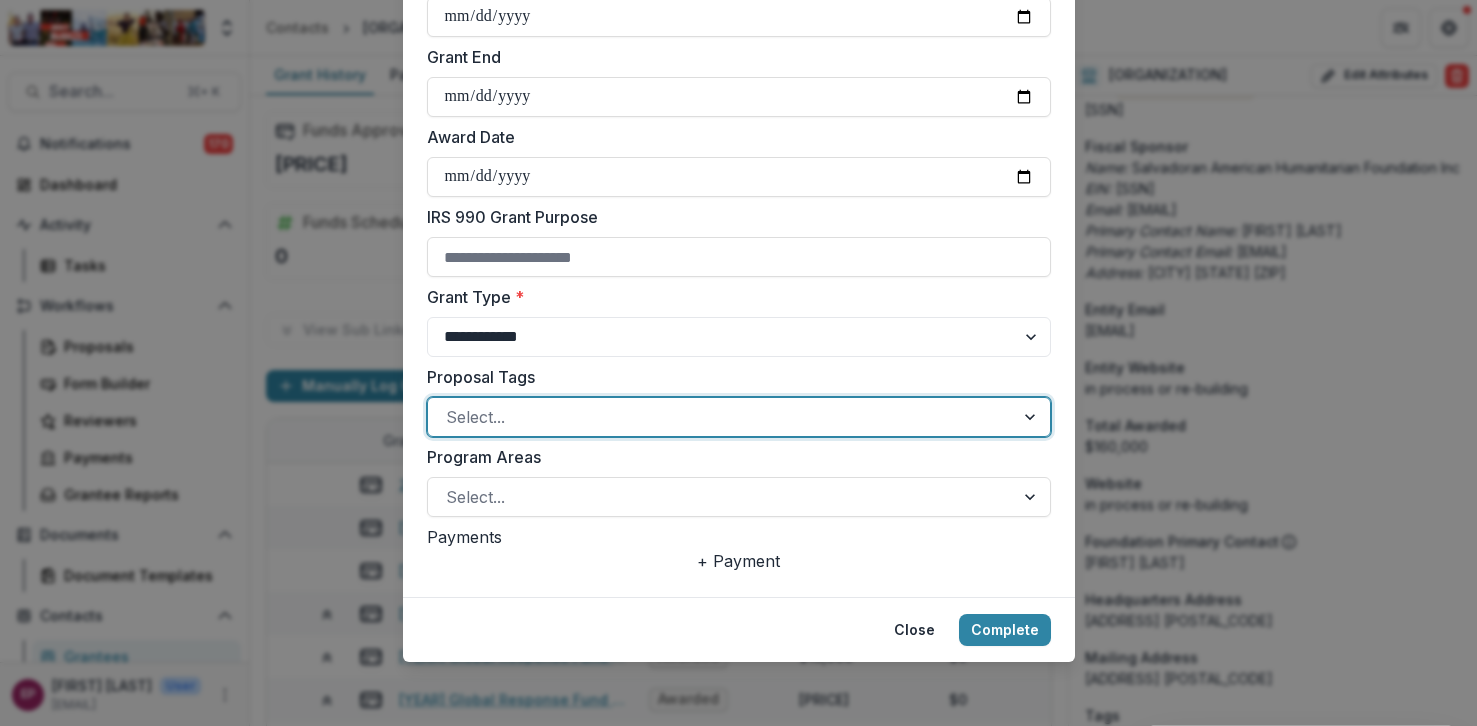 click at bounding box center [721, 417] 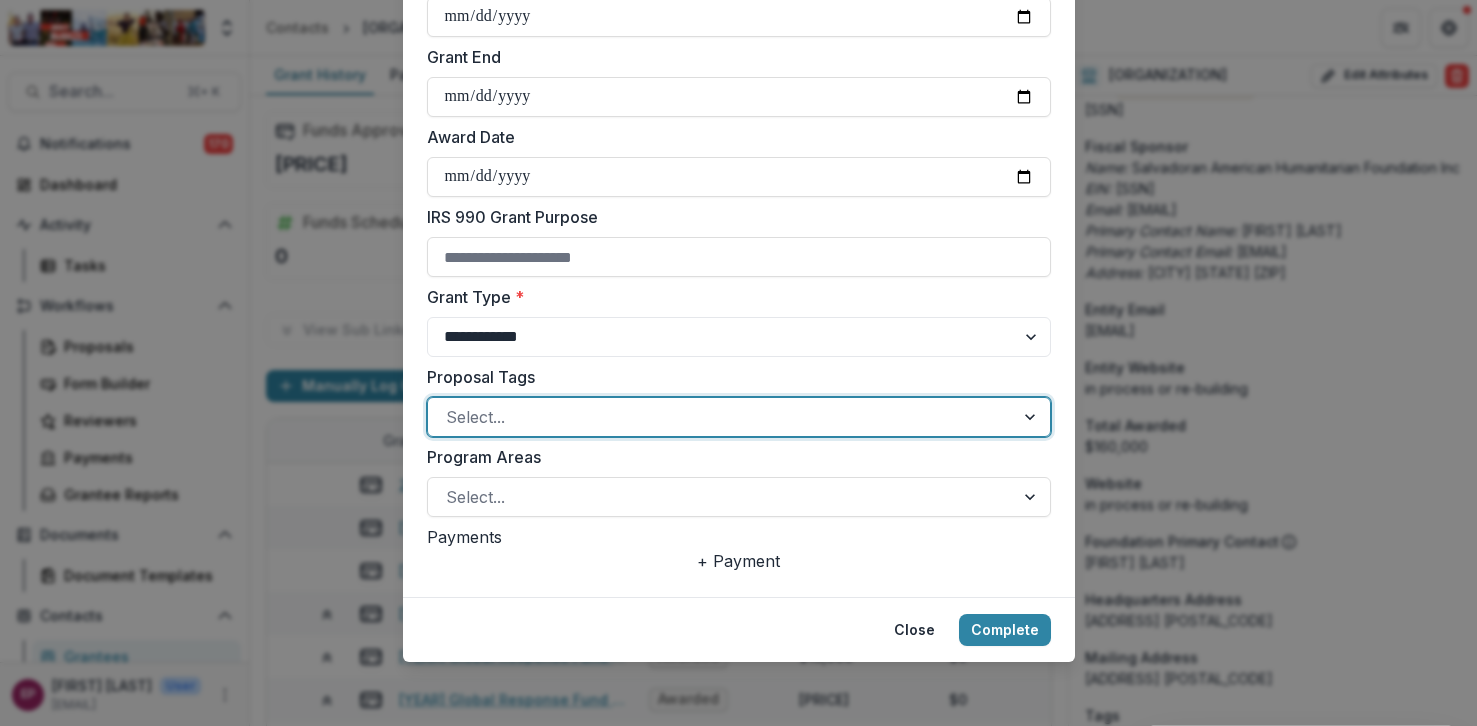 scroll, scrollTop: 186, scrollLeft: 0, axis: vertical 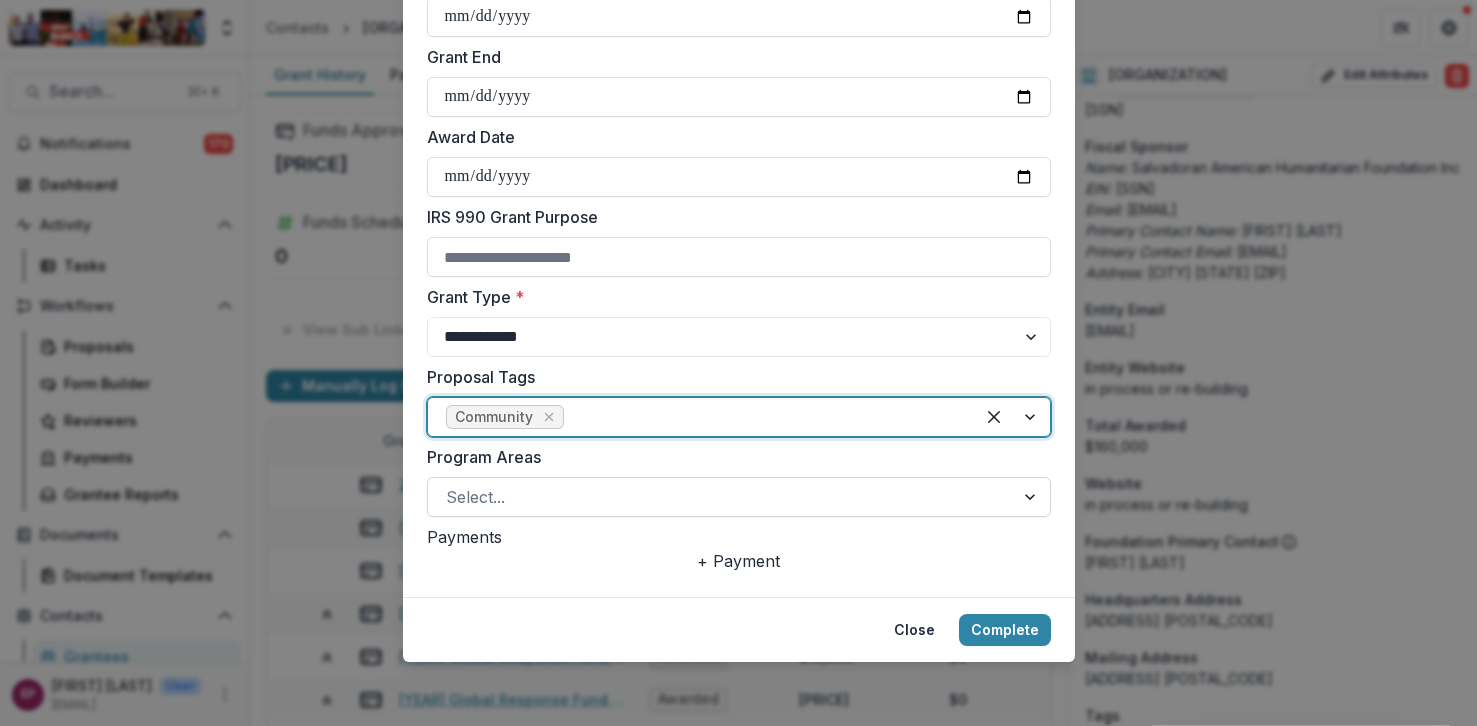 click at bounding box center (721, 497) 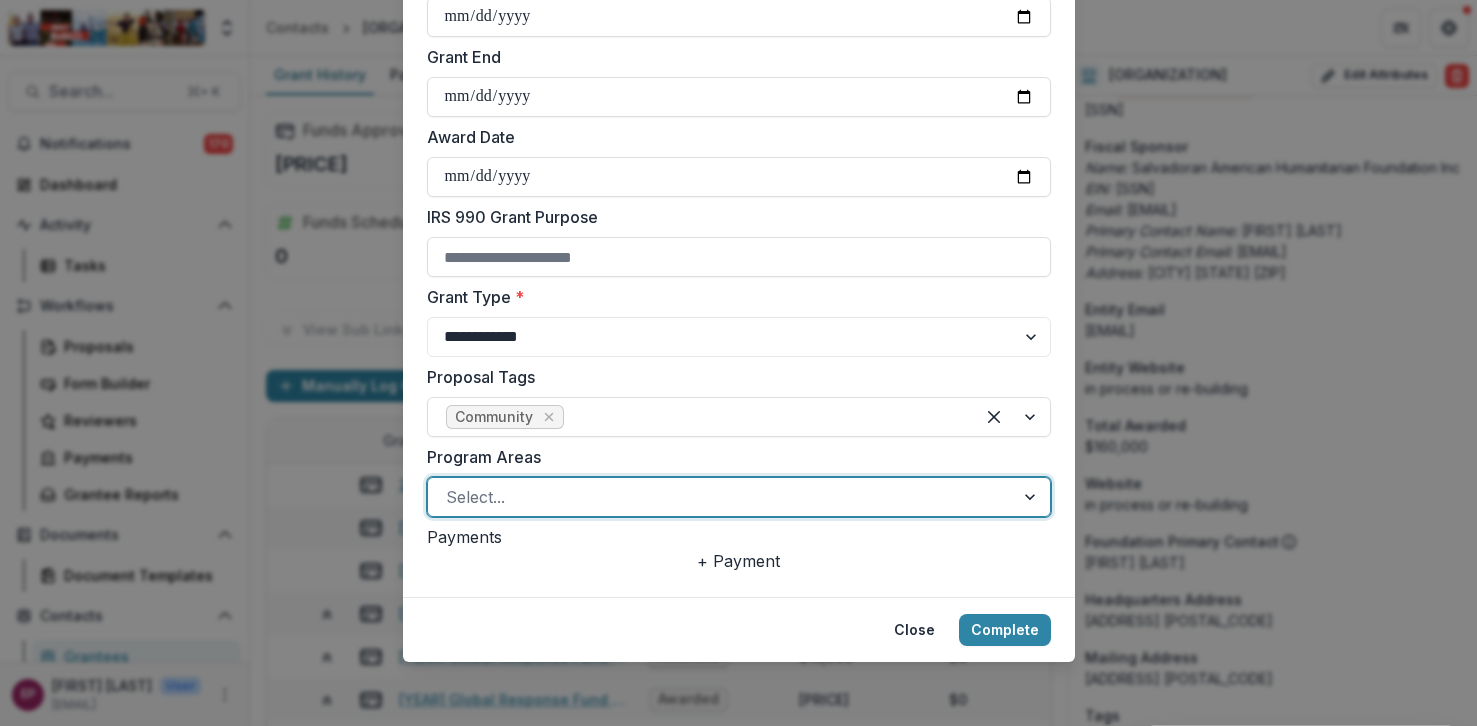 click on "Community" at bounding box center [738, 789] 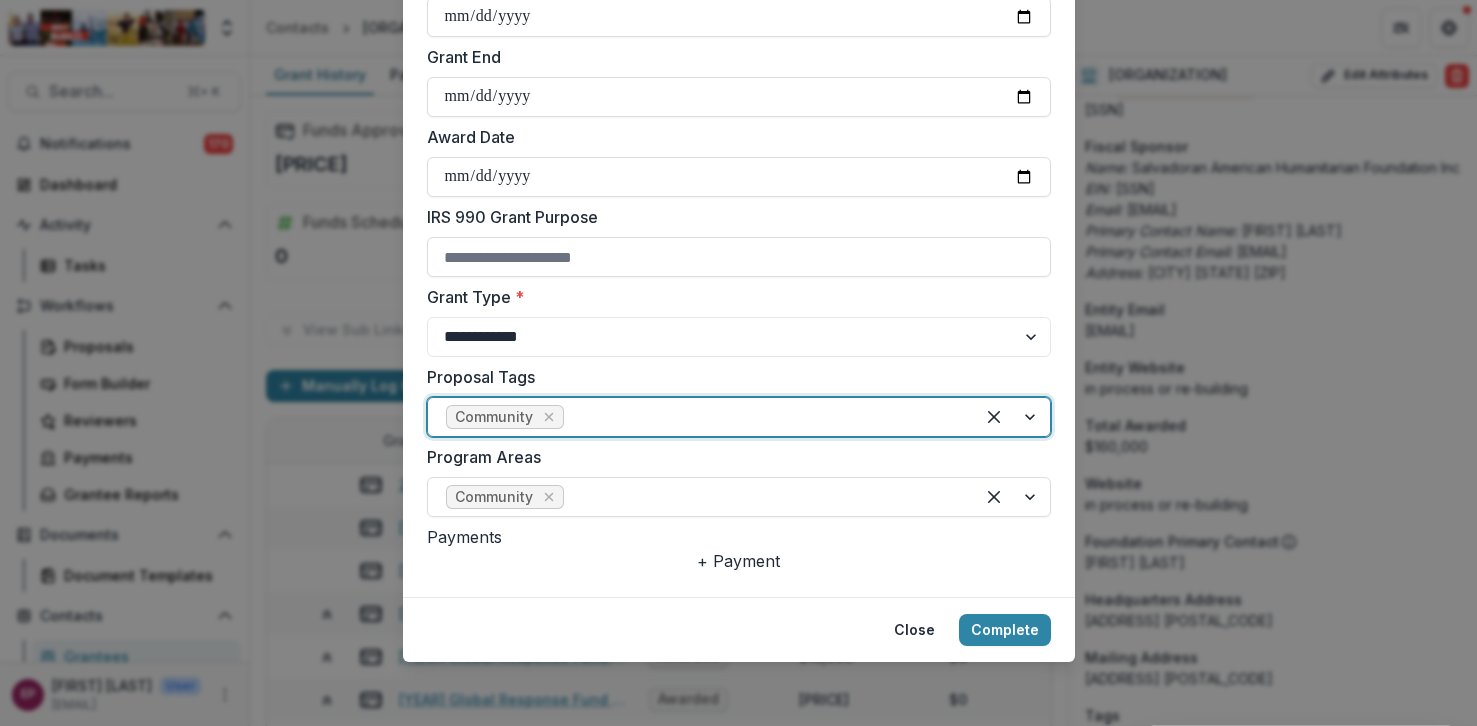 click at bounding box center (762, 417) 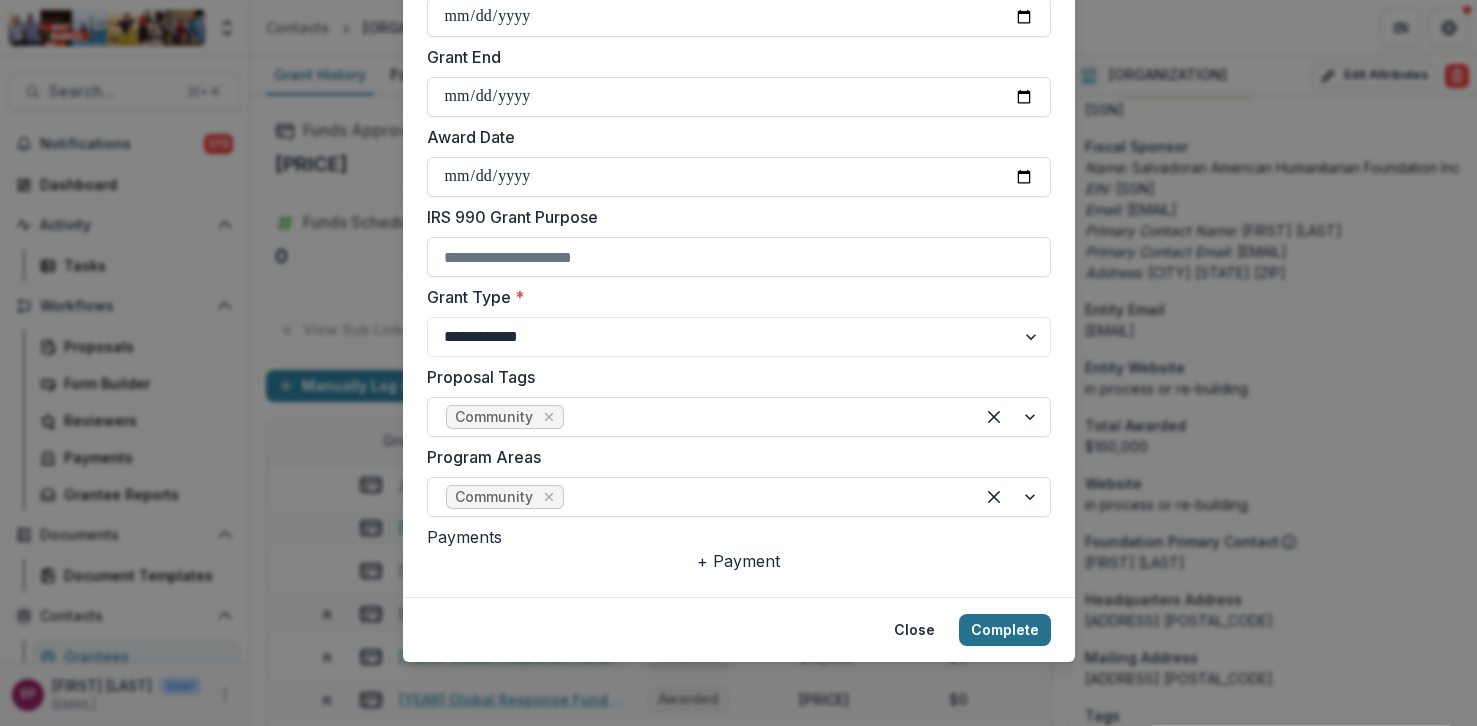 click on "Complete" at bounding box center (1005, 630) 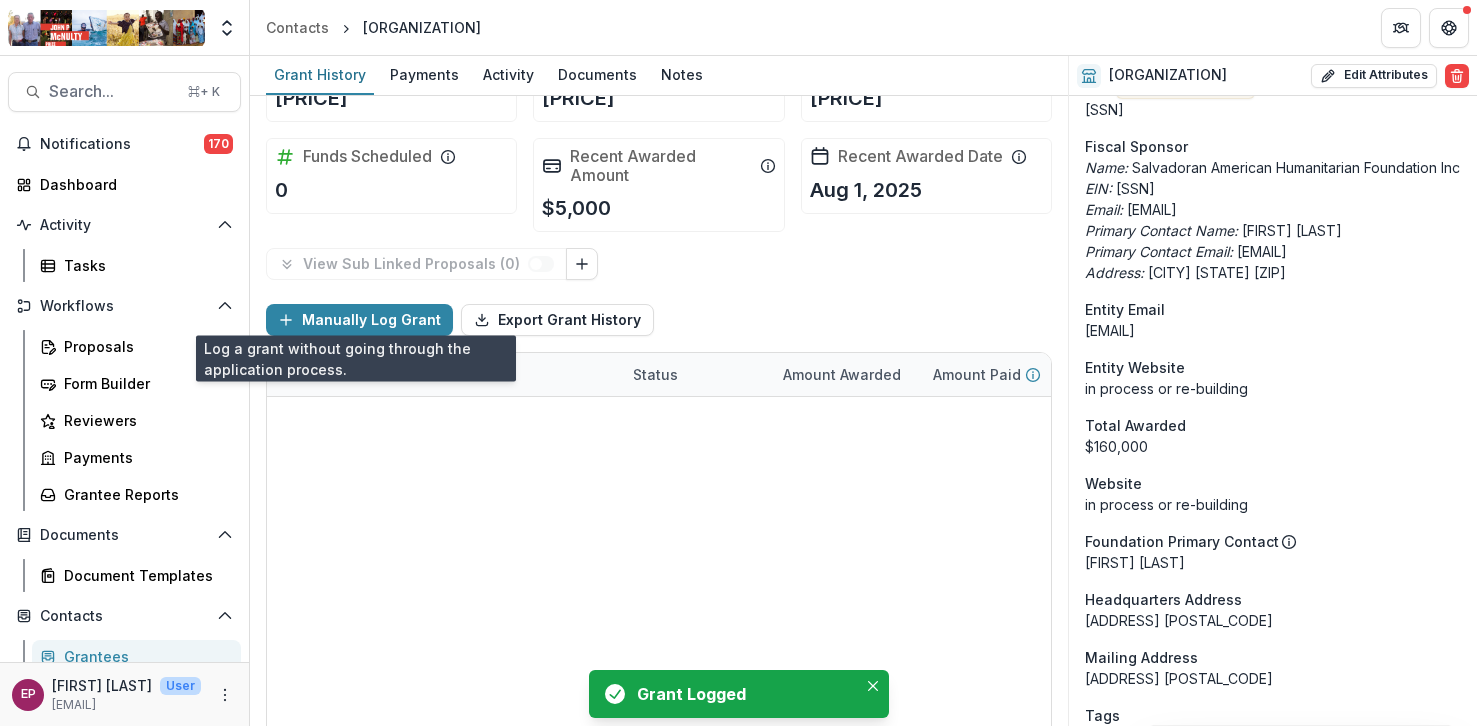 scroll, scrollTop: 96, scrollLeft: 0, axis: vertical 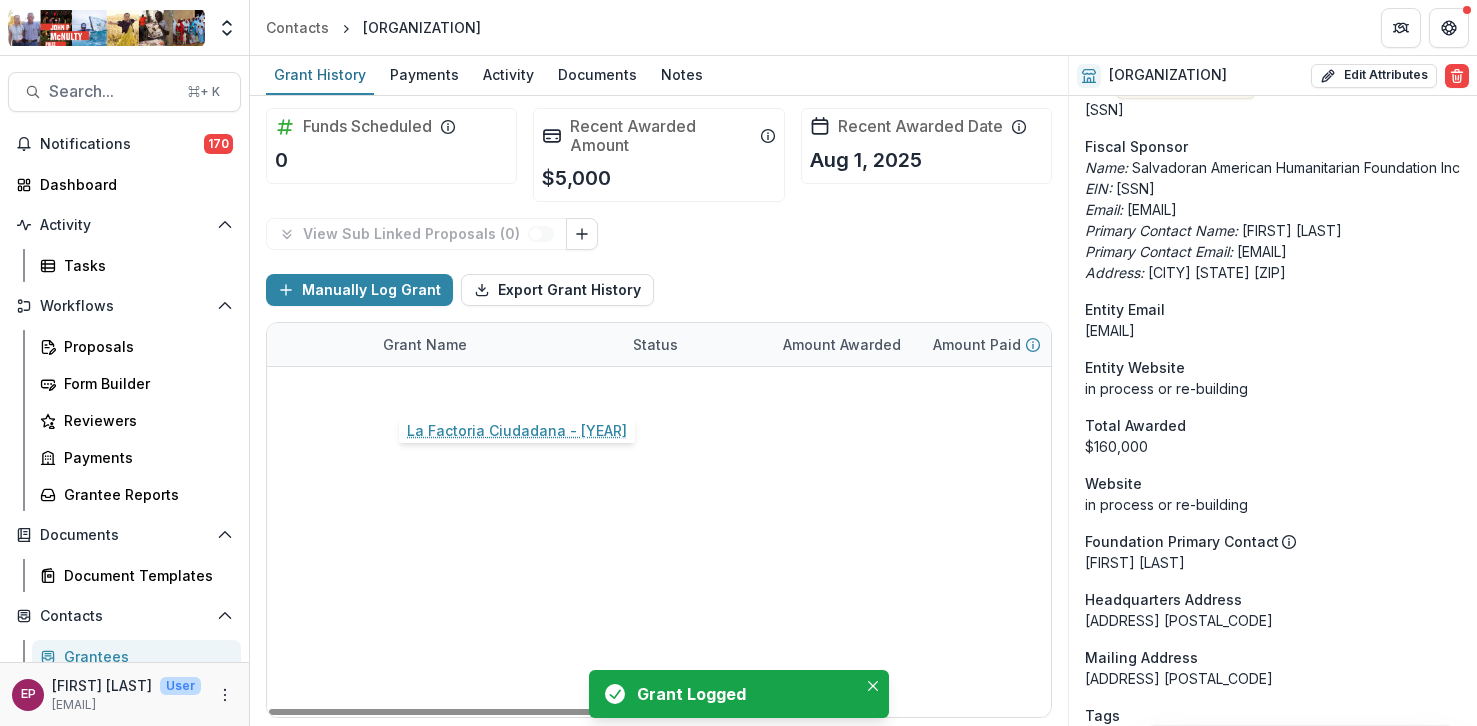 click on "La Factoria Ciudadana - [YEAR]" at bounding box center [509, 388] 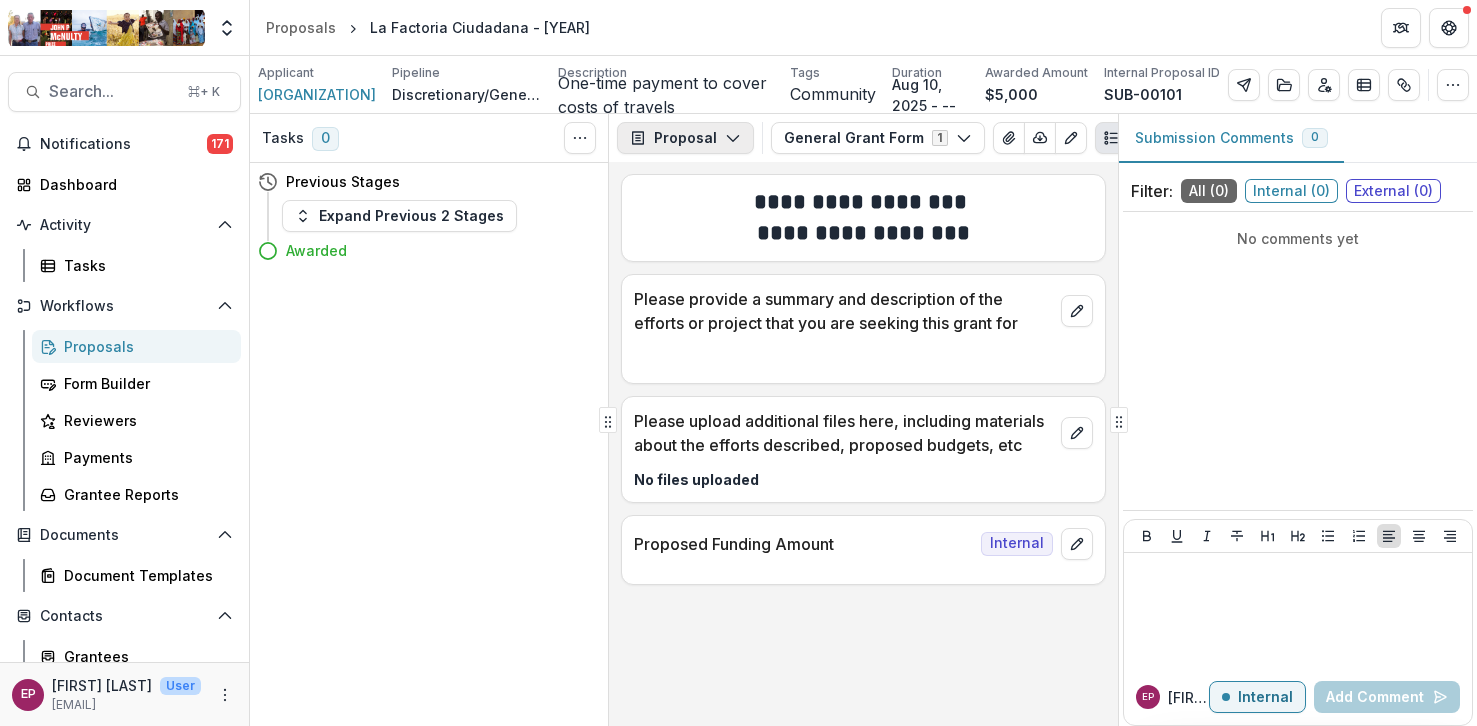 click 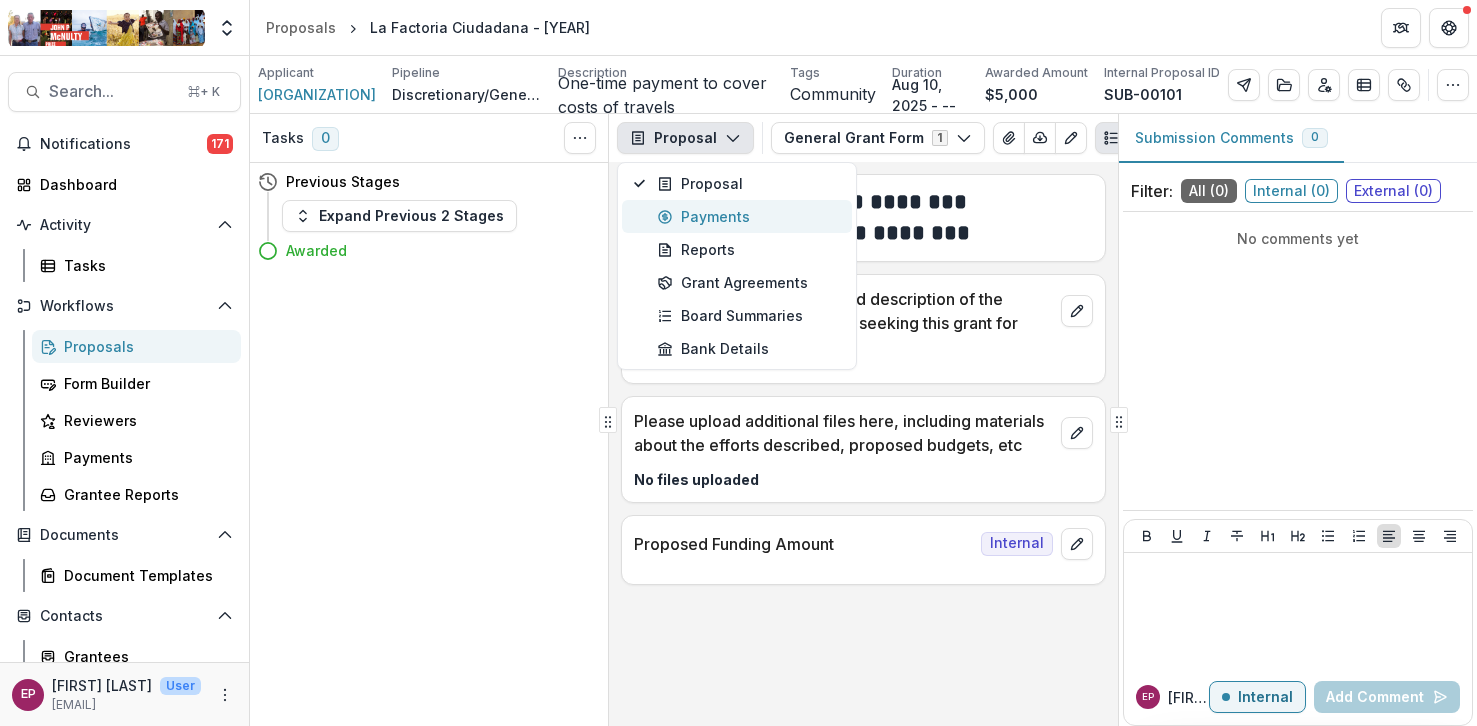 click on "Payments" at bounding box center (748, 216) 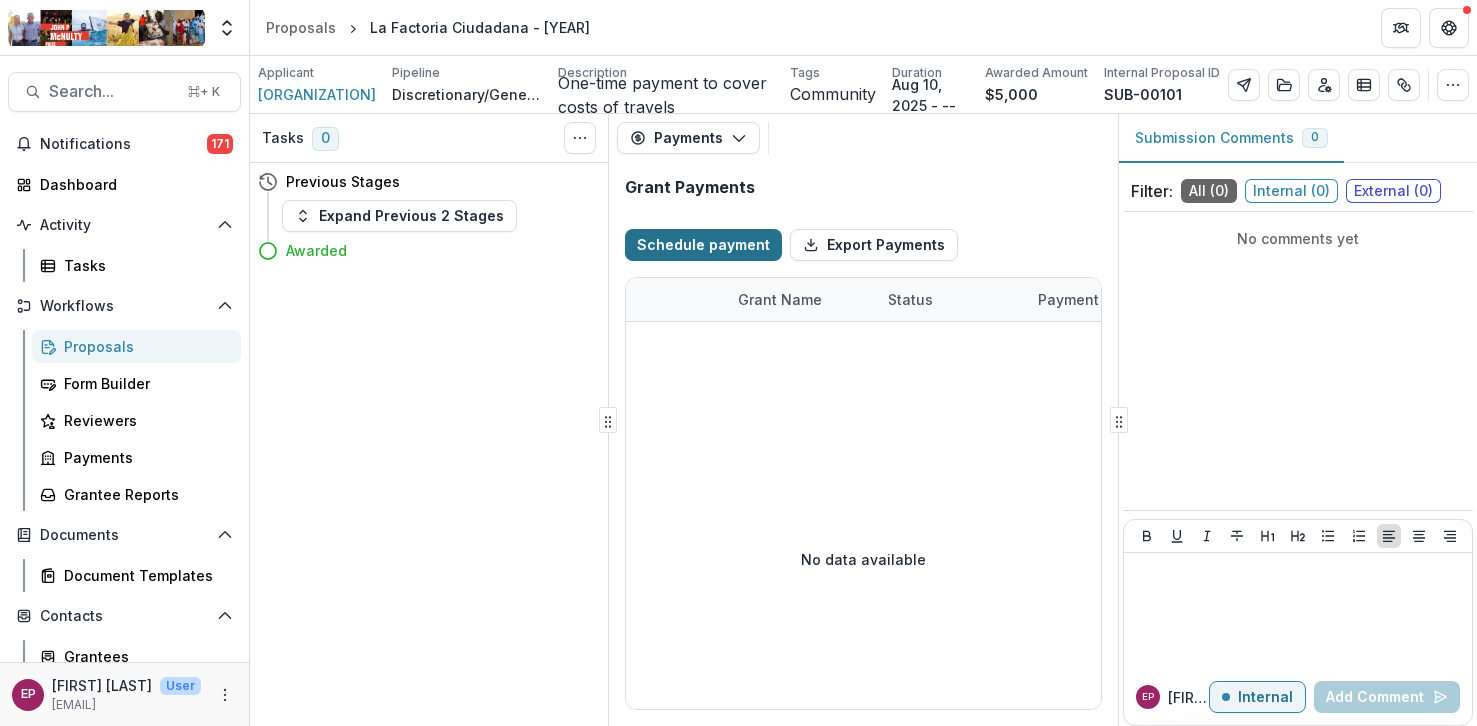 click on "Schedule payment" at bounding box center [703, 245] 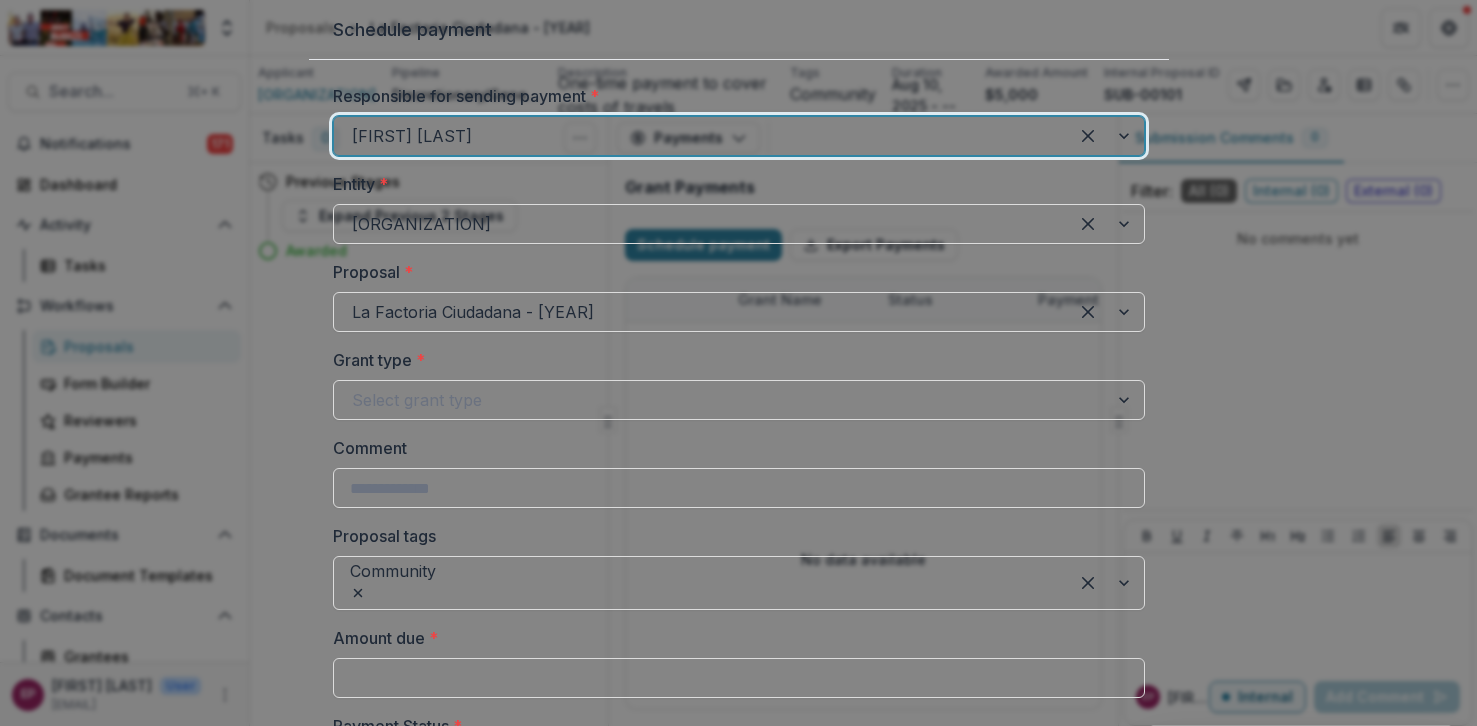 scroll, scrollTop: 148, scrollLeft: 0, axis: vertical 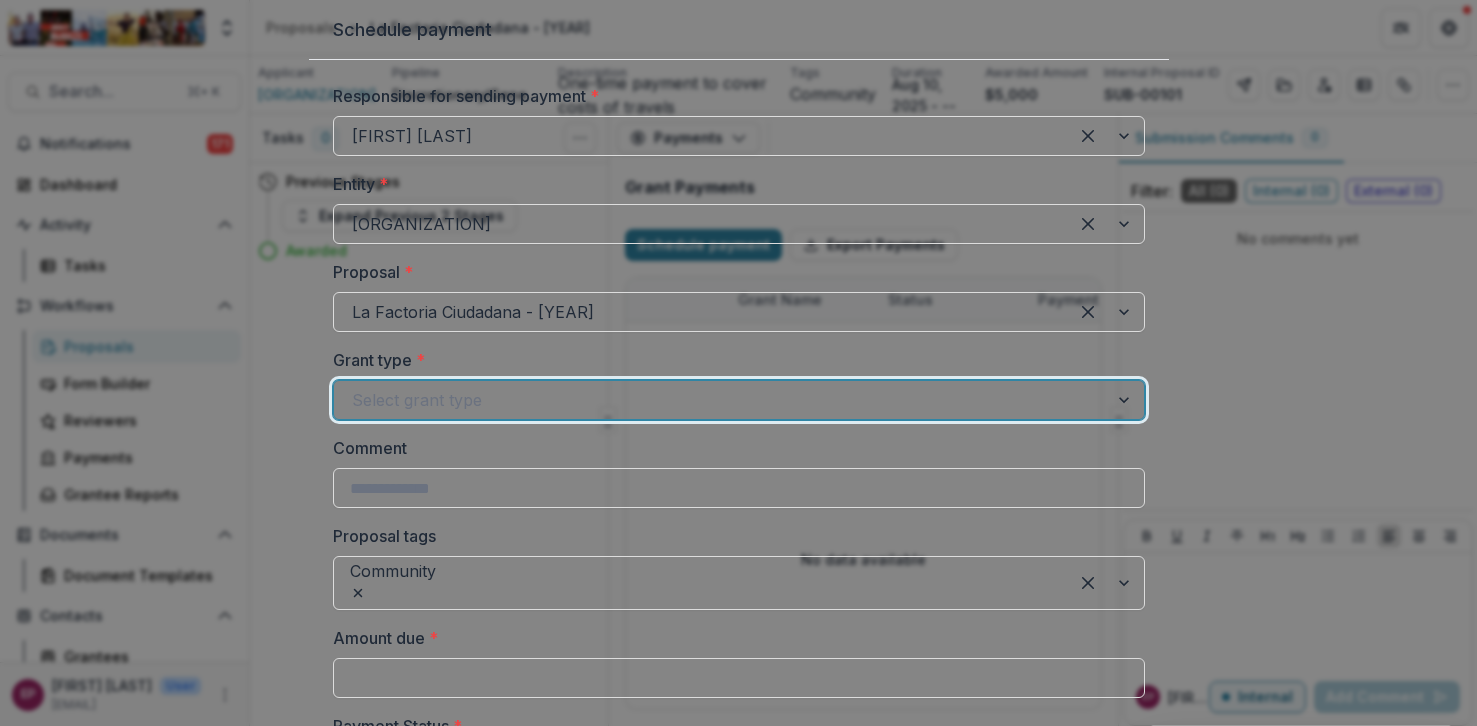 click on "Unrestricted" at bounding box center [738, 751] 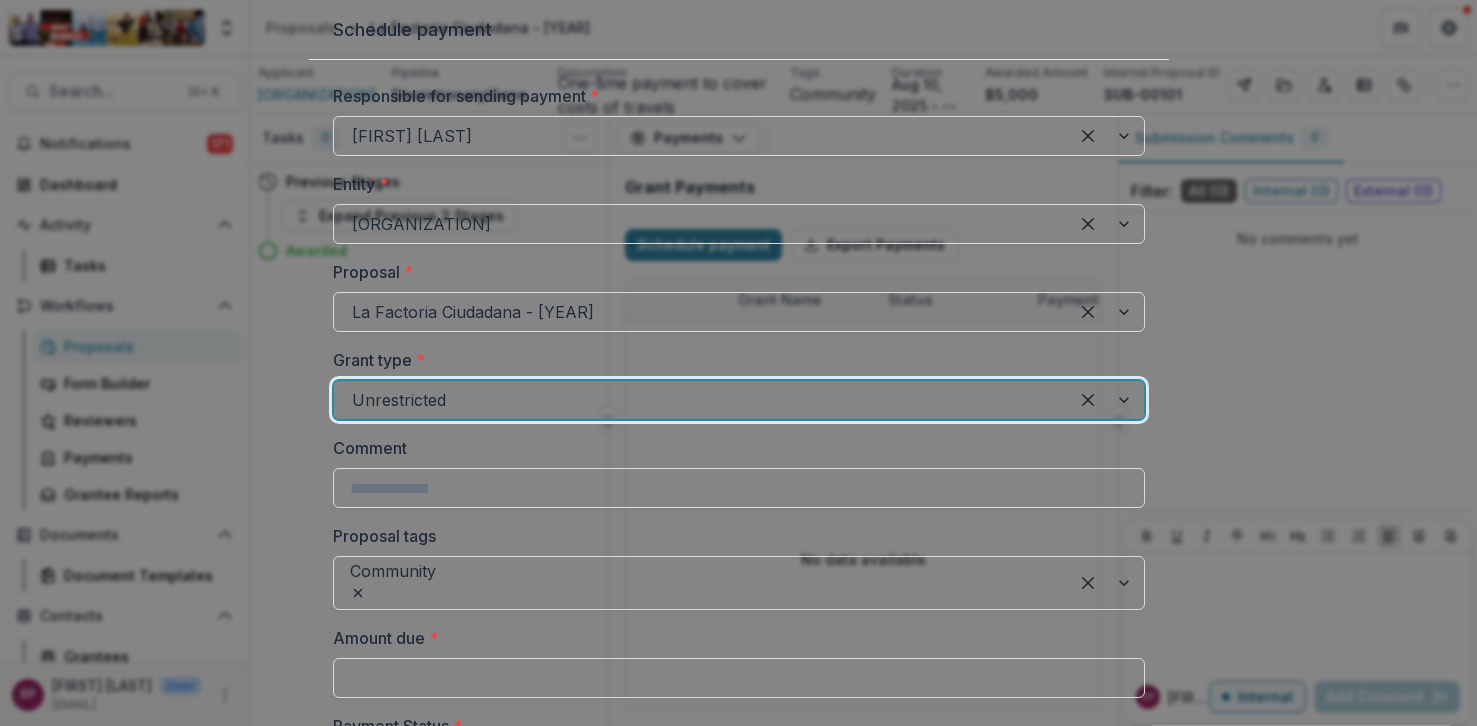 scroll, scrollTop: 231, scrollLeft: 0, axis: vertical 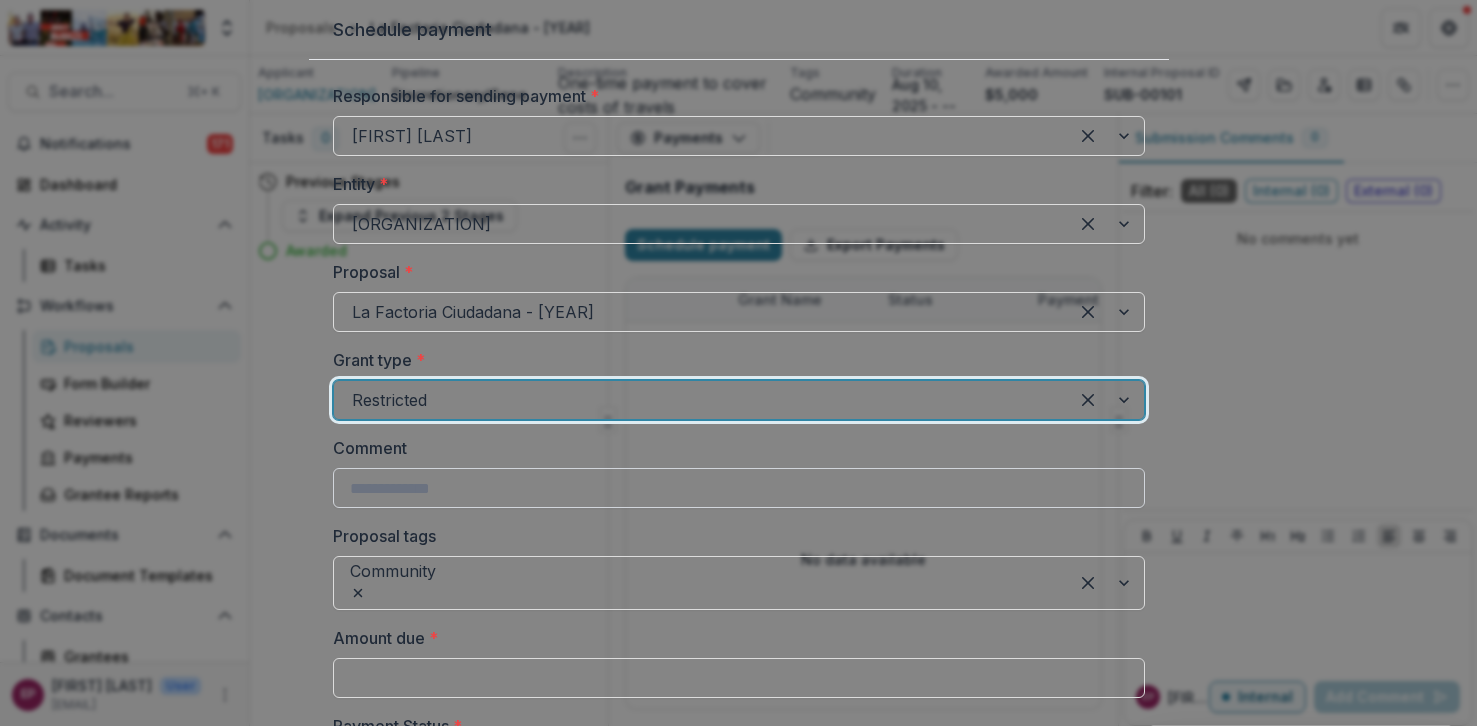 click on "Comment" at bounding box center (739, 488) 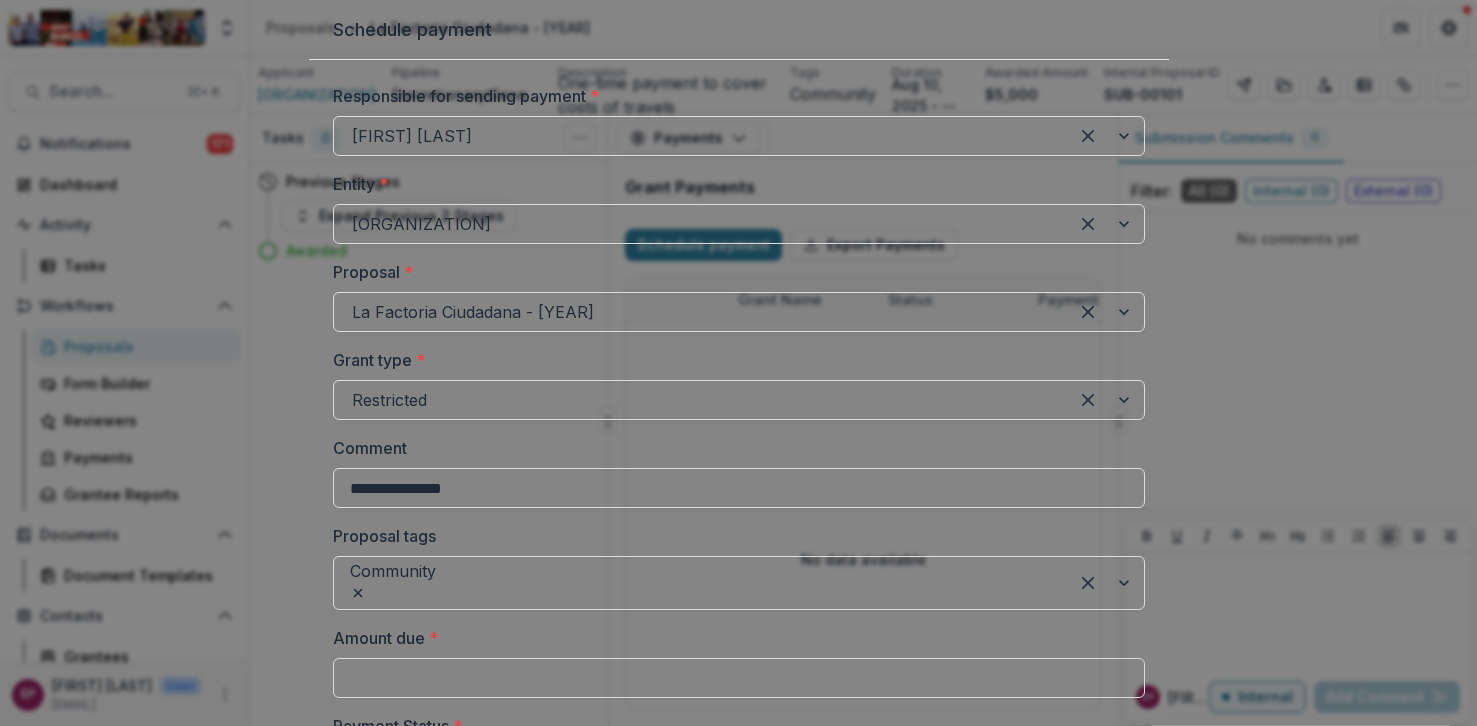 scroll, scrollTop: 488, scrollLeft: 0, axis: vertical 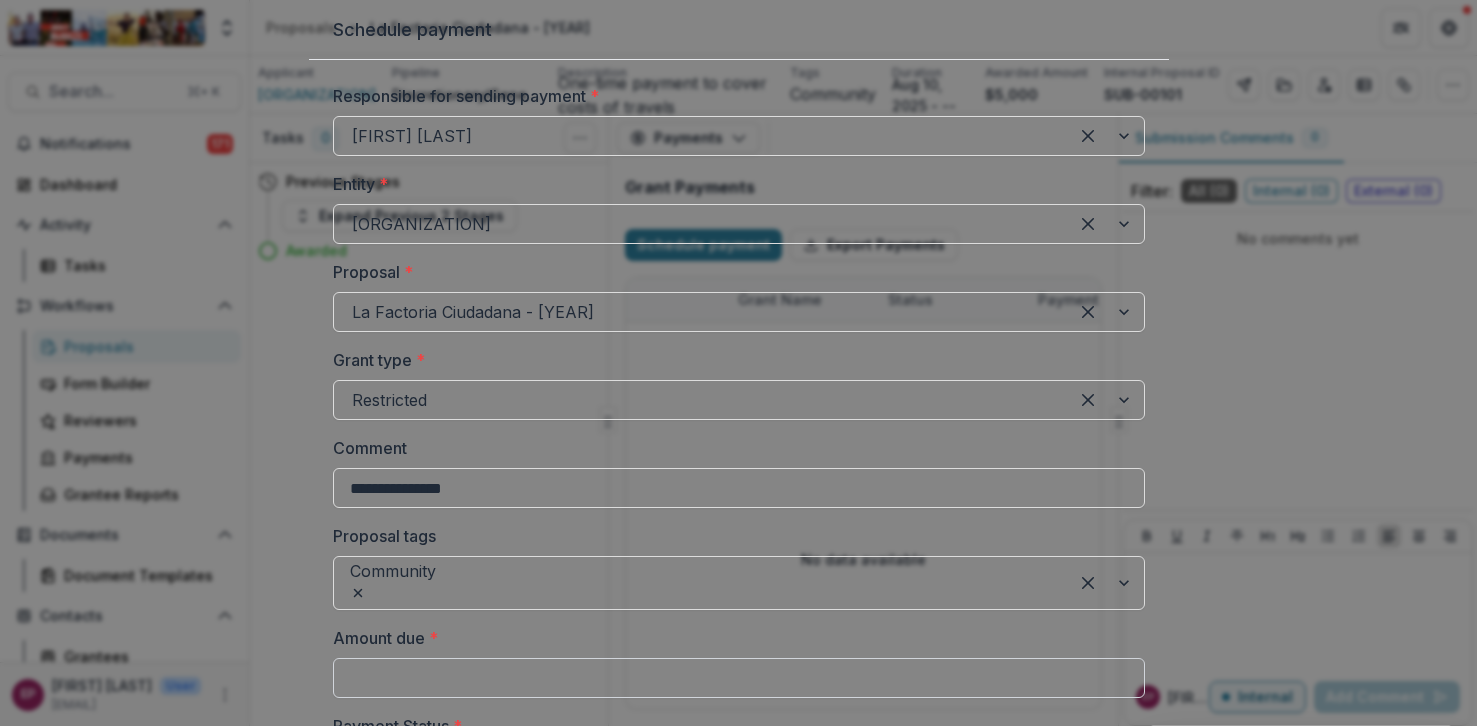 type on "**********" 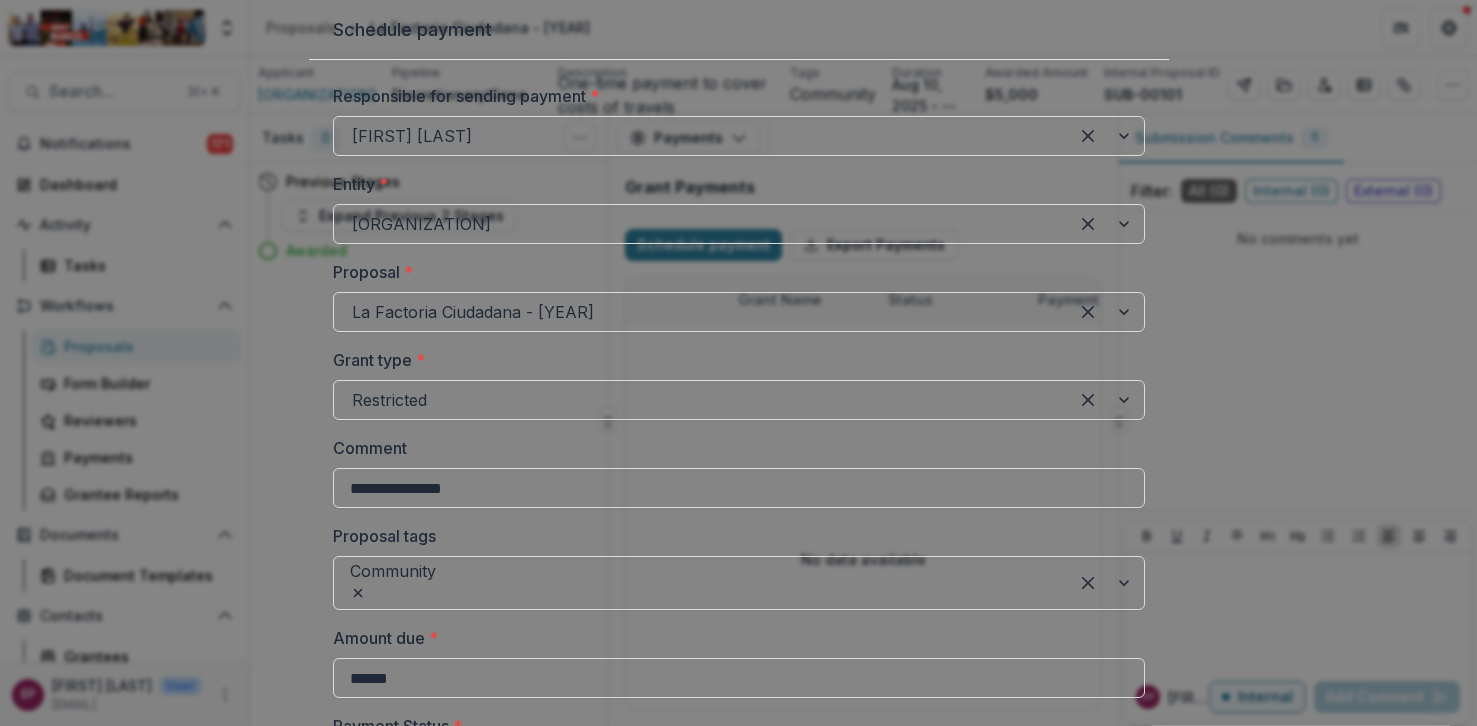 type on "******" 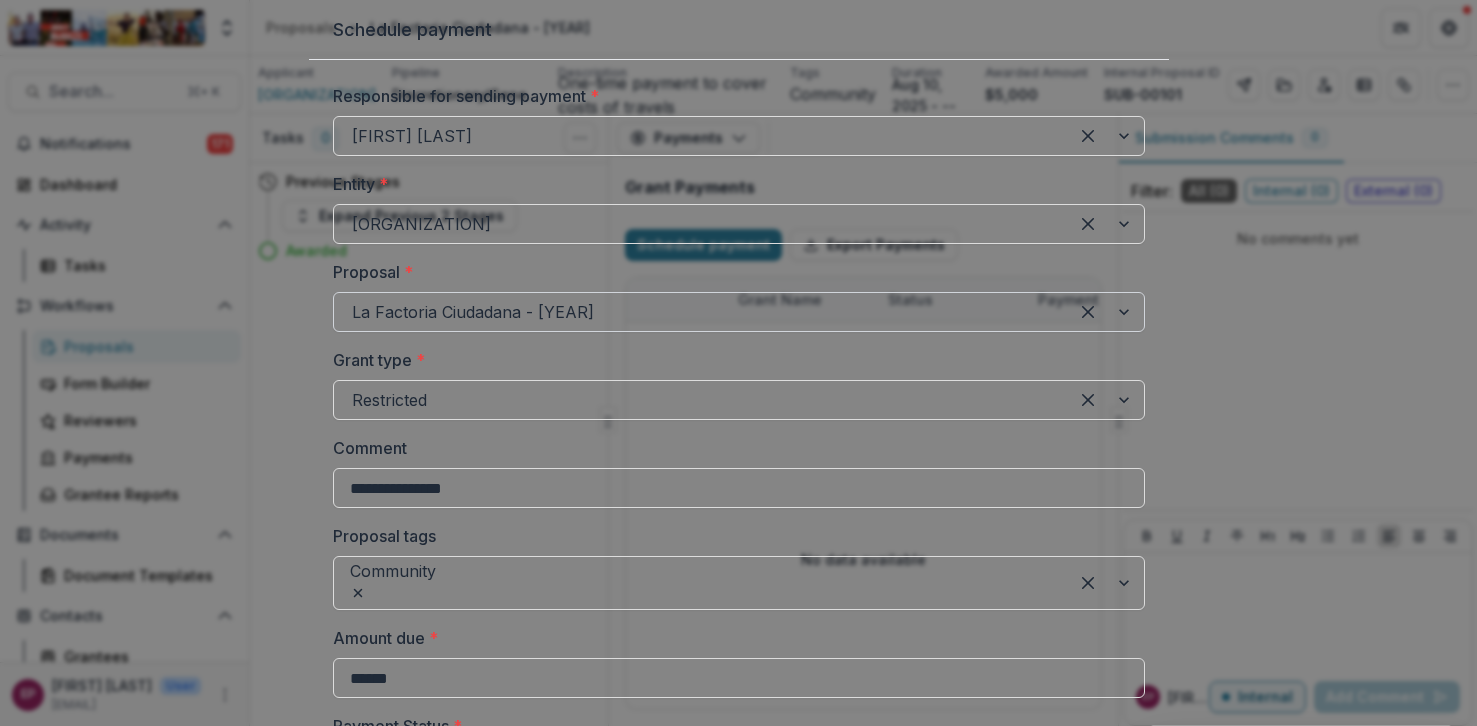 scroll, scrollTop: 301, scrollLeft: 0, axis: vertical 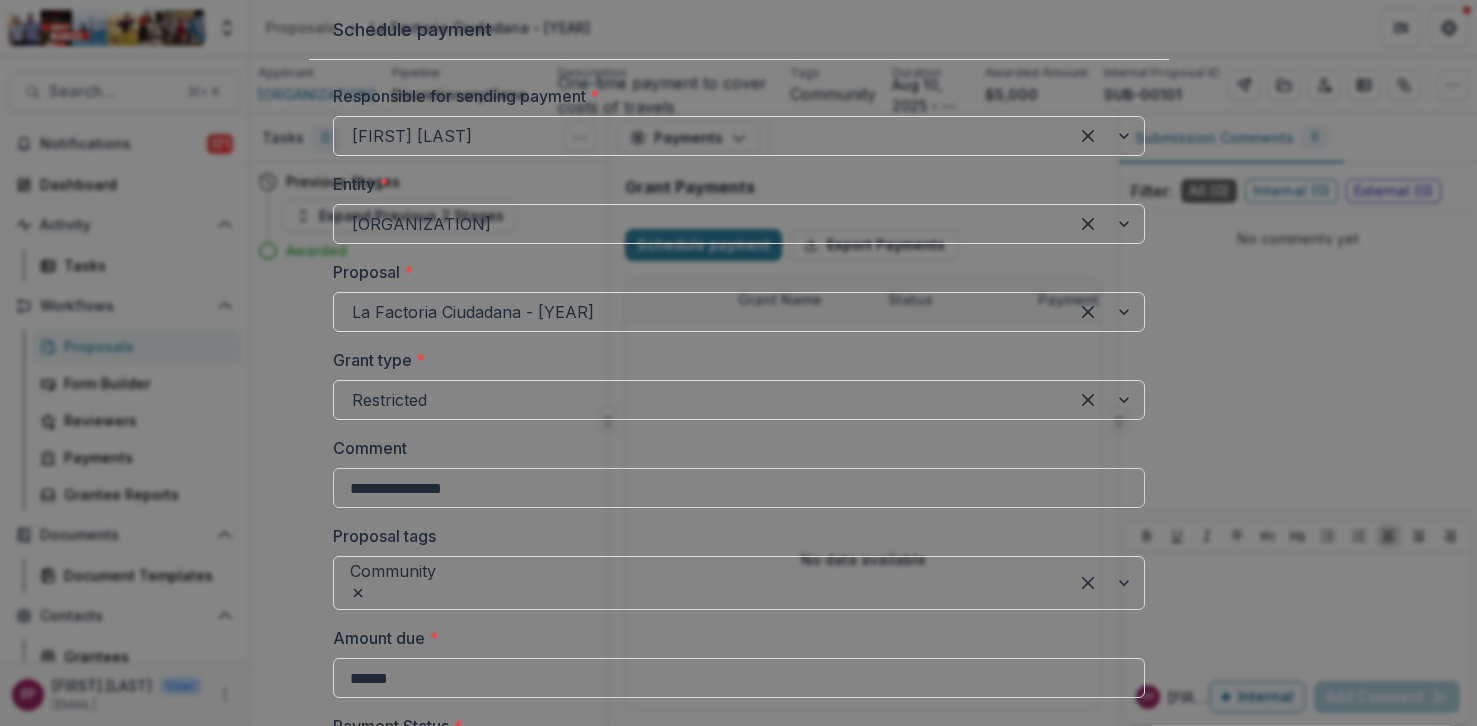 drag, startPoint x: 702, startPoint y: 250, endPoint x: 552, endPoint y: 249, distance: 150.00333 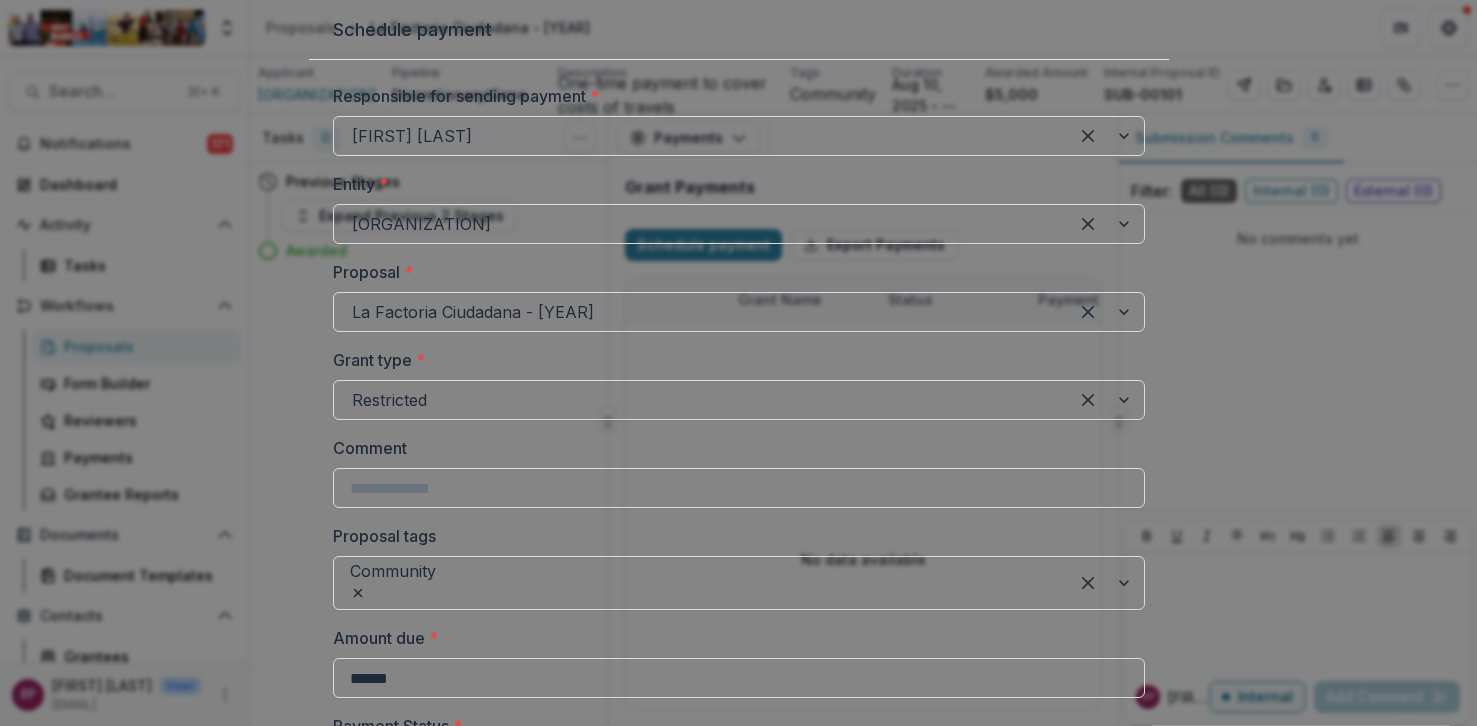 scroll, scrollTop: 893, scrollLeft: 0, axis: vertical 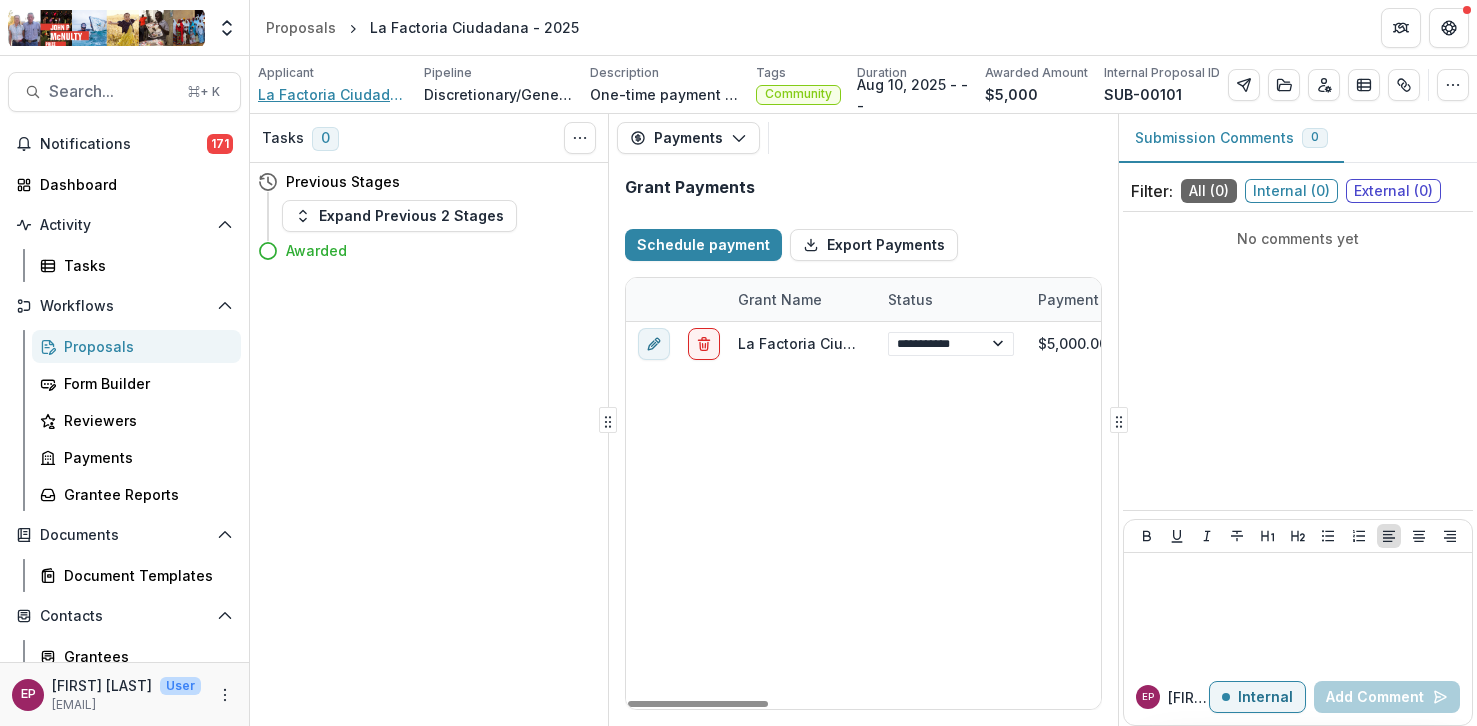 click on "La Factoria Ciudadana" at bounding box center (333, 94) 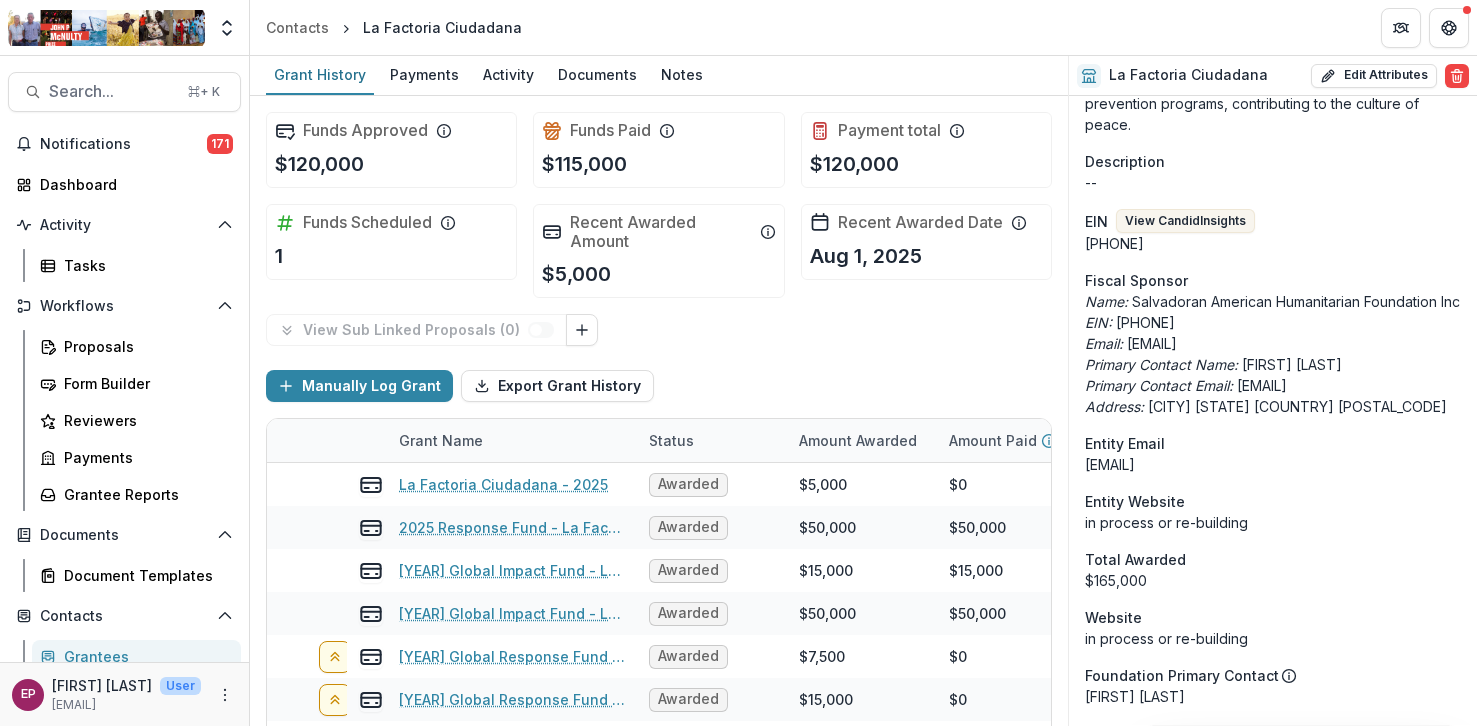 scroll, scrollTop: 2050, scrollLeft: 0, axis: vertical 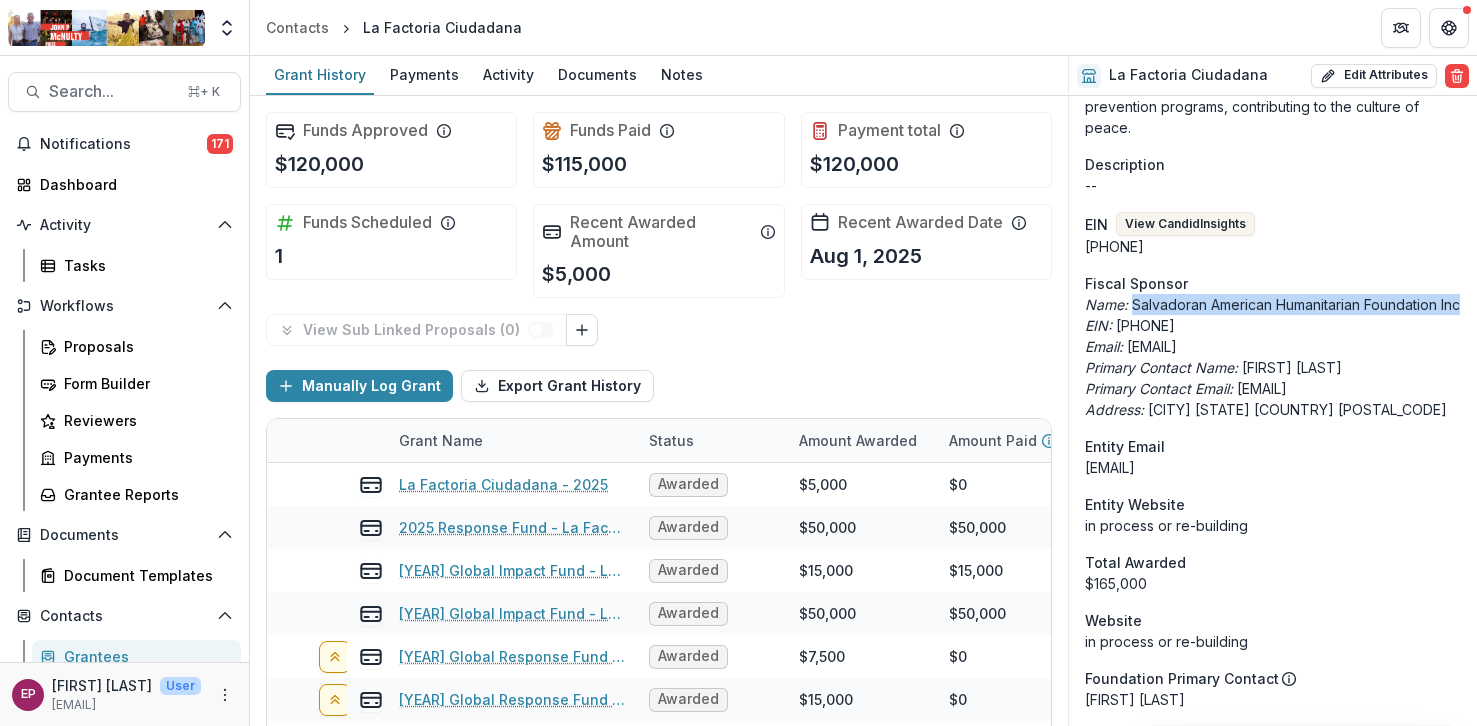 drag, startPoint x: 1116, startPoint y: 342, endPoint x: 1133, endPoint y: 326, distance: 23.345236 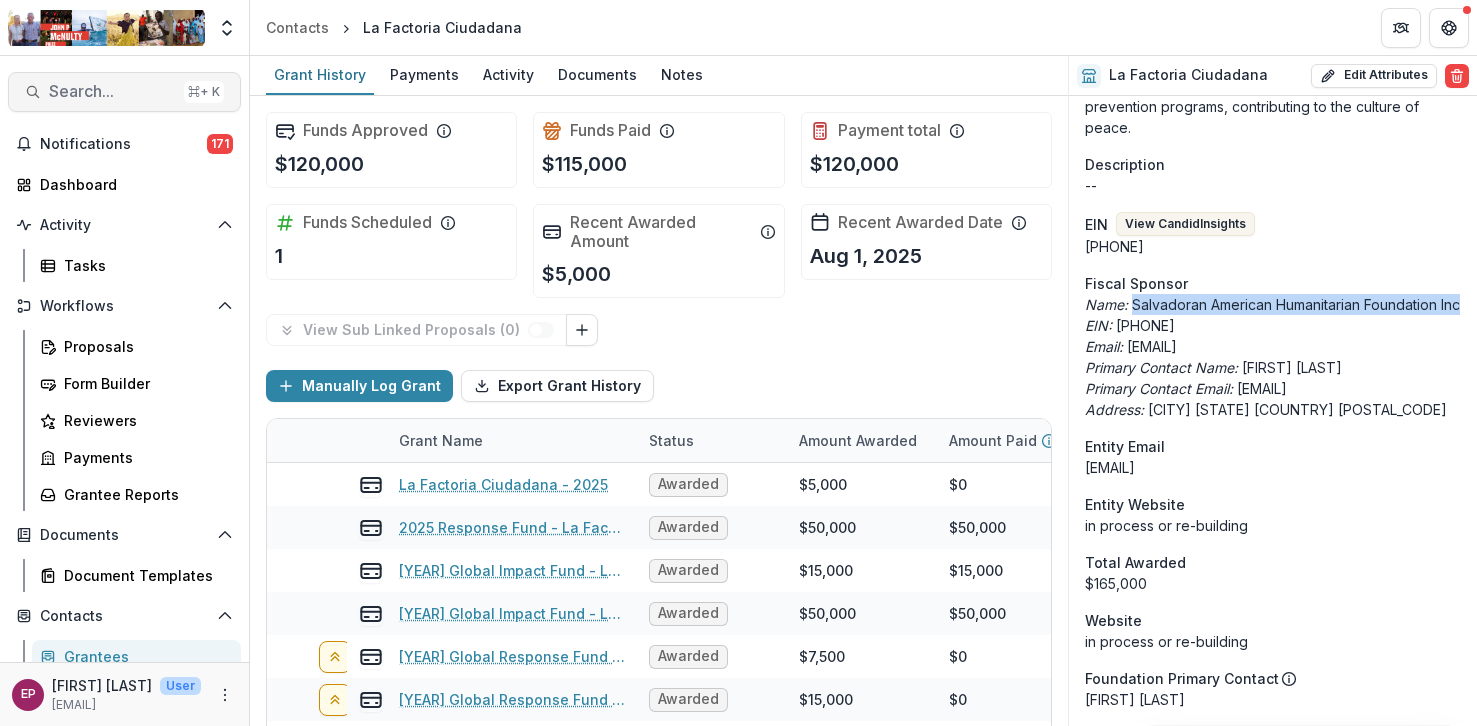 click on "Search..." at bounding box center [112, 91] 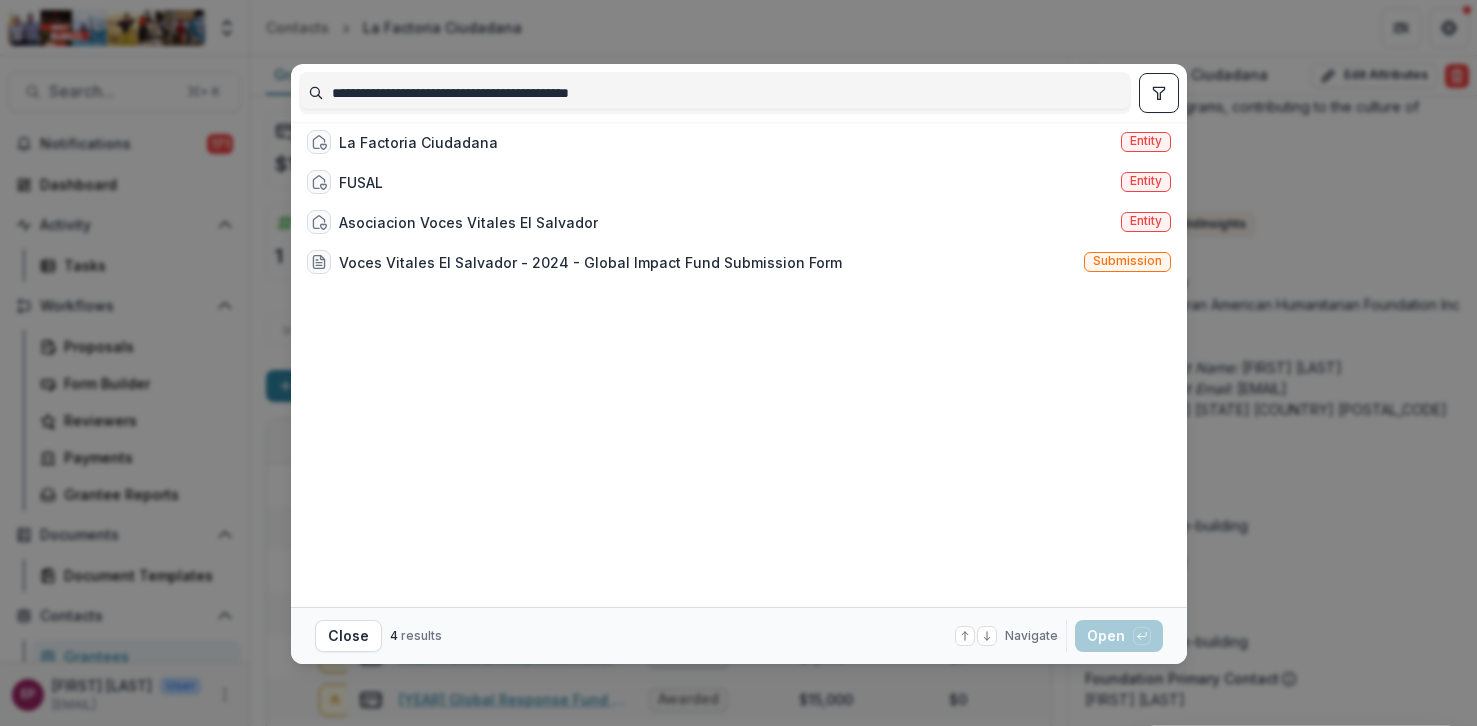 type on "**********" 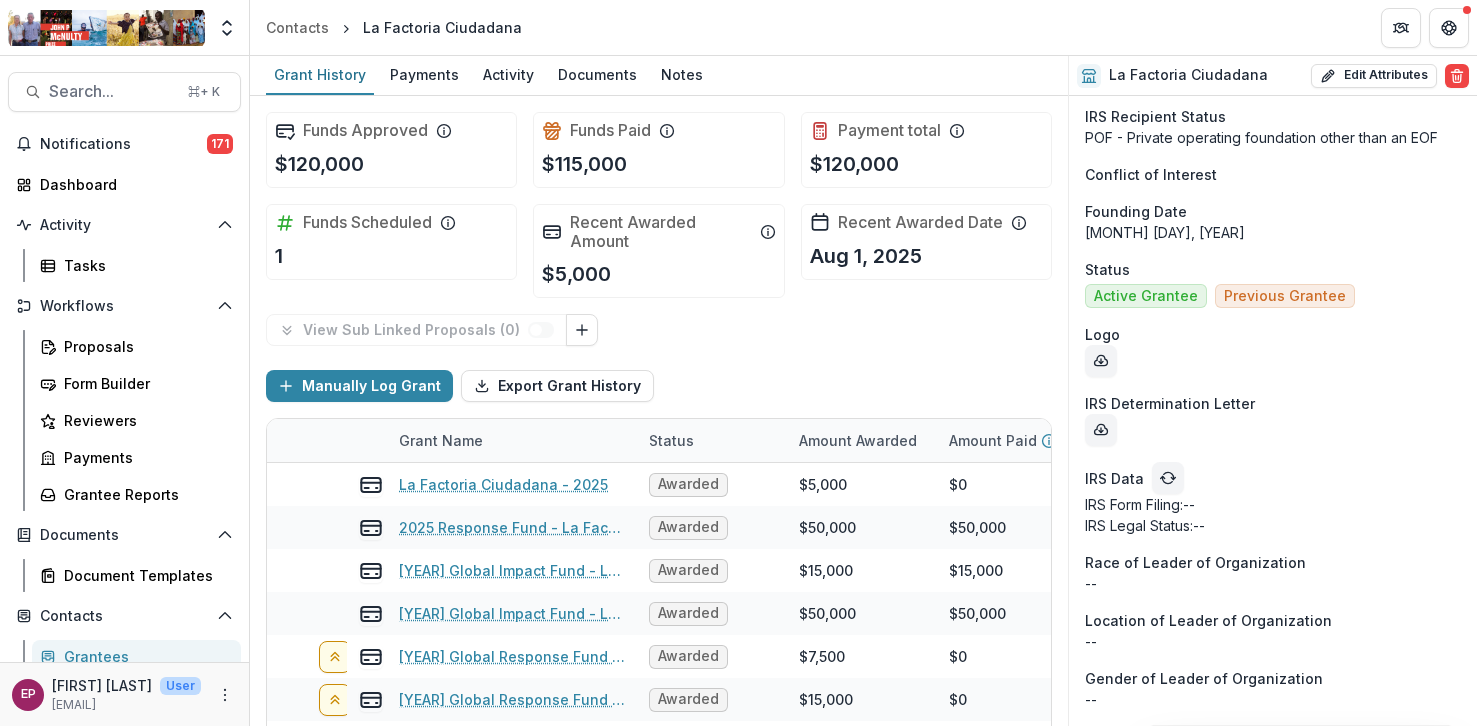 scroll, scrollTop: 3368, scrollLeft: 0, axis: vertical 